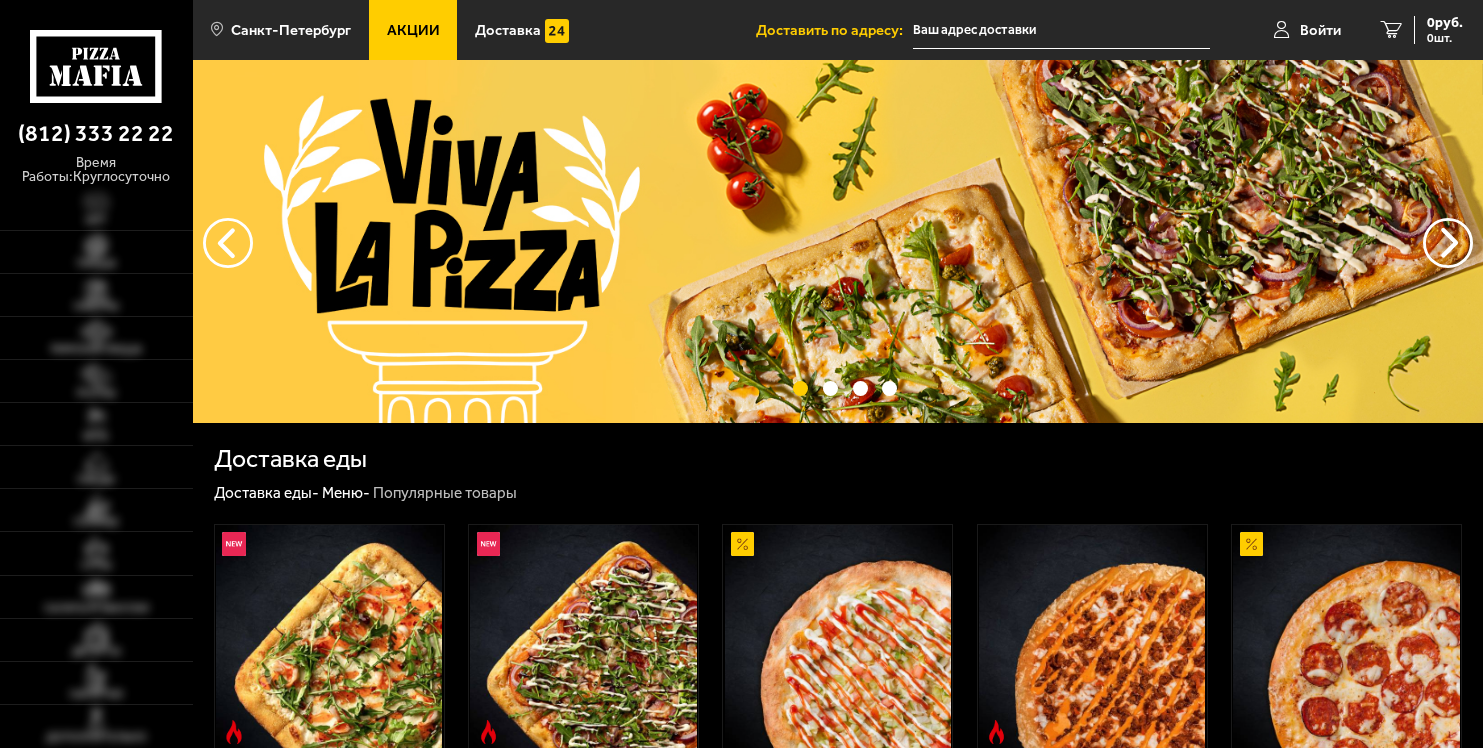 scroll, scrollTop: 0, scrollLeft: 0, axis: both 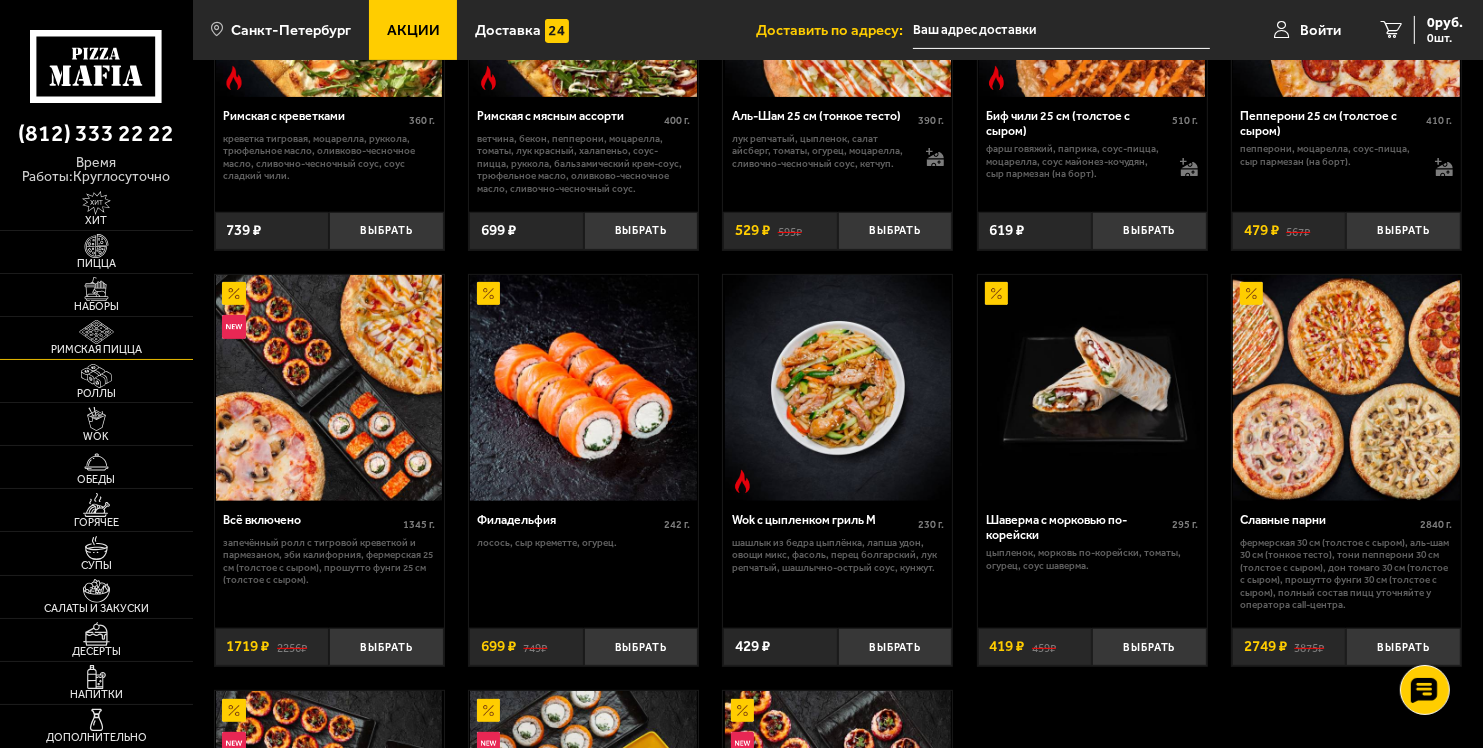 click at bounding box center [96, 332] 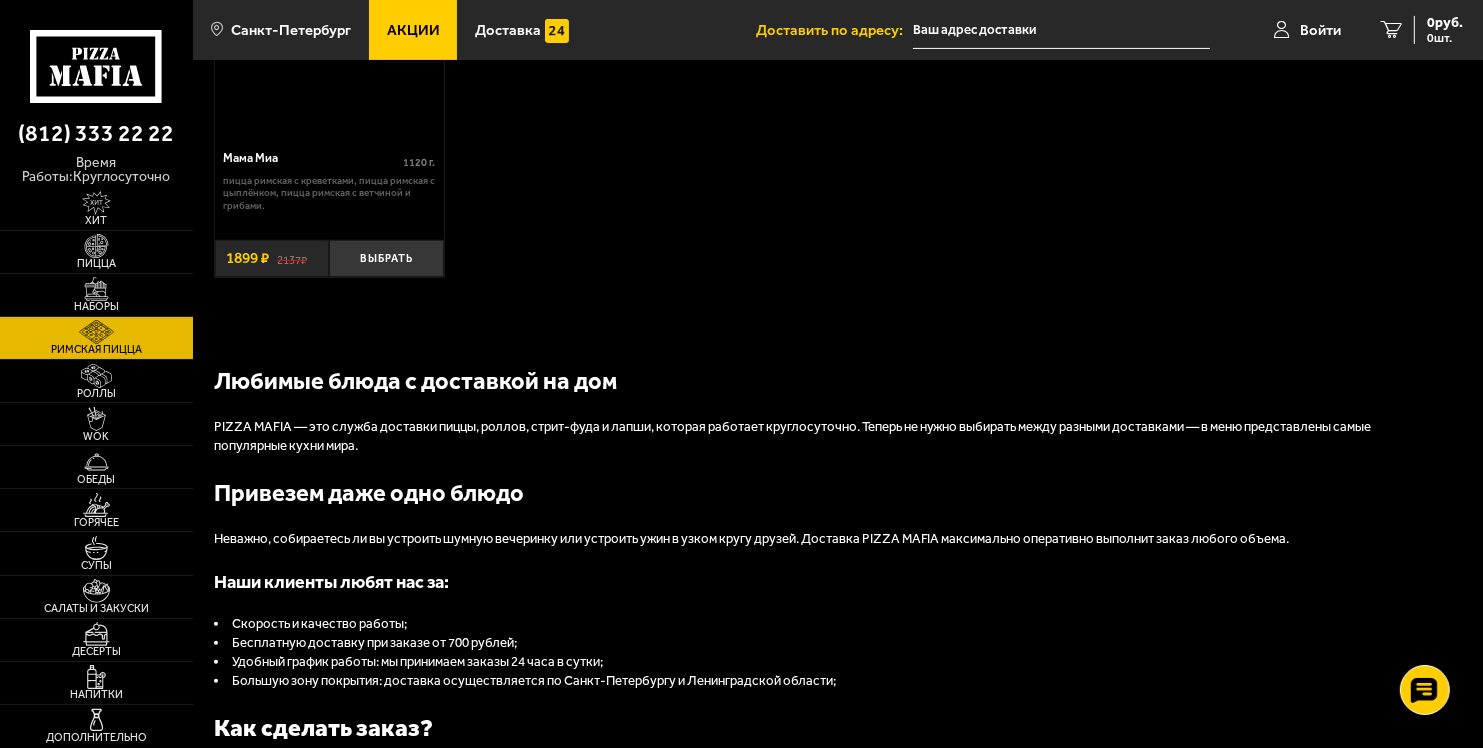scroll, scrollTop: 0, scrollLeft: 0, axis: both 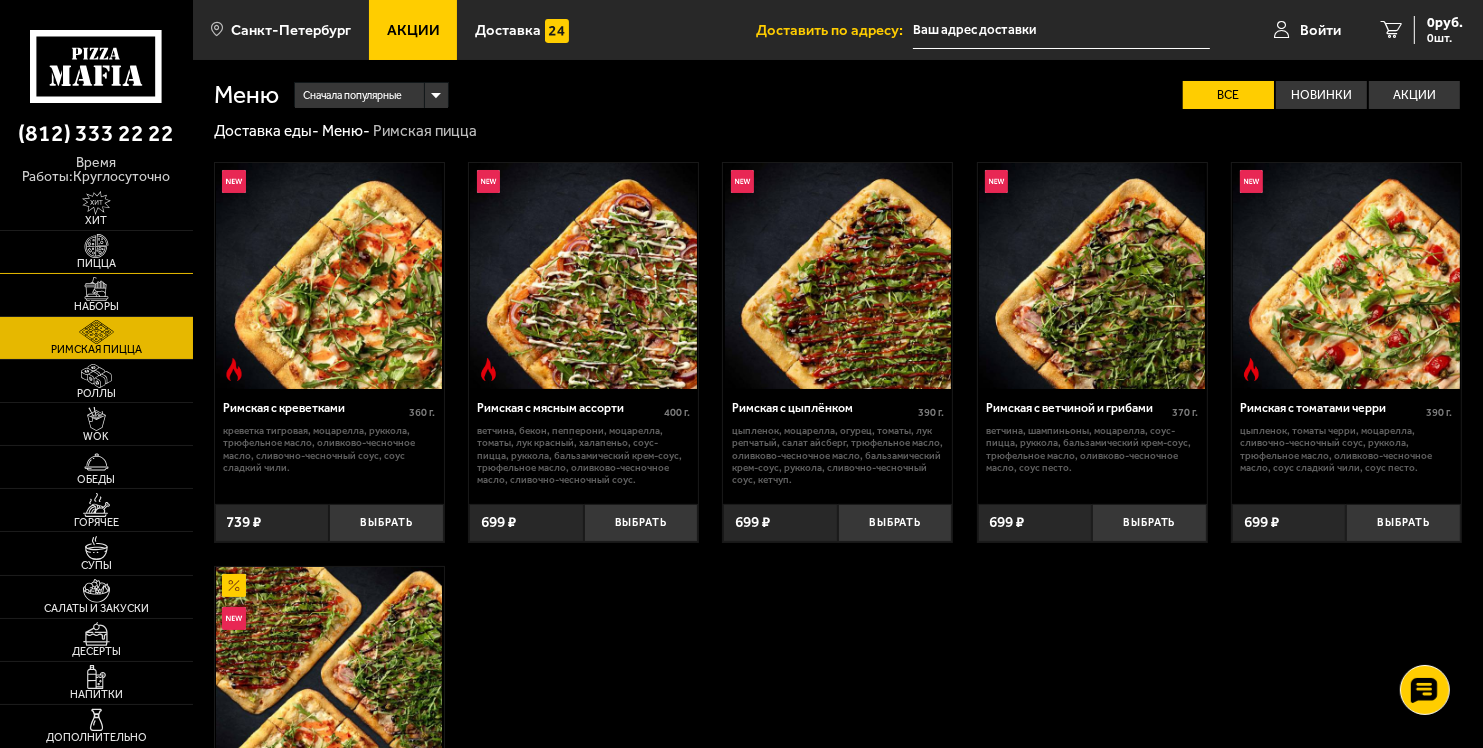 click at bounding box center [96, 246] 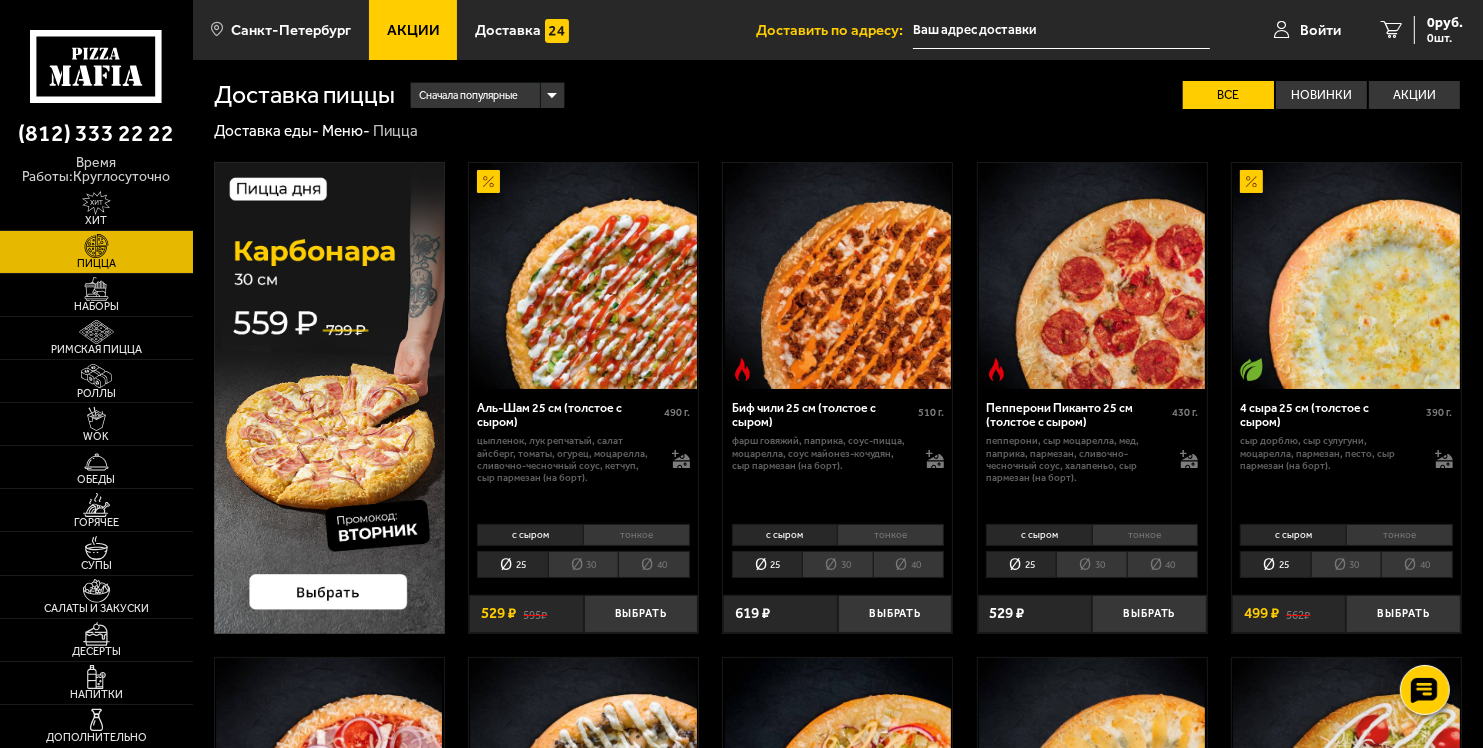 scroll, scrollTop: 654, scrollLeft: 0, axis: vertical 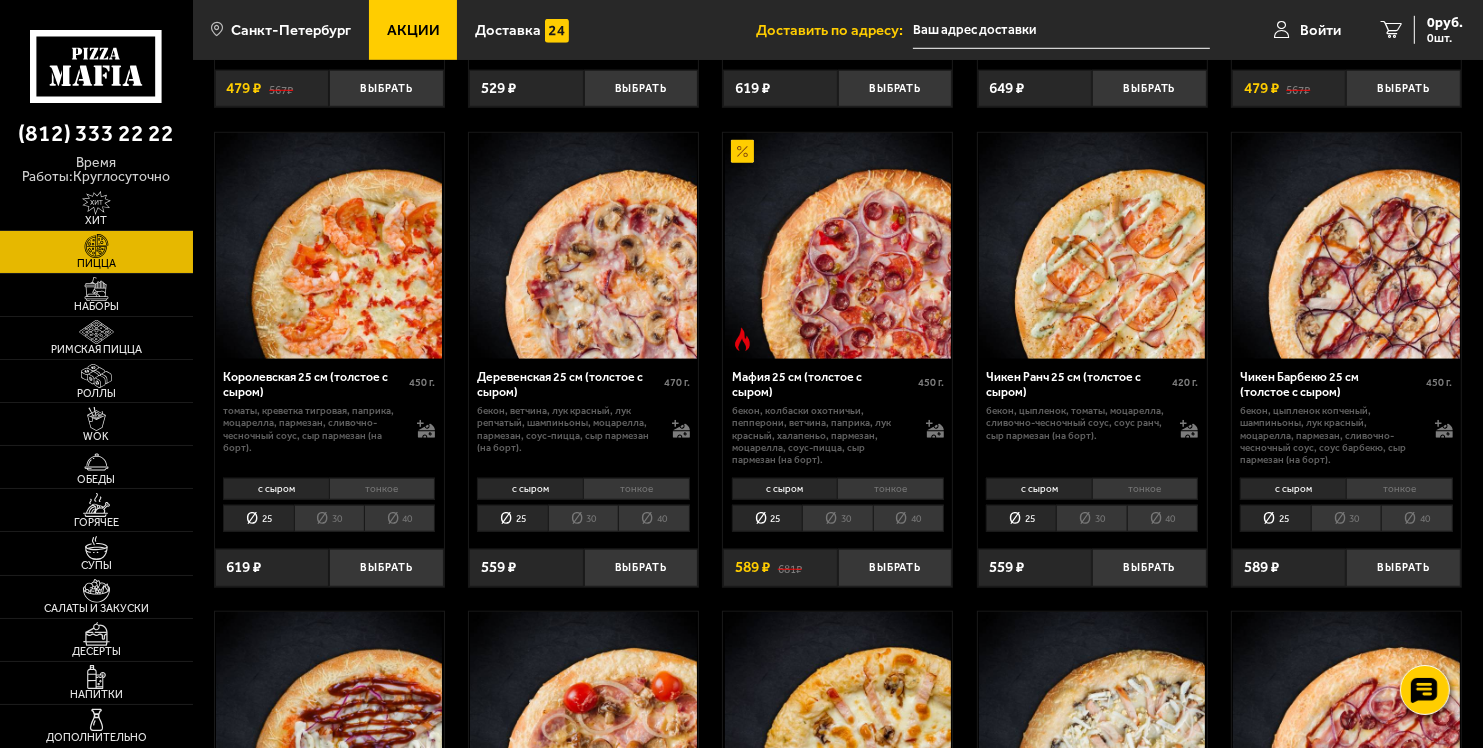 click on "тонкое" at bounding box center [890, 489] 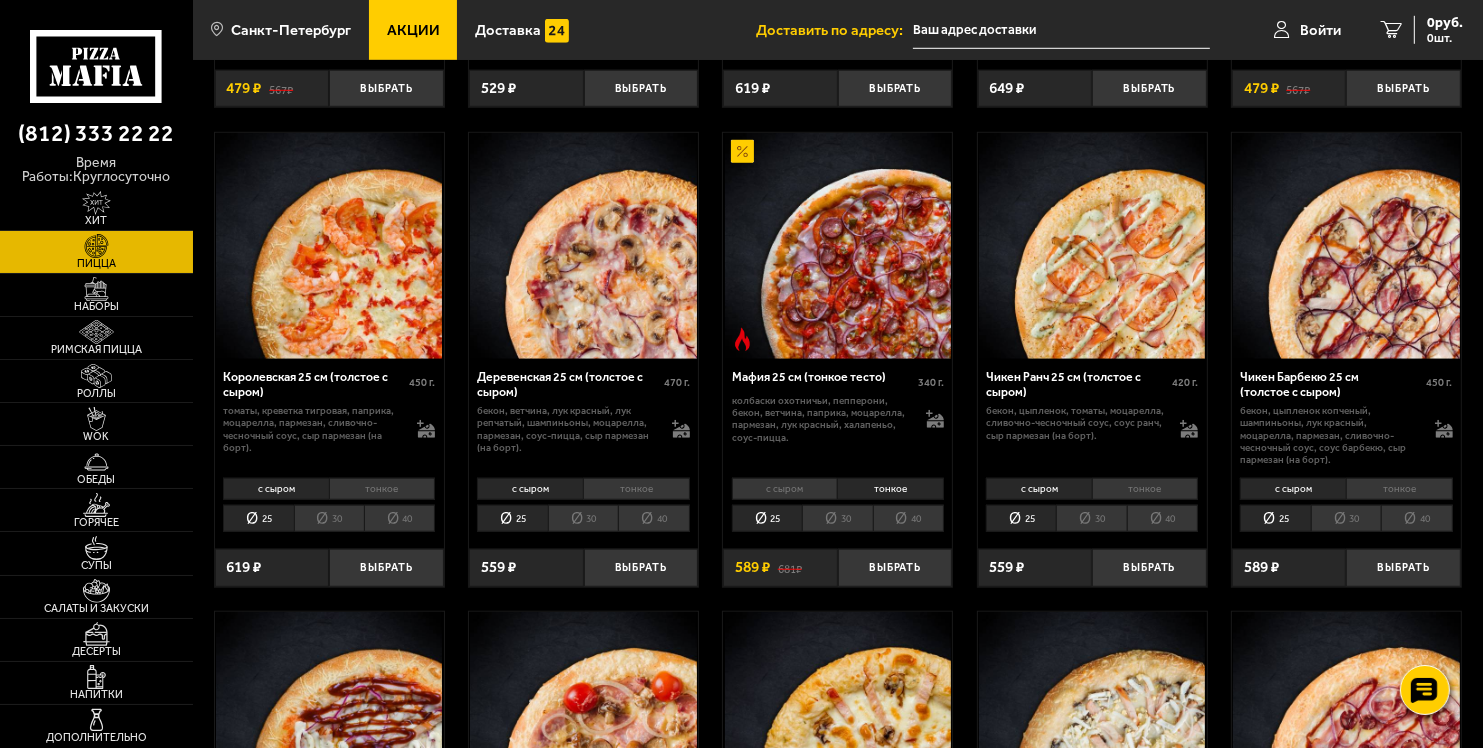 click on "30" at bounding box center [837, 518] 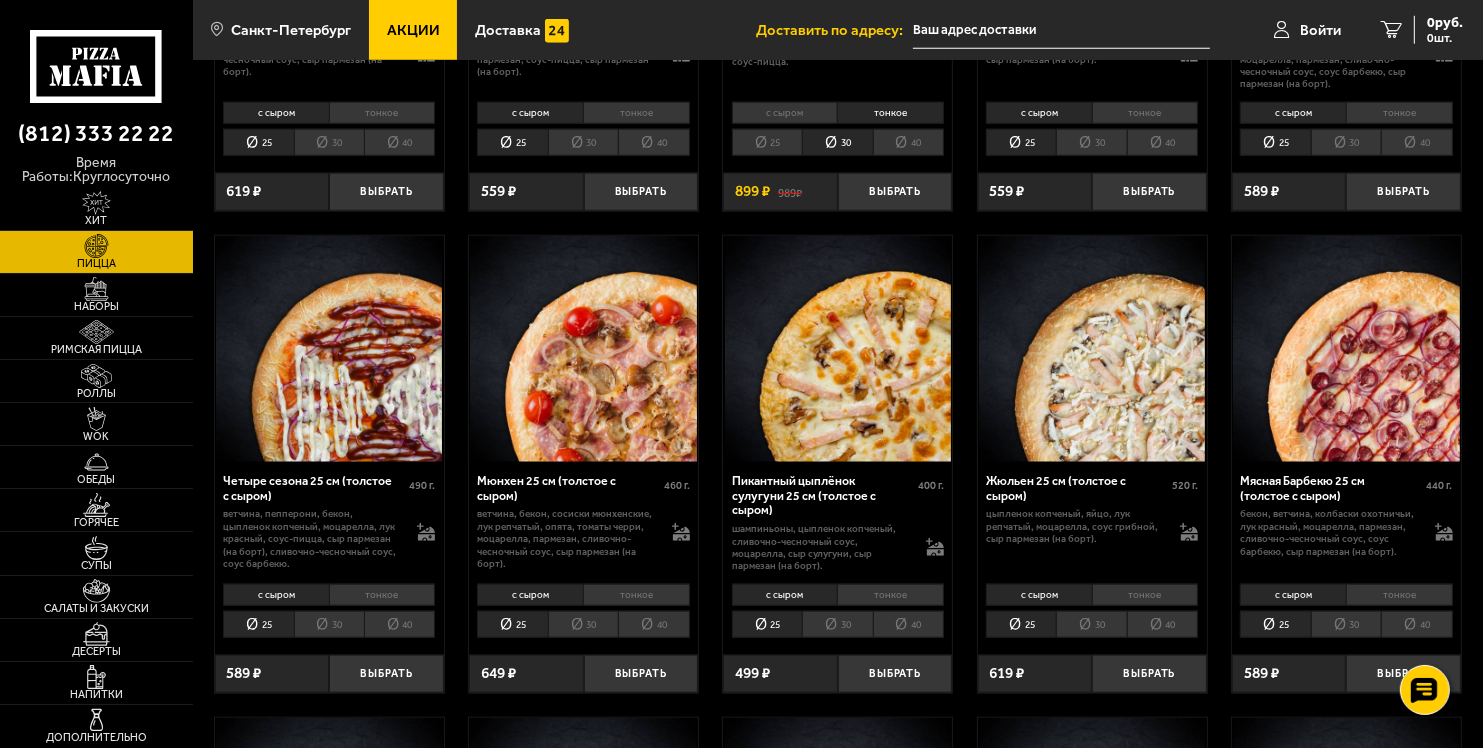 scroll, scrollTop: 1912, scrollLeft: 0, axis: vertical 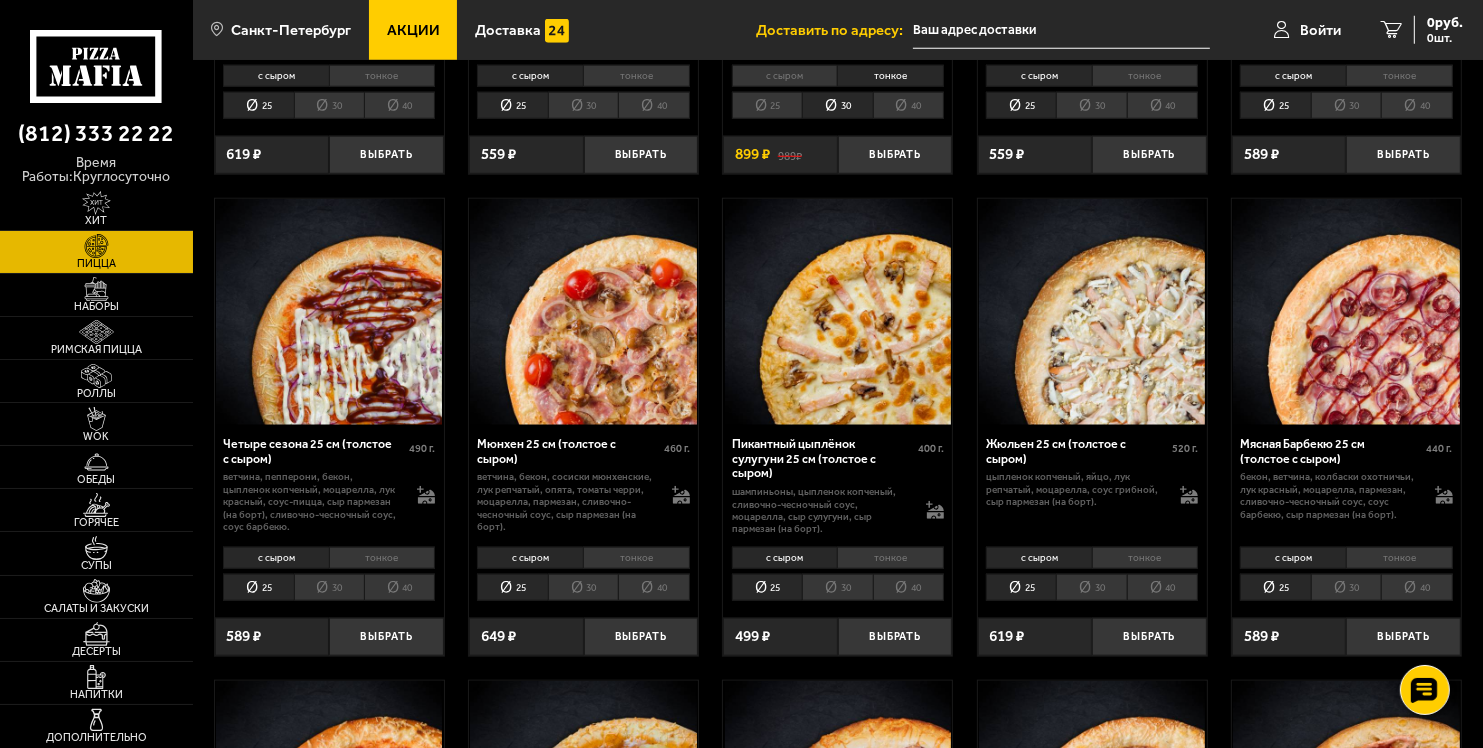 click on "тонкое" at bounding box center [636, 558] 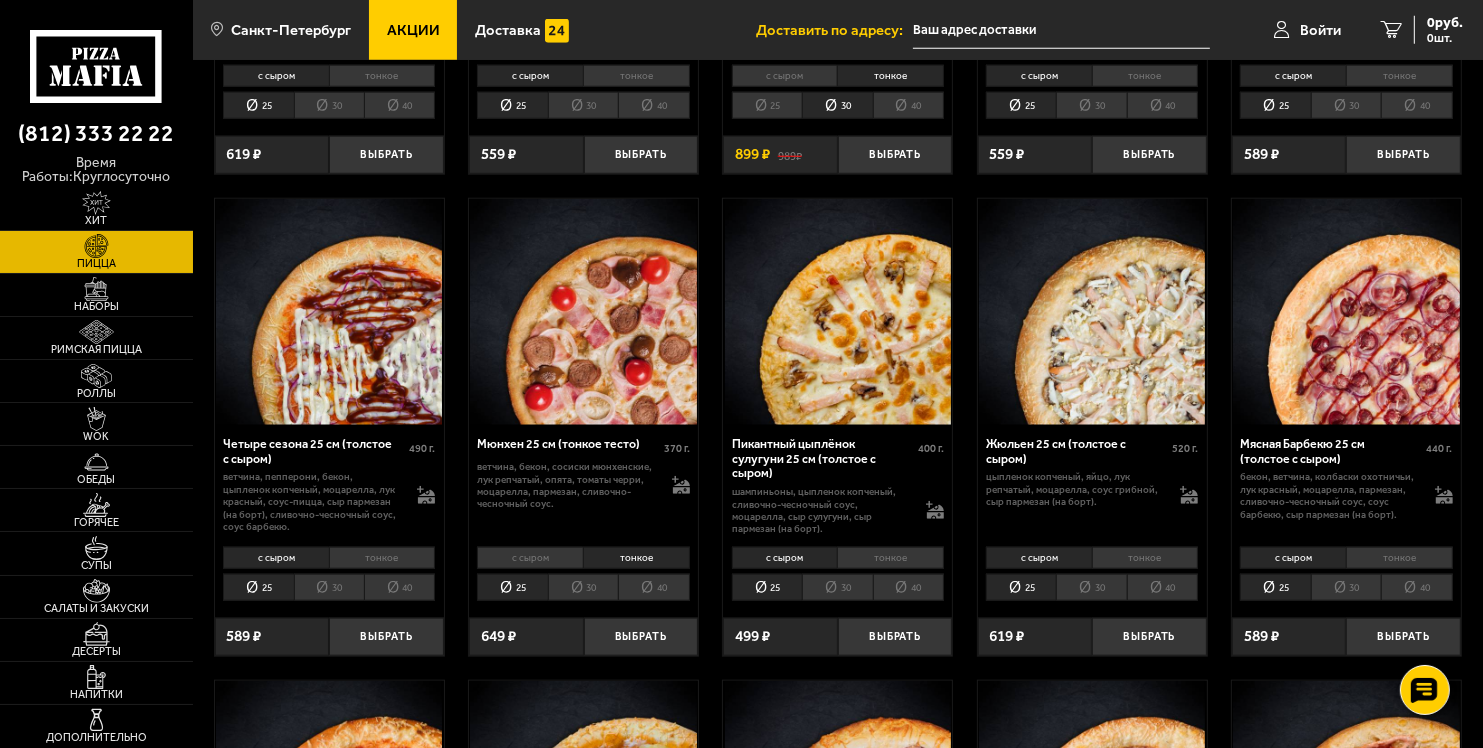 click on "30" at bounding box center [583, 587] 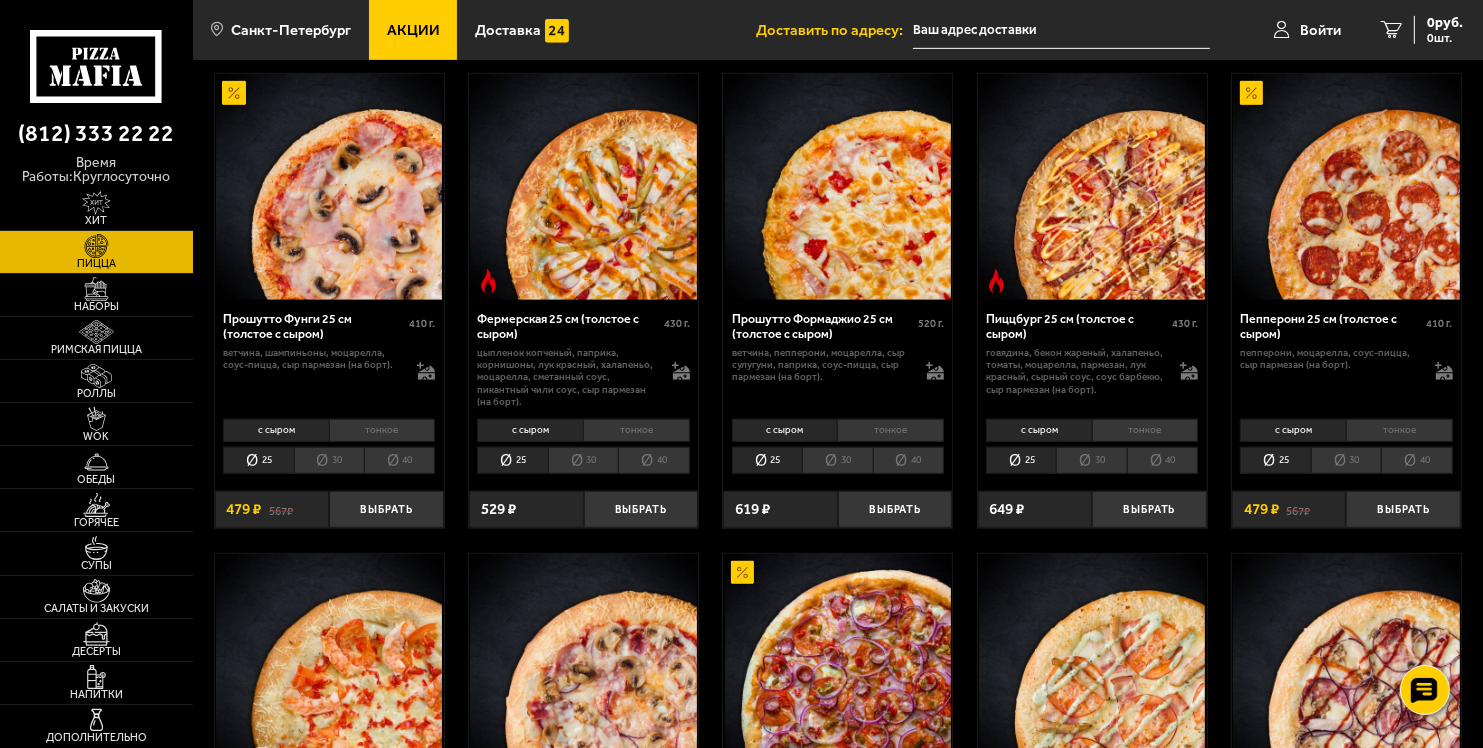 scroll, scrollTop: 1083, scrollLeft: 0, axis: vertical 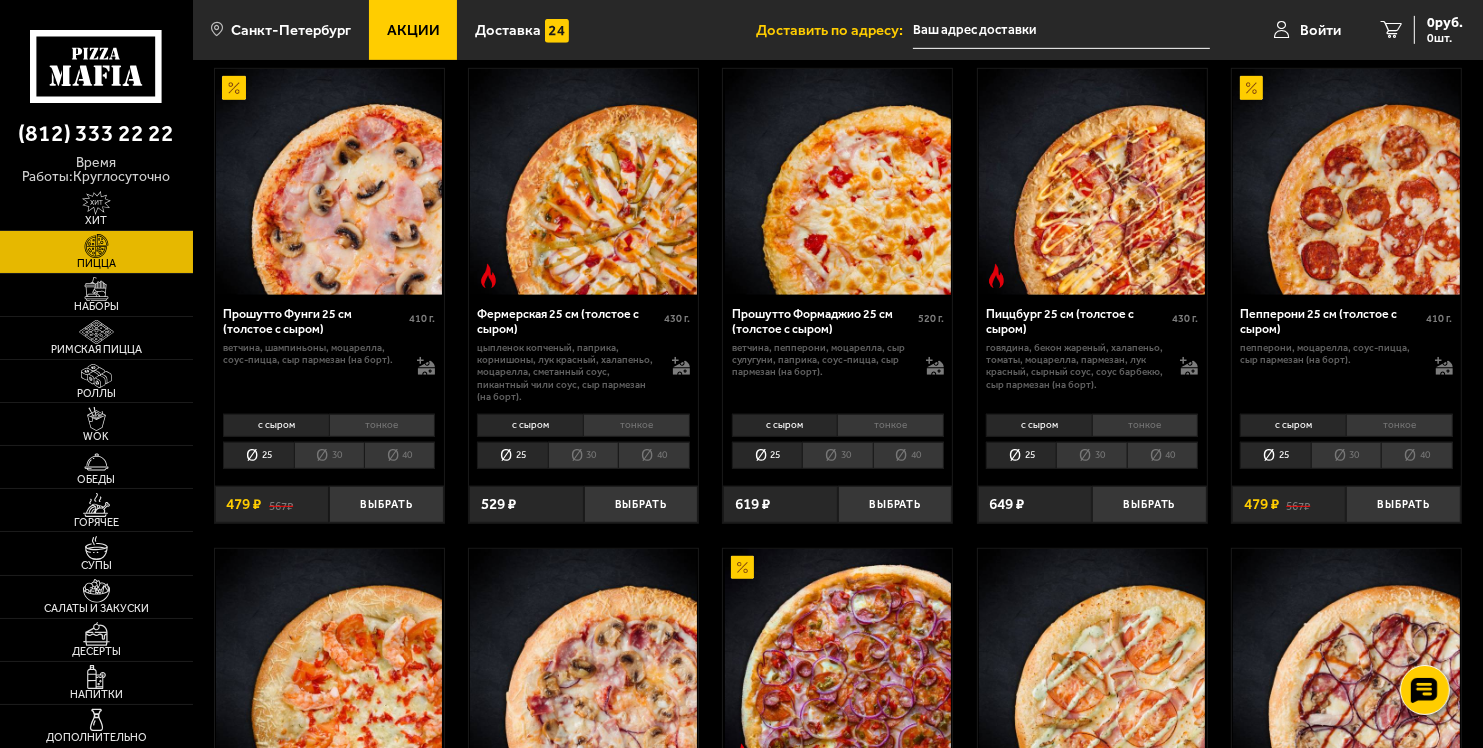 click on "30" at bounding box center [583, 455] 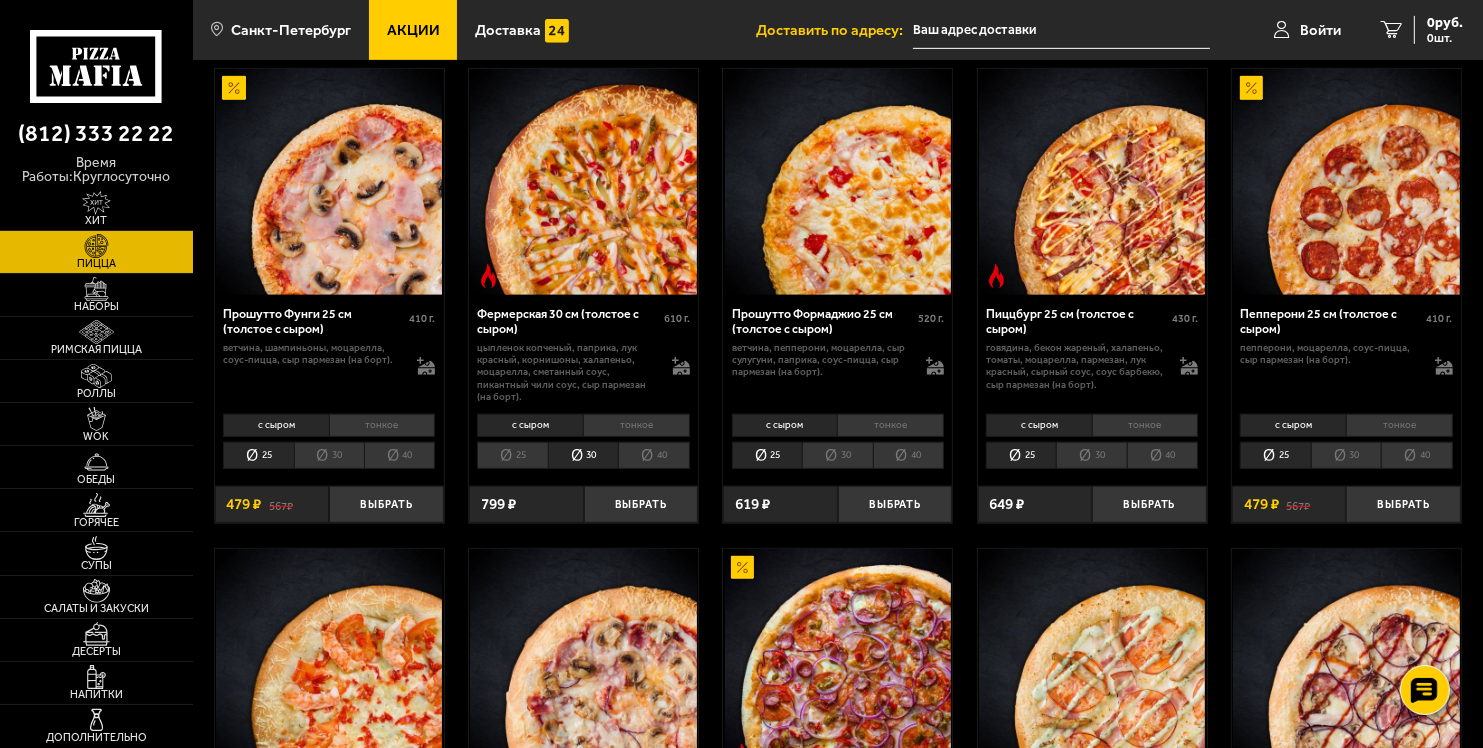 click on "тонкое" at bounding box center [636, 425] 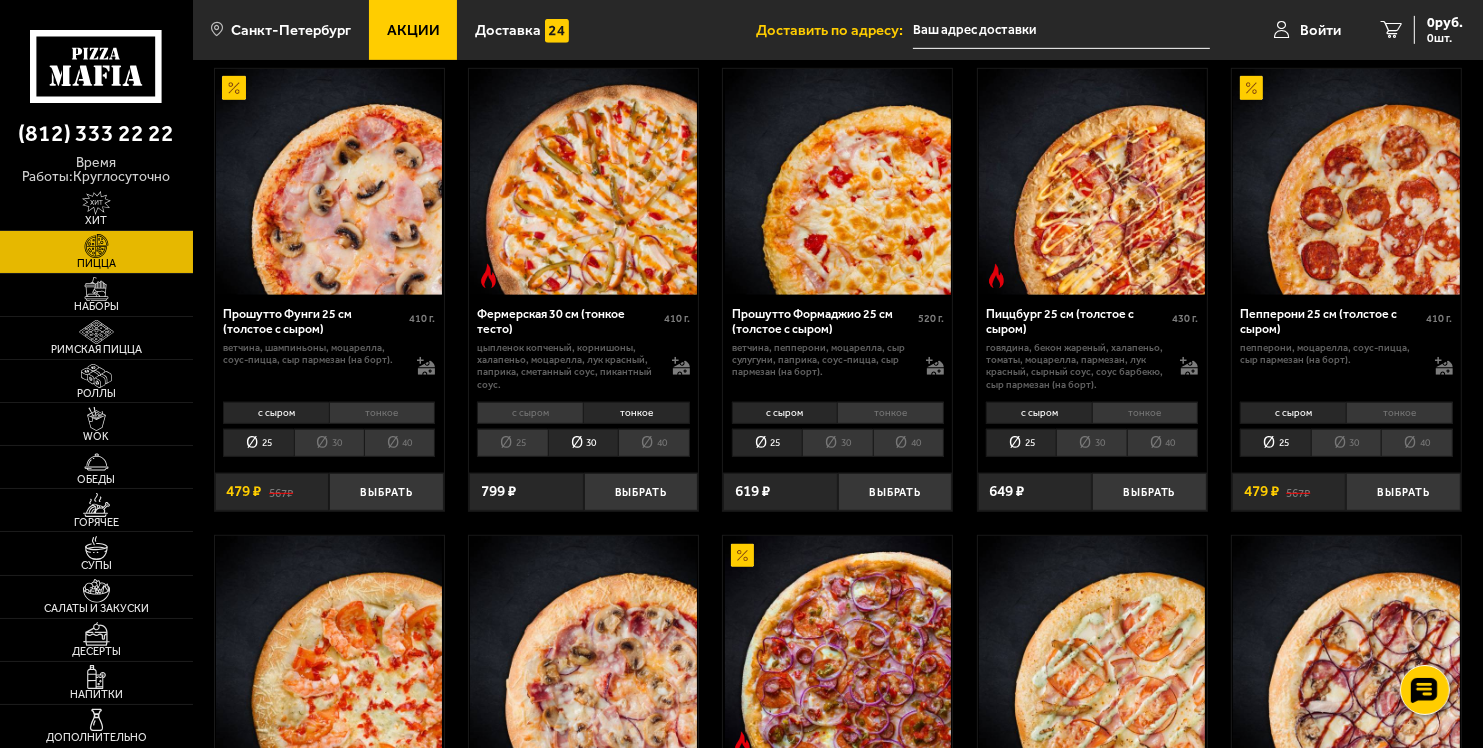 click on "40" at bounding box center (653, 442) 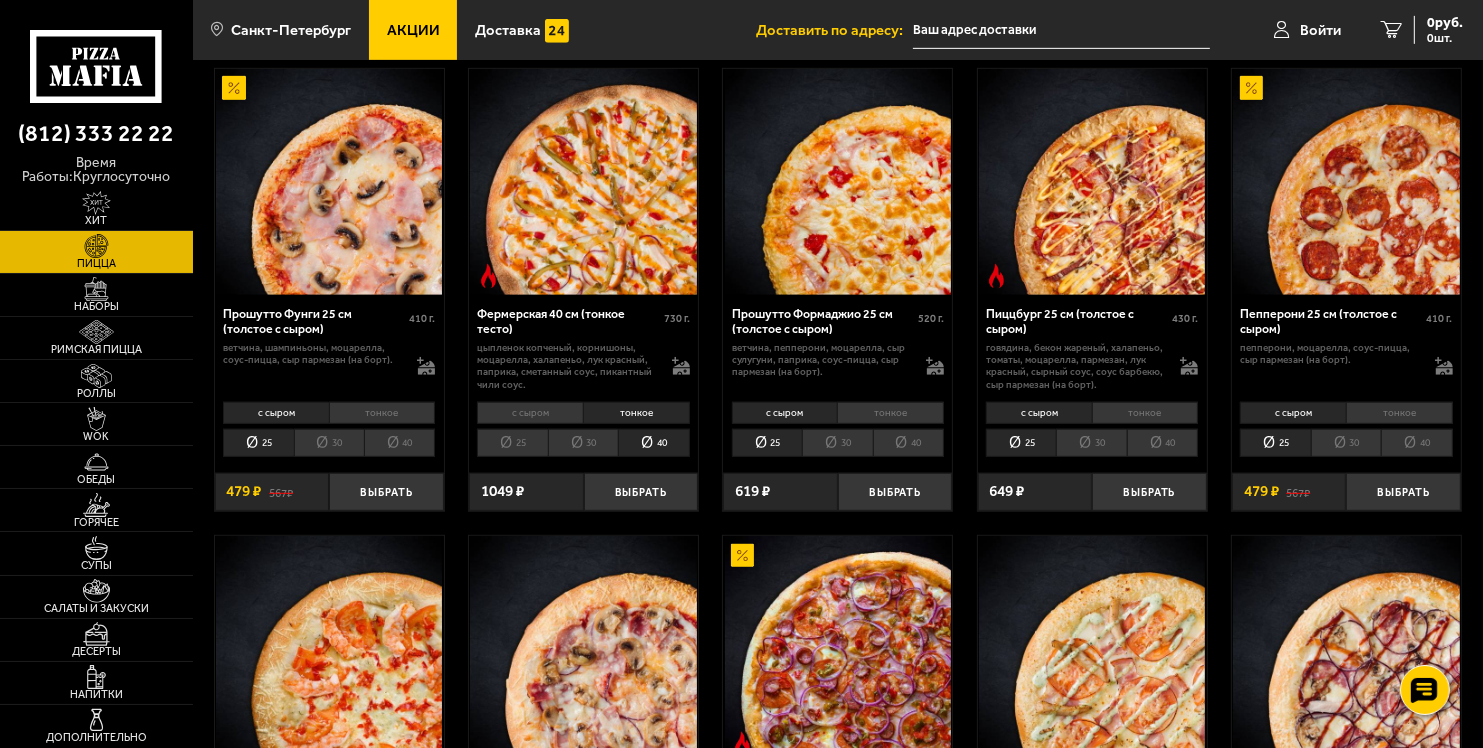 click on "тонкое" at bounding box center (636, 413) 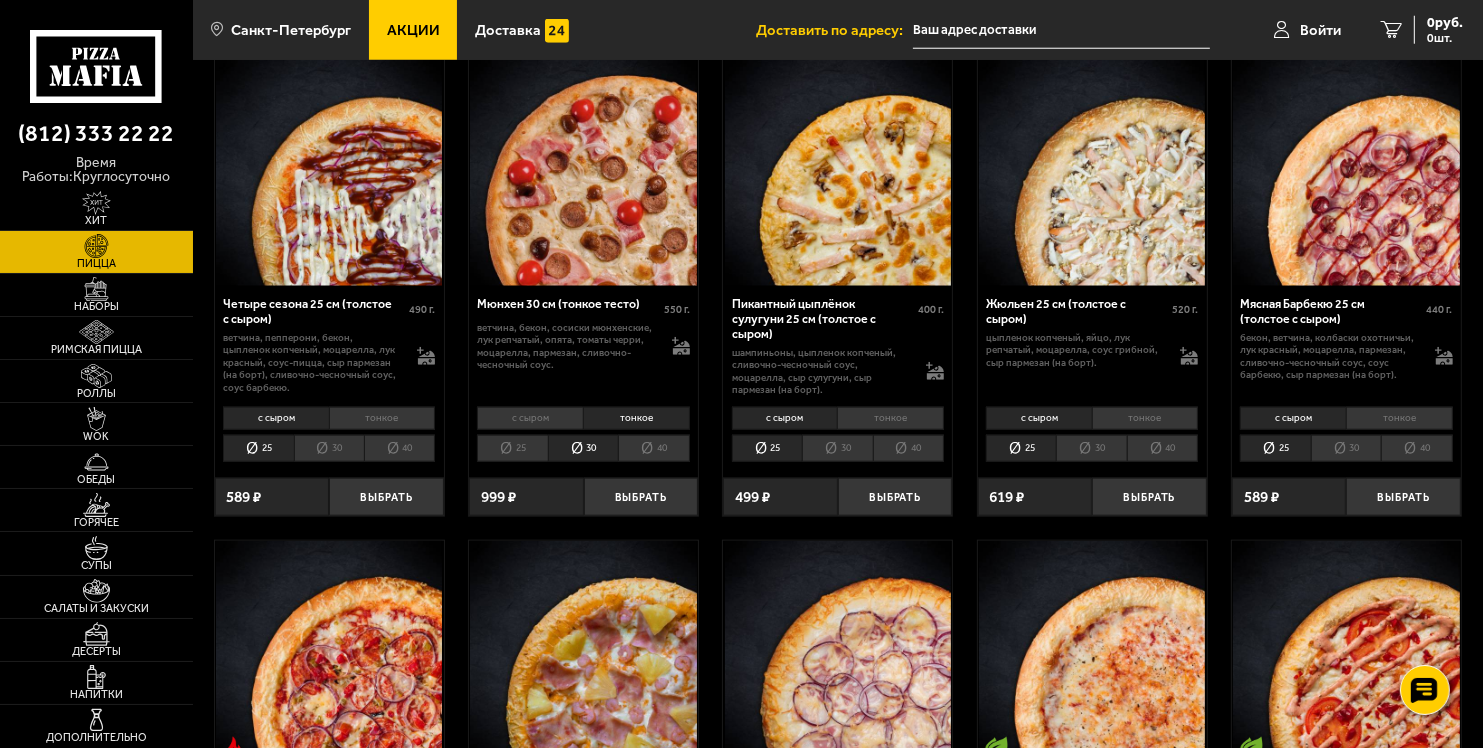 scroll, scrollTop: 2097, scrollLeft: 0, axis: vertical 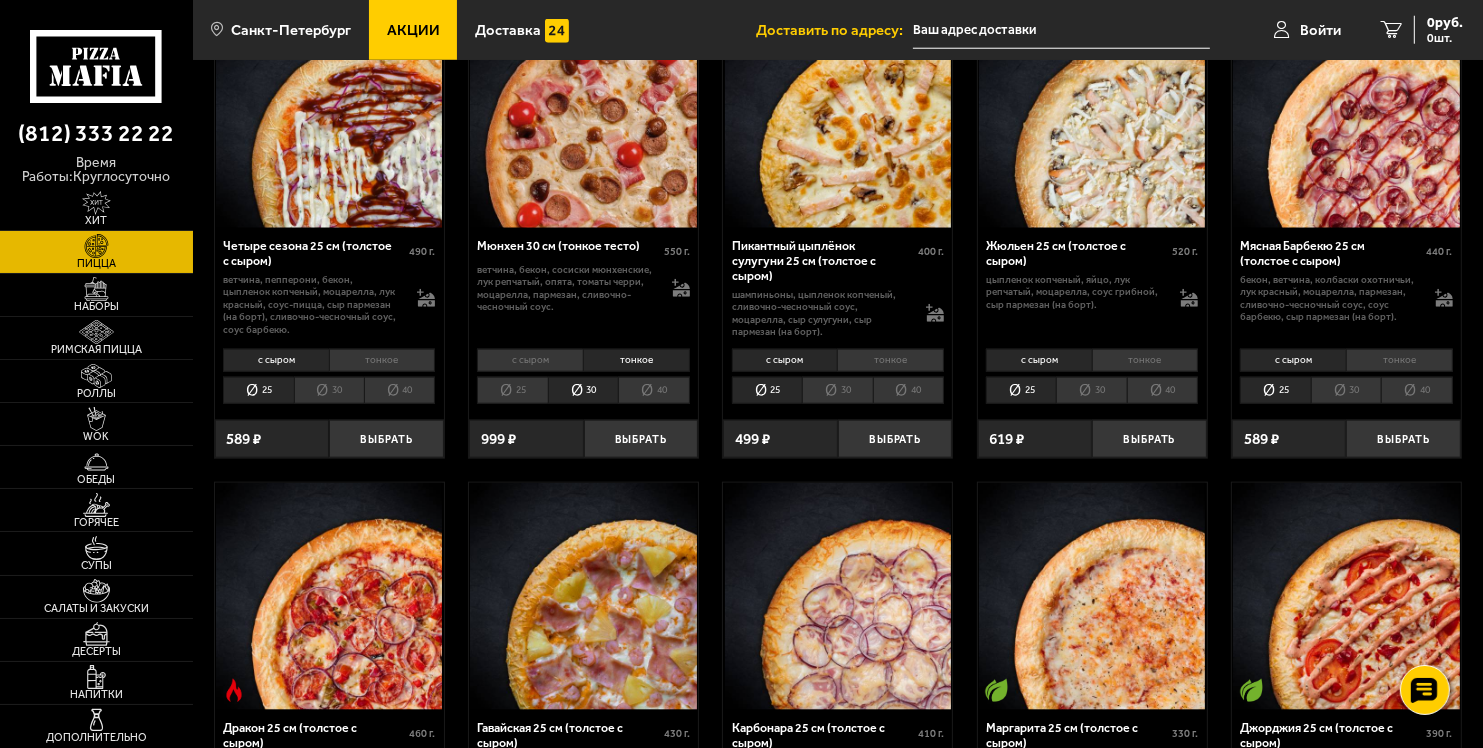 click on "30" at bounding box center [1091, 390] 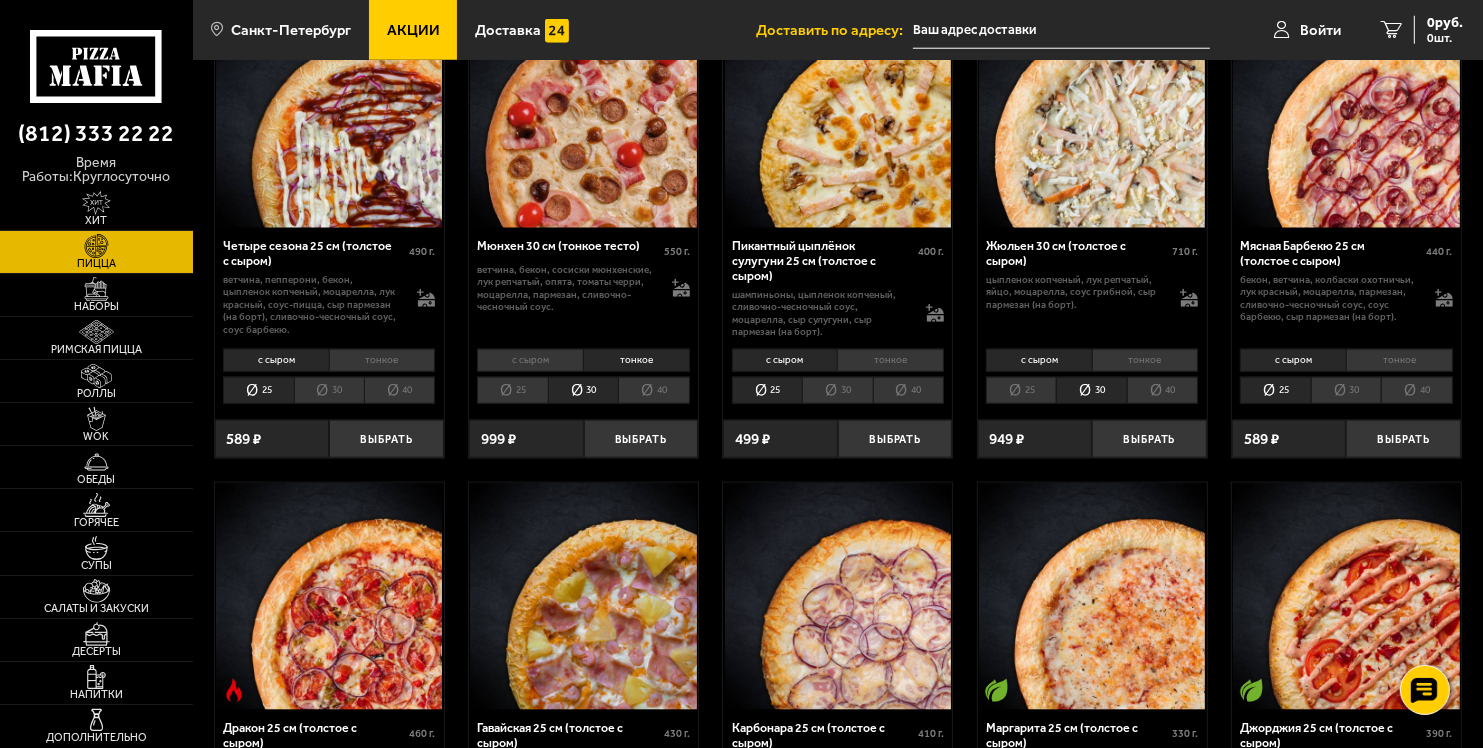 click on "тонкое" at bounding box center [1145, 360] 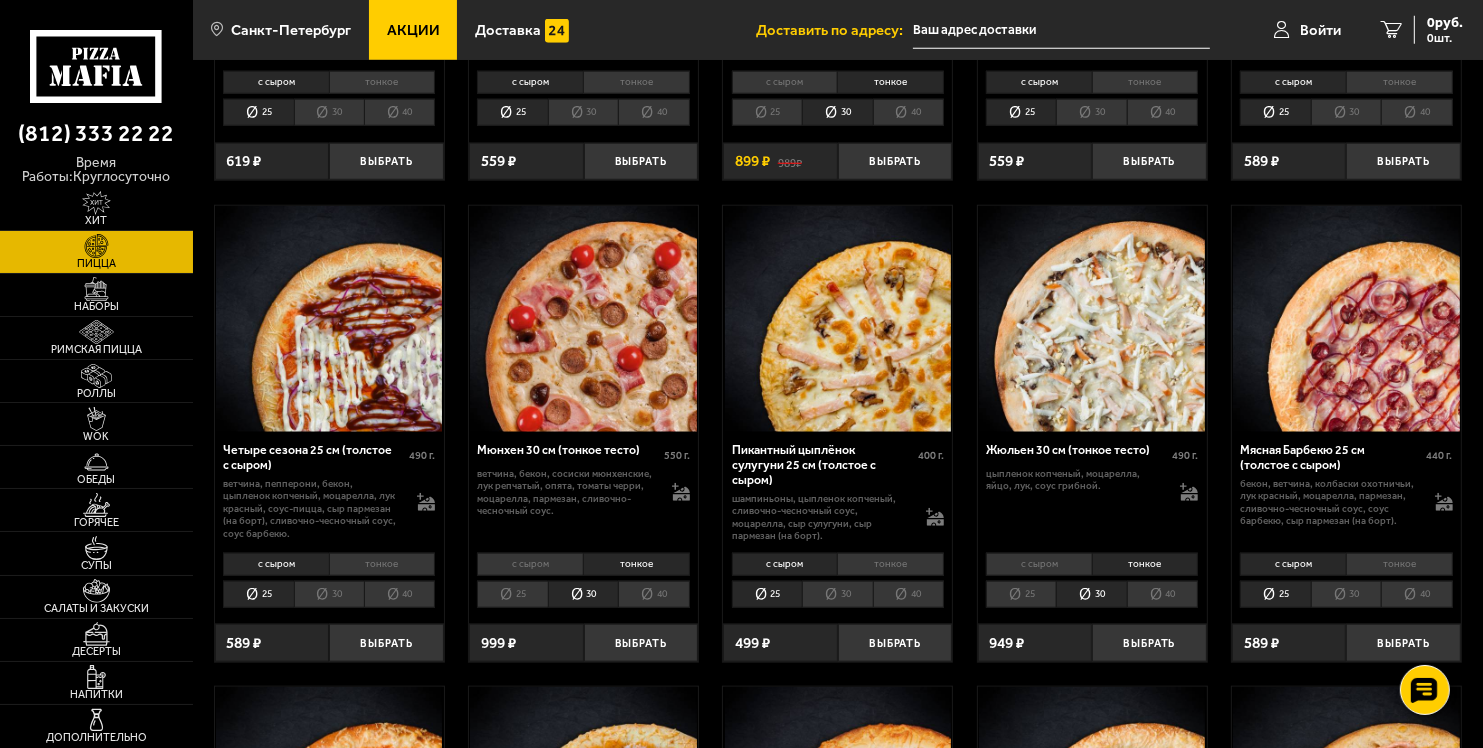 scroll, scrollTop: 1443, scrollLeft: 0, axis: vertical 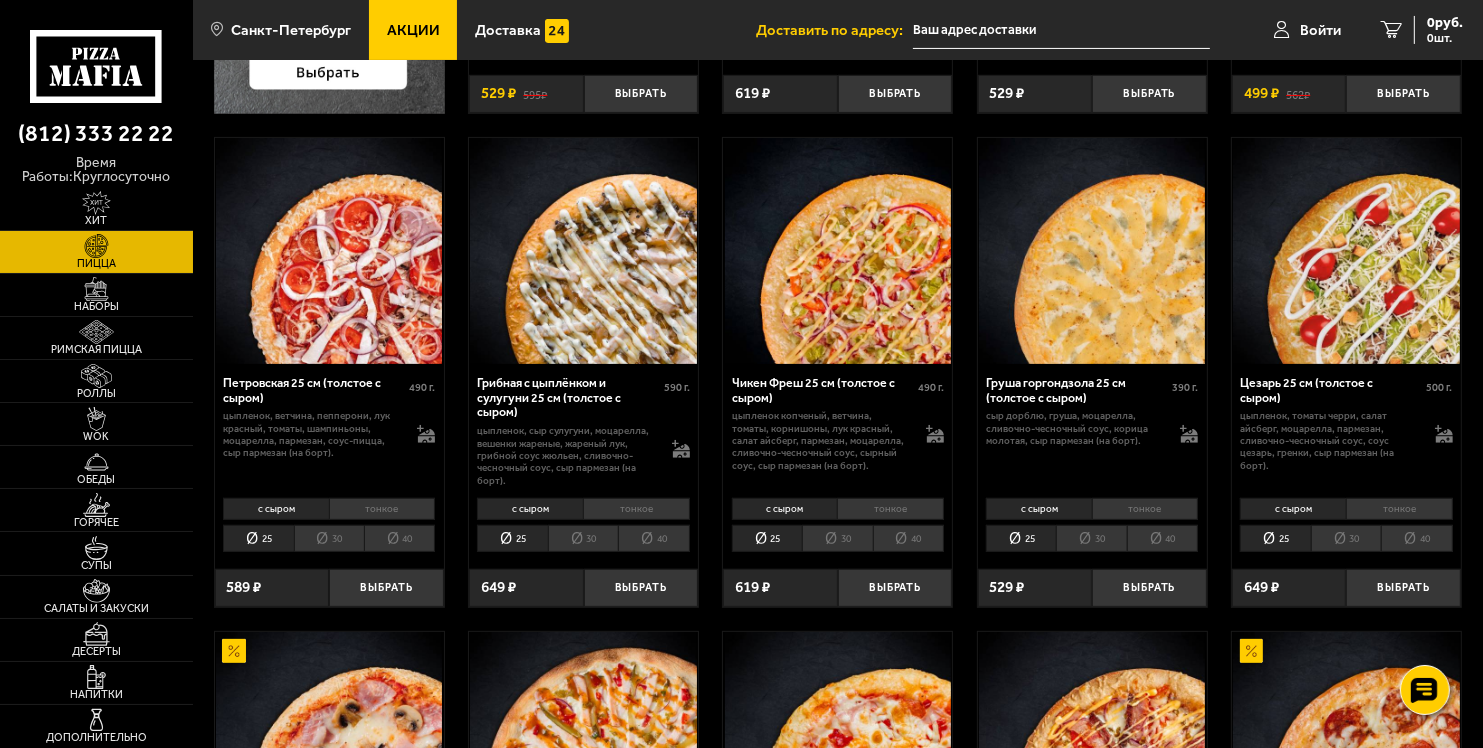 click on "тонкое" at bounding box center [636, 509] 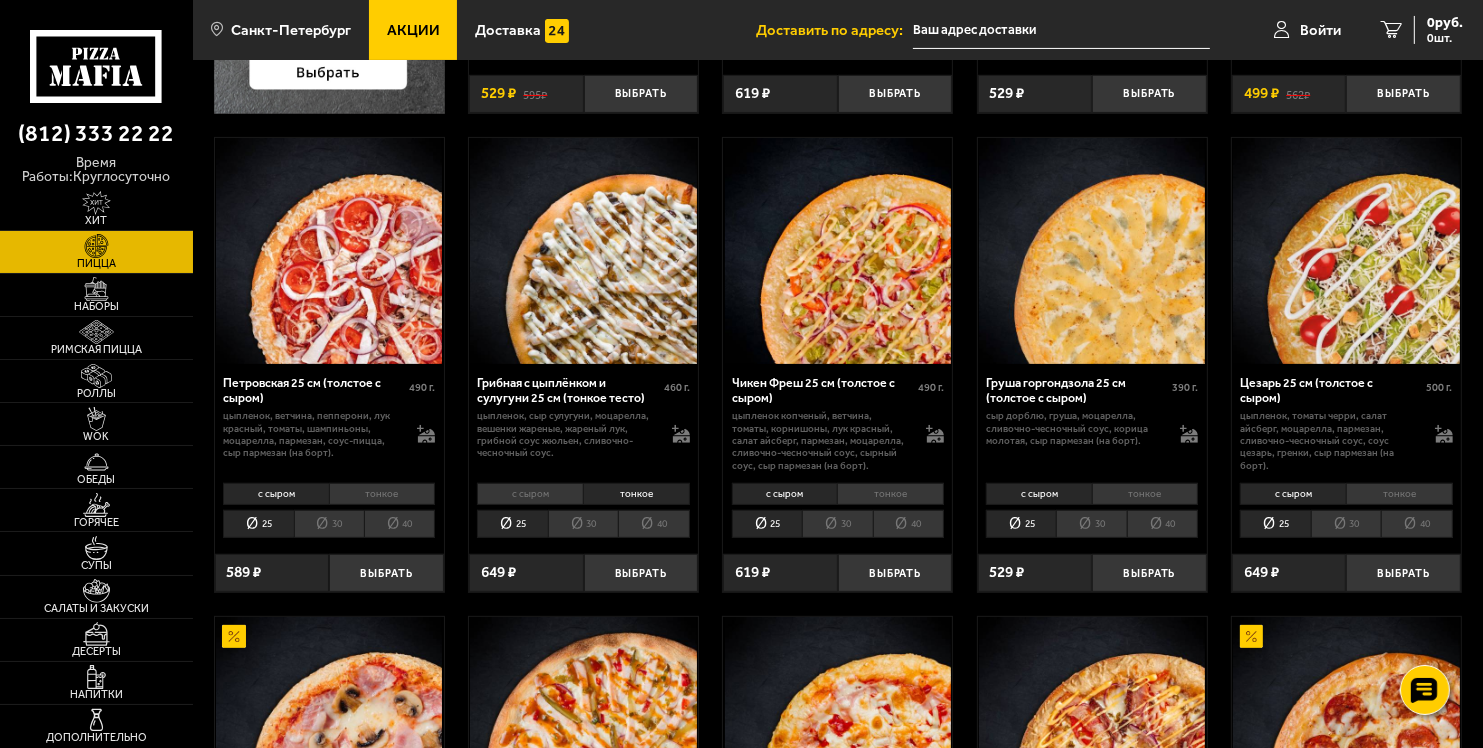 click on "30" at bounding box center [583, 523] 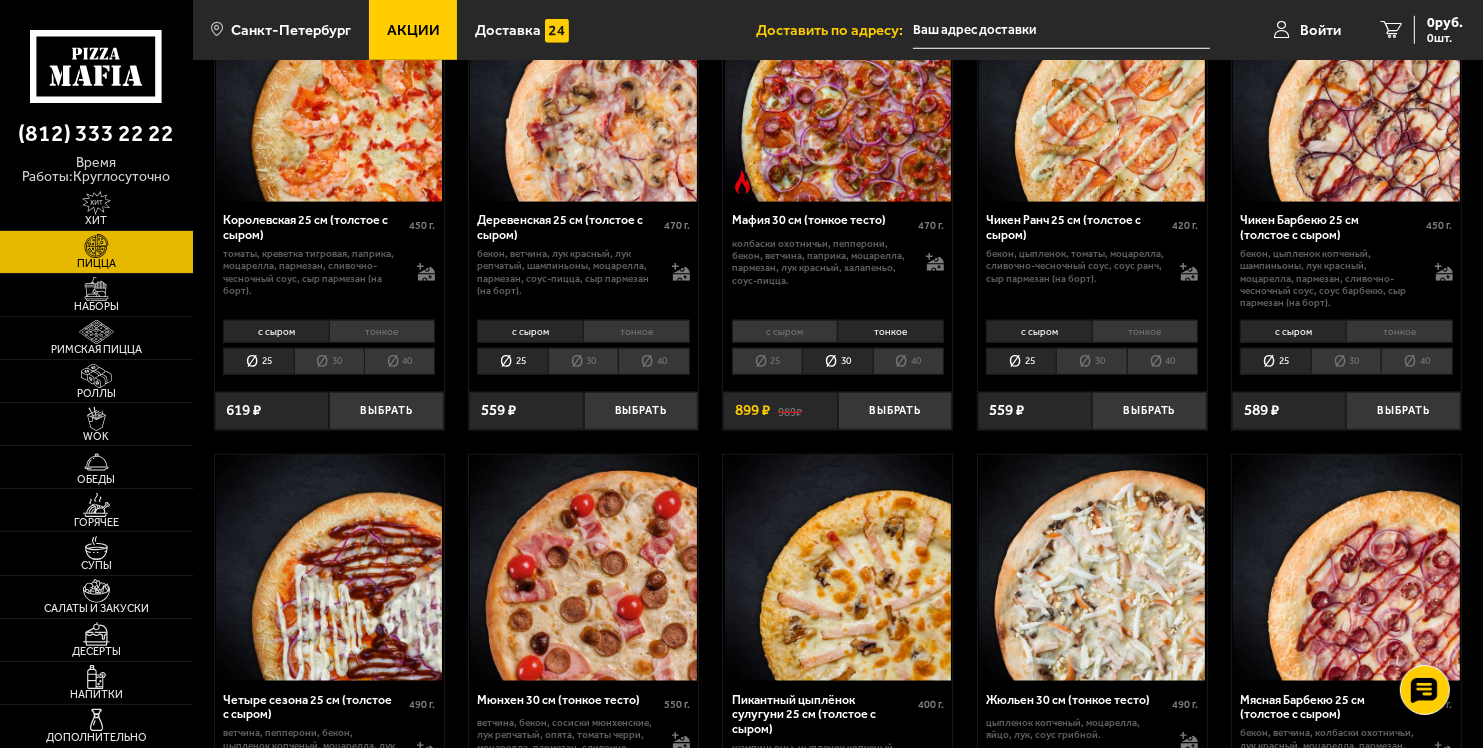 scroll, scrollTop: 1588, scrollLeft: 0, axis: vertical 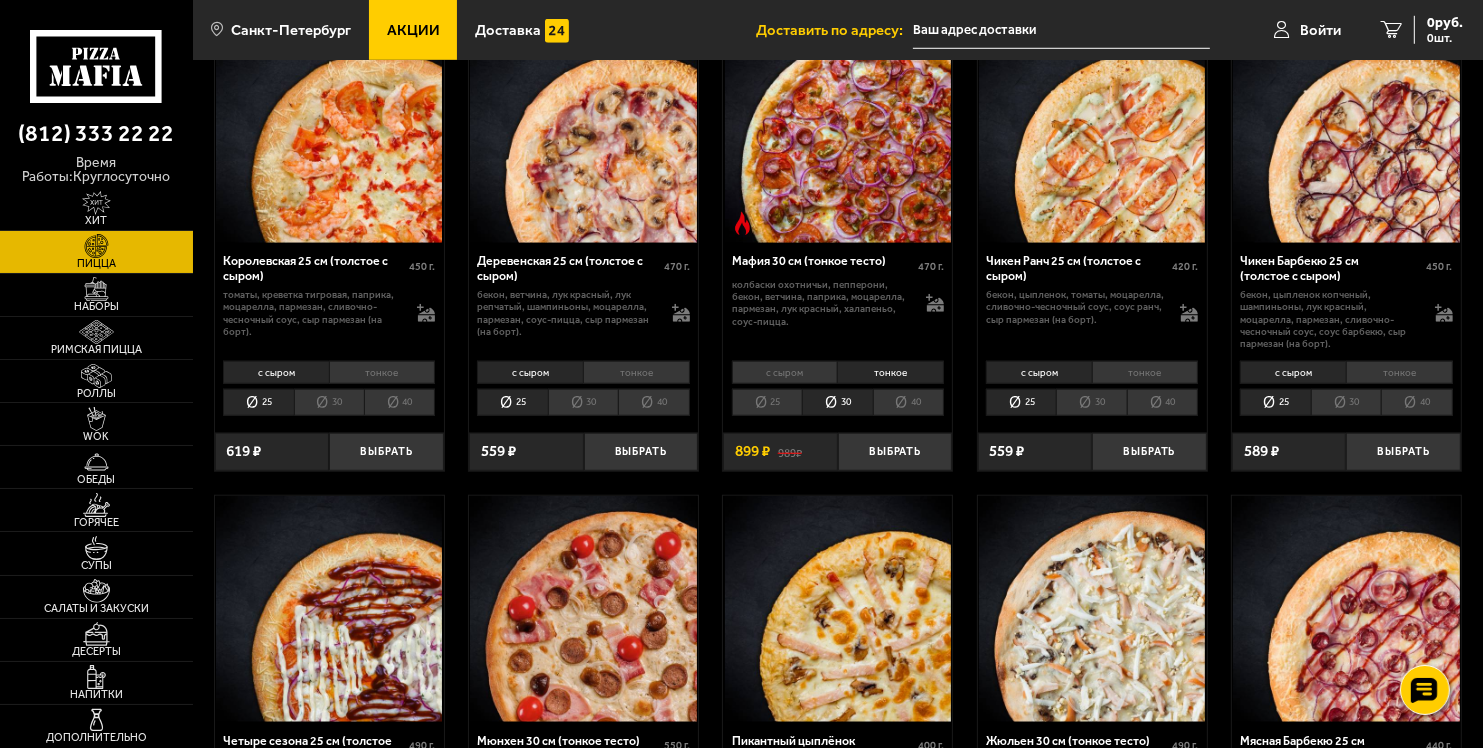 click on "30" at bounding box center [583, 402] 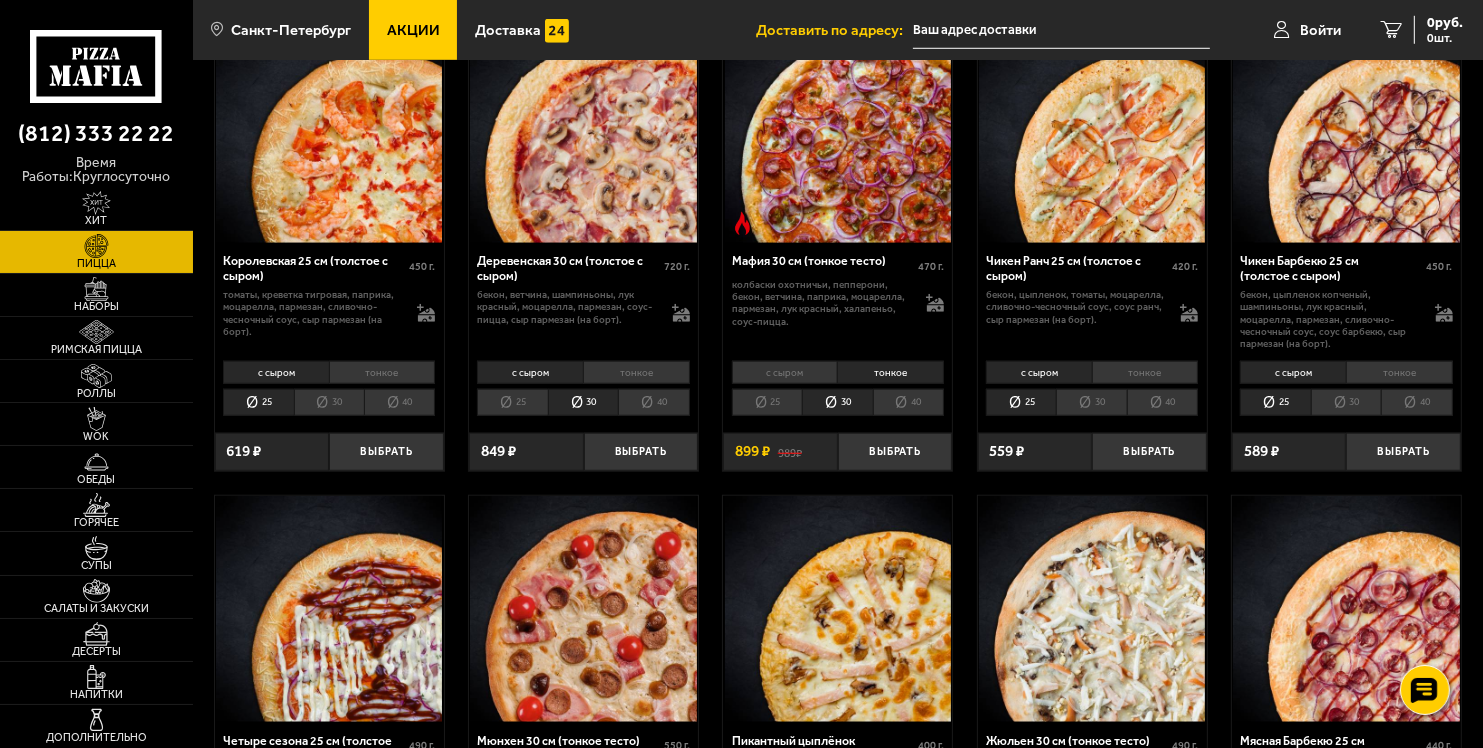 click on "тонкое" at bounding box center (636, 372) 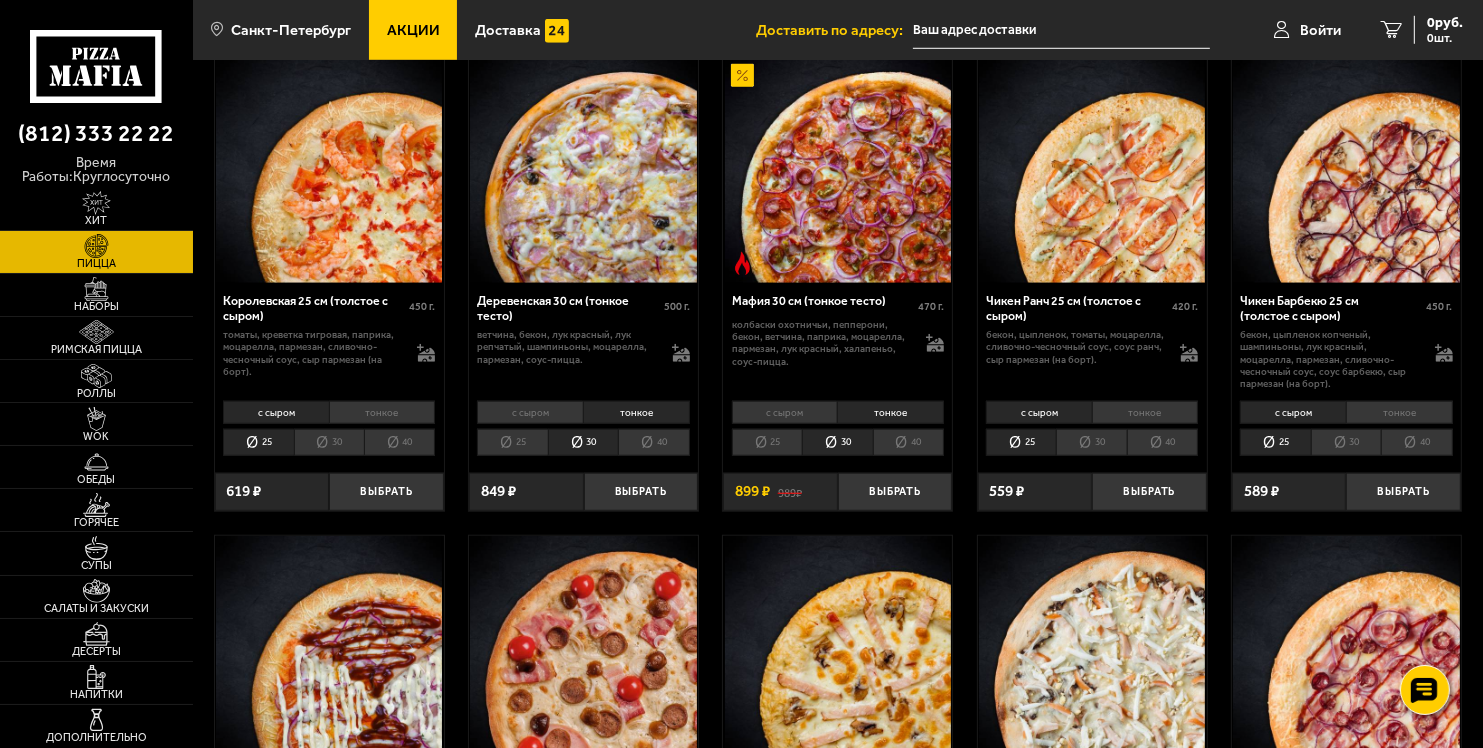 scroll, scrollTop: 1530, scrollLeft: 0, axis: vertical 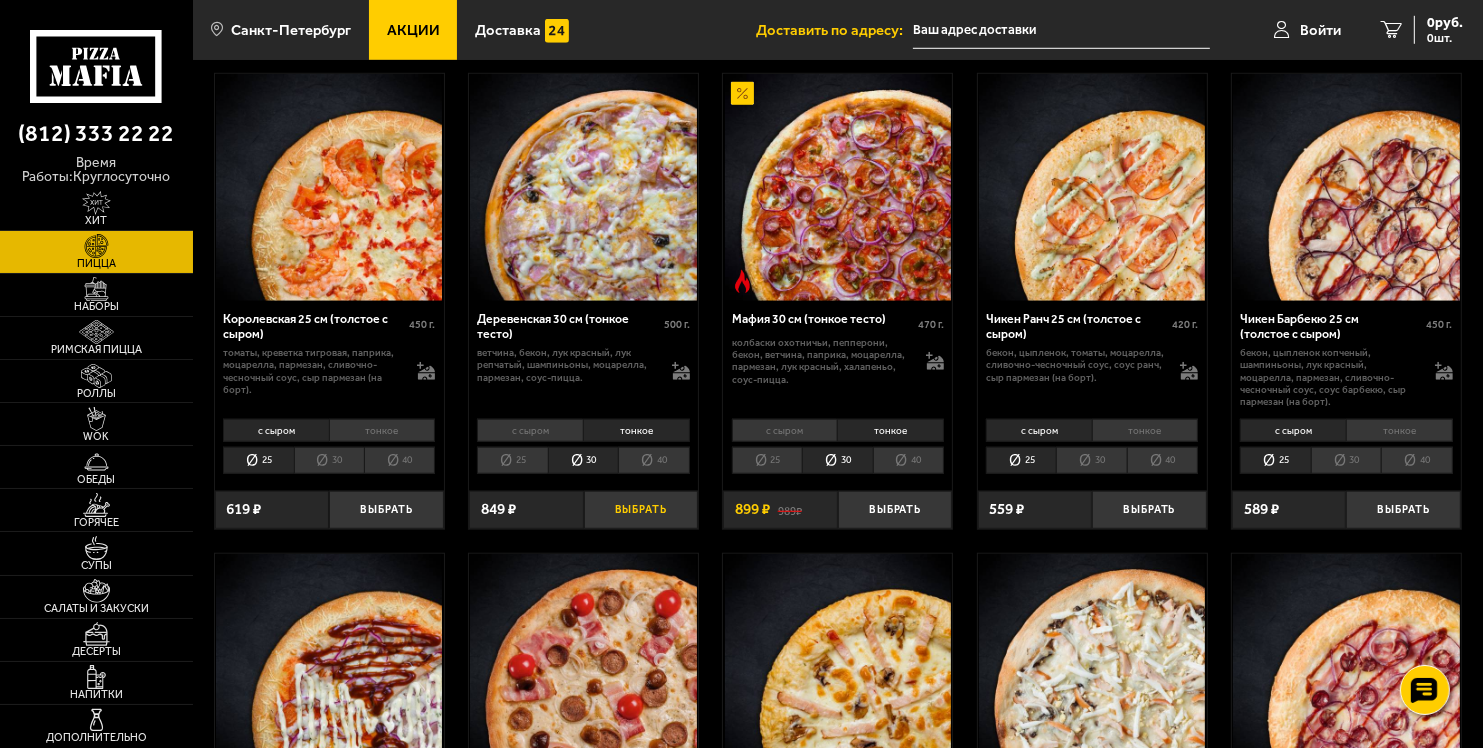 click on "Выбрать" at bounding box center (641, 510) 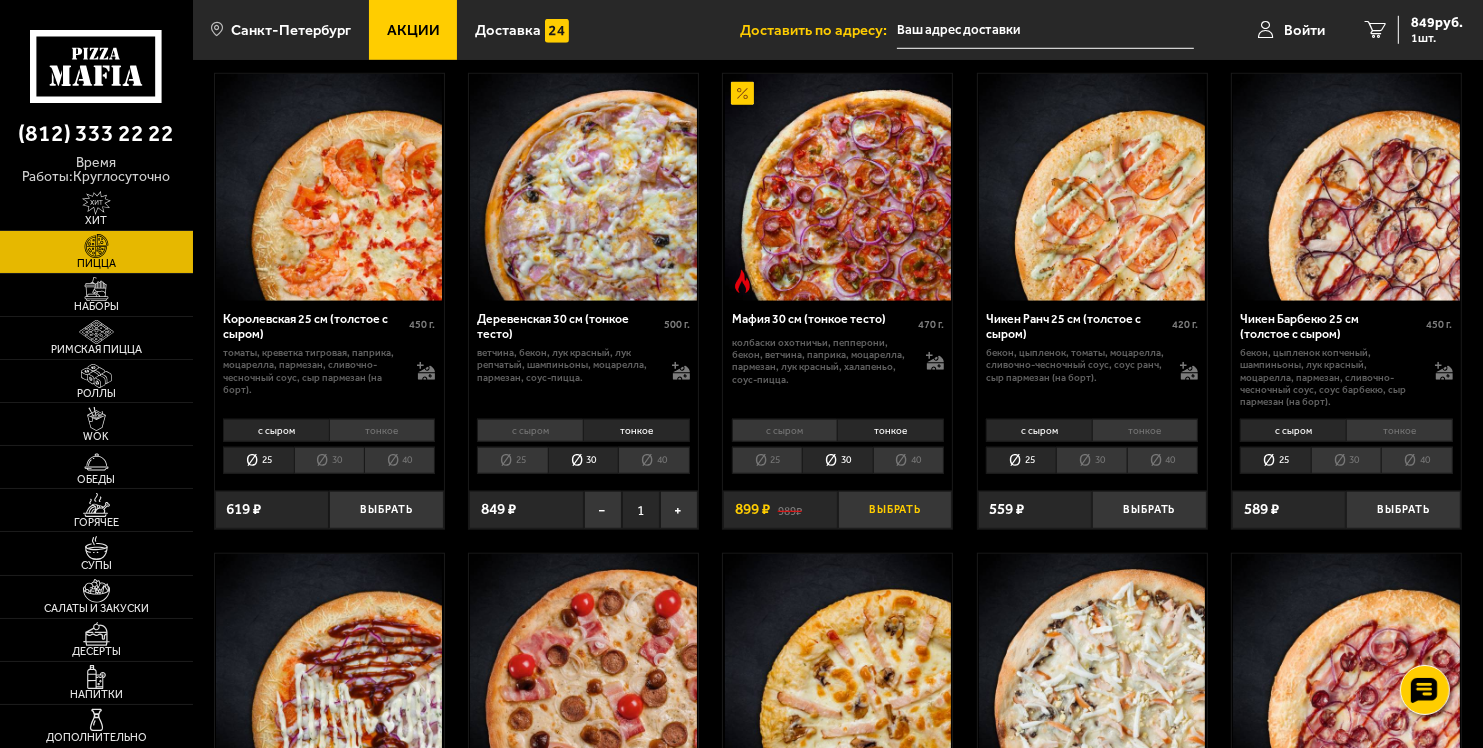 click on "Выбрать" at bounding box center [895, 510] 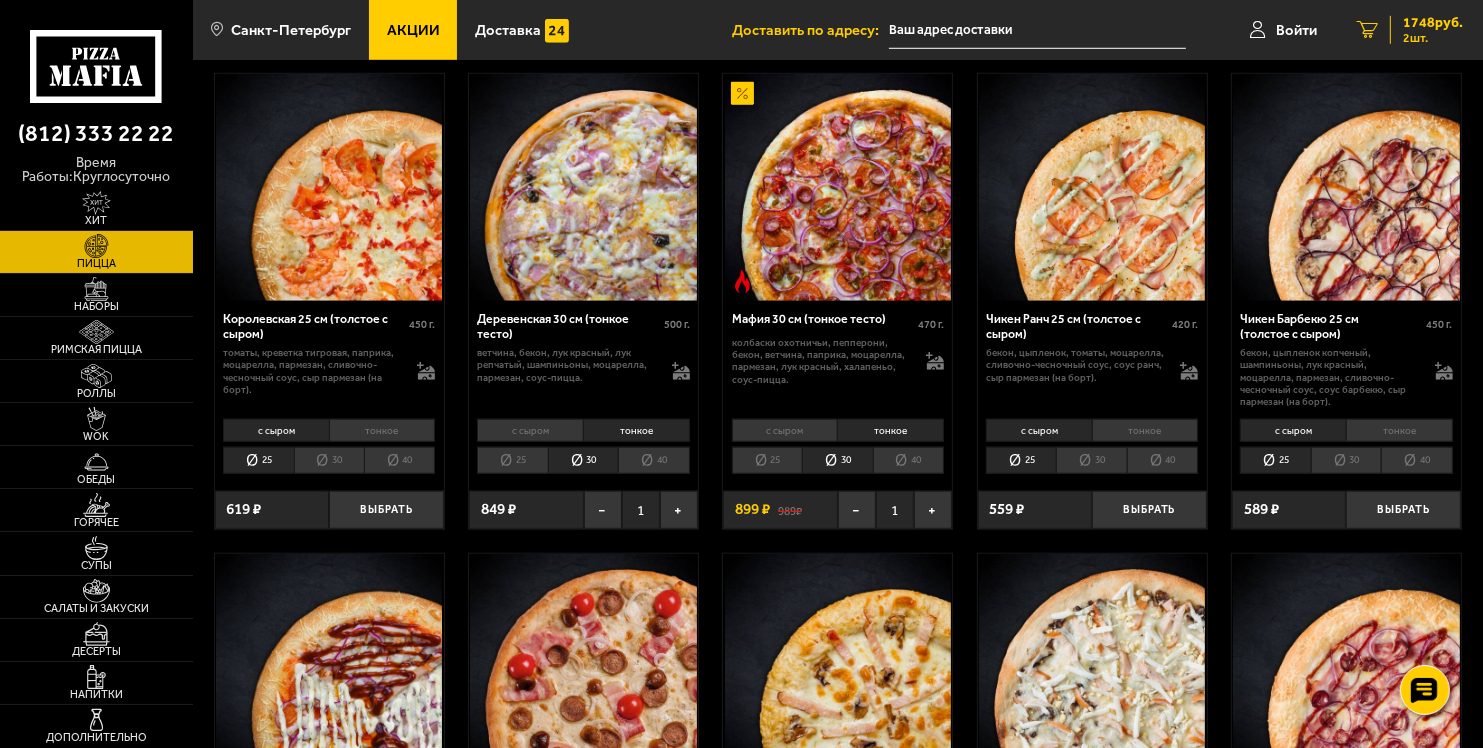 click on "1748  руб." at bounding box center [1433, 23] 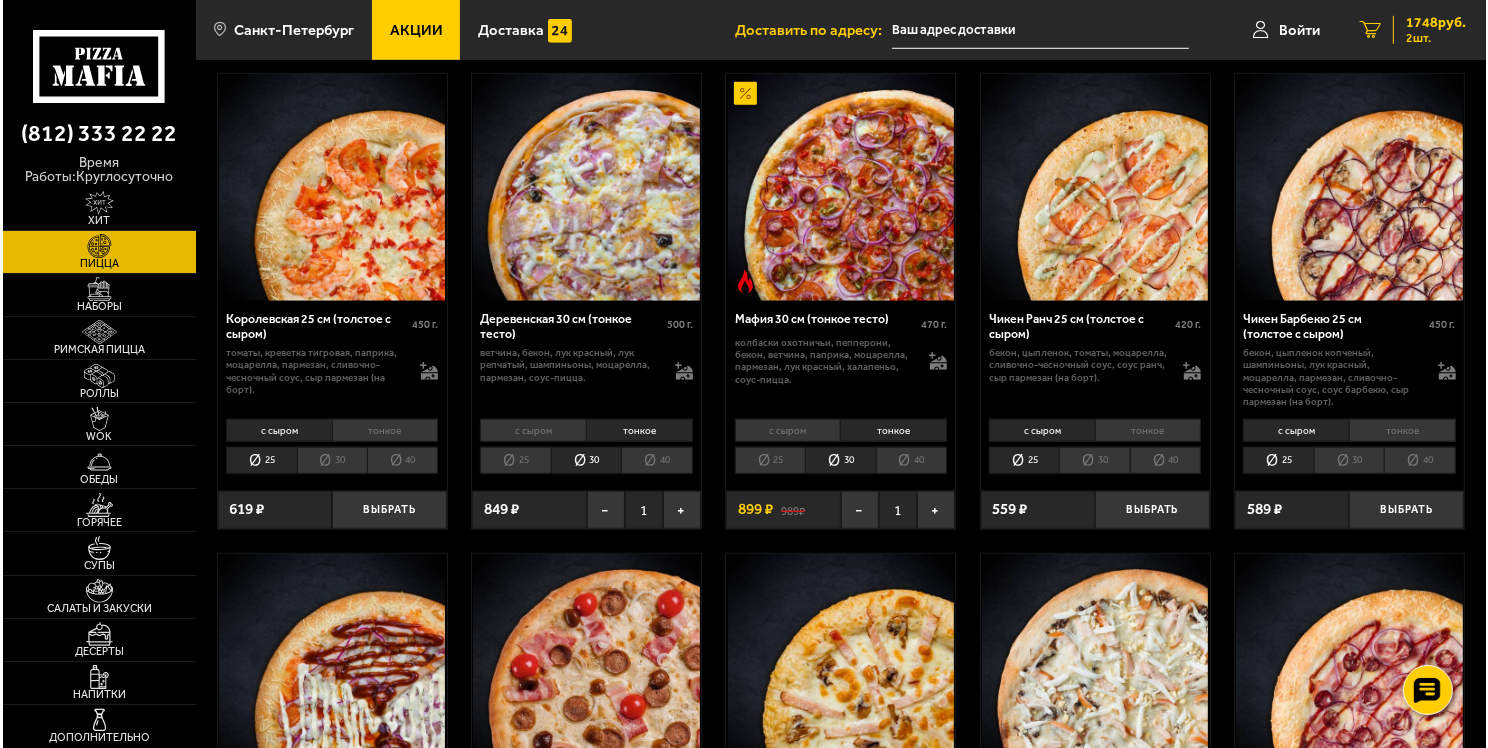 scroll, scrollTop: 0, scrollLeft: 0, axis: both 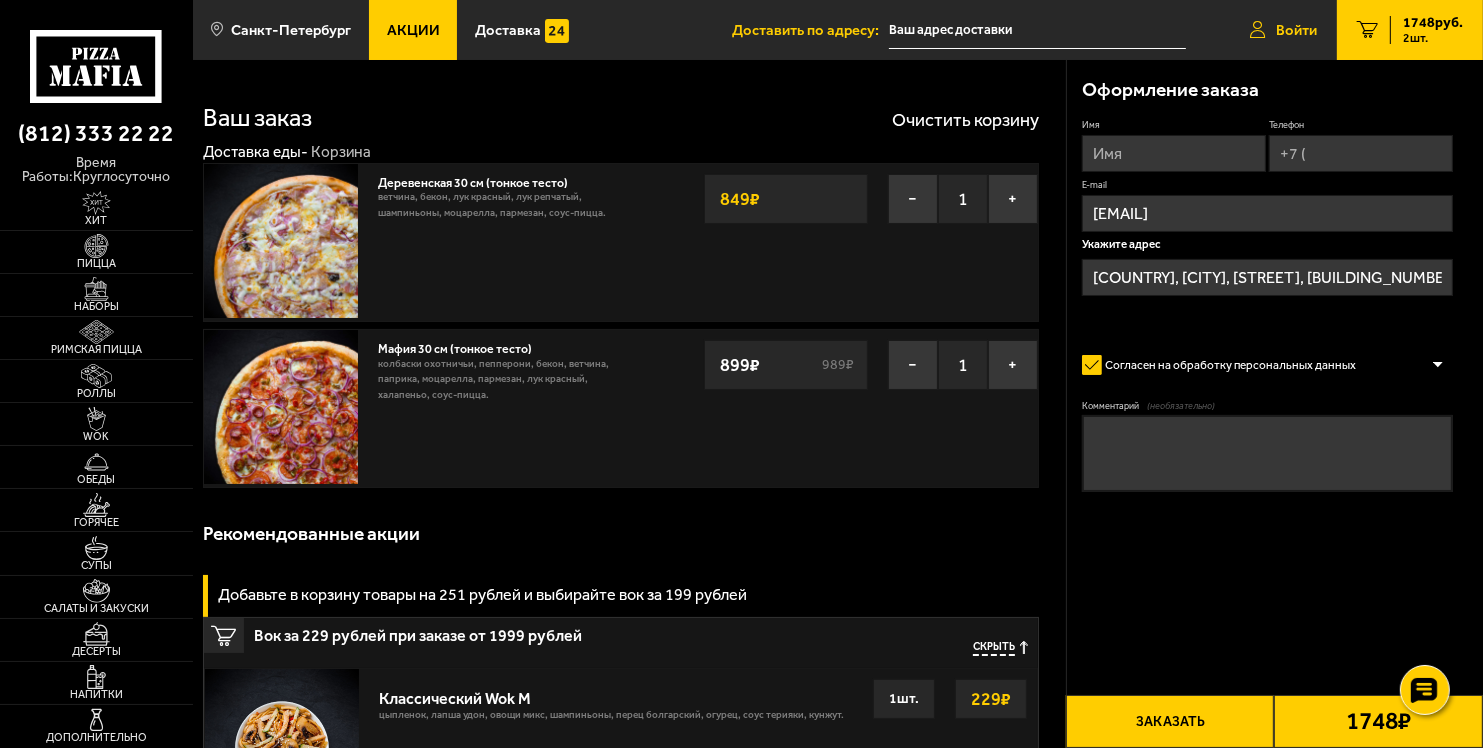 click on "Войти" at bounding box center (1296, 30) 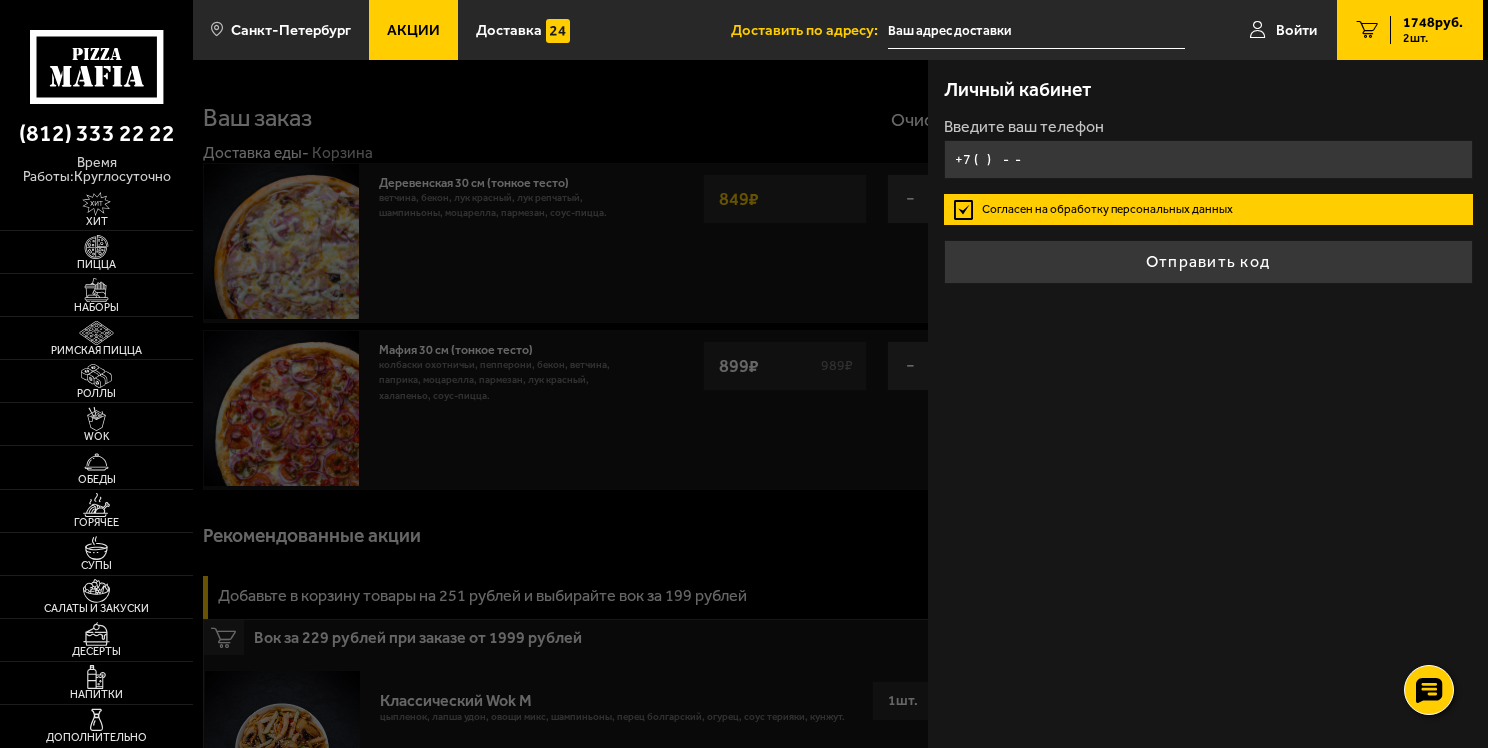 type on "+7 (911) 172-48-40" 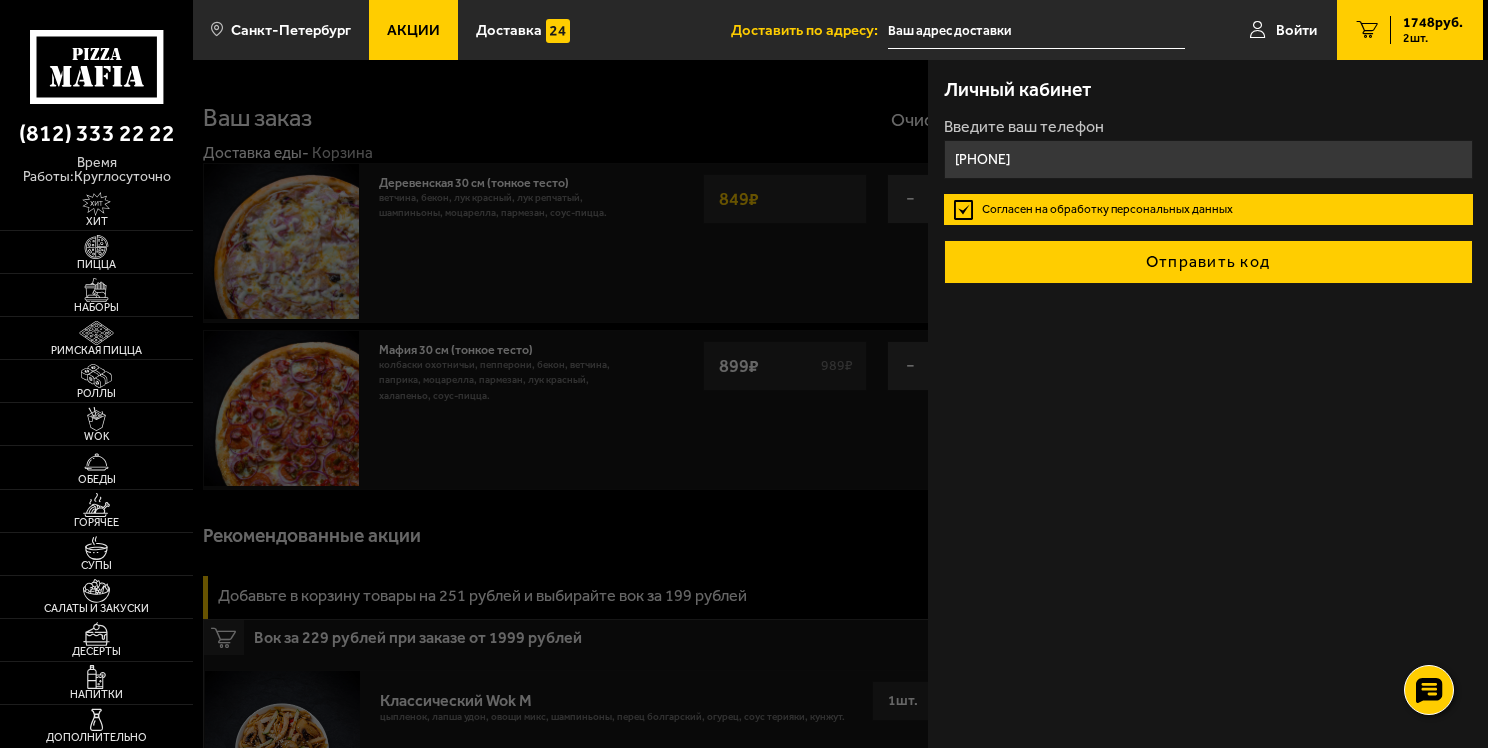 click on "Отправить код" at bounding box center [1208, 262] 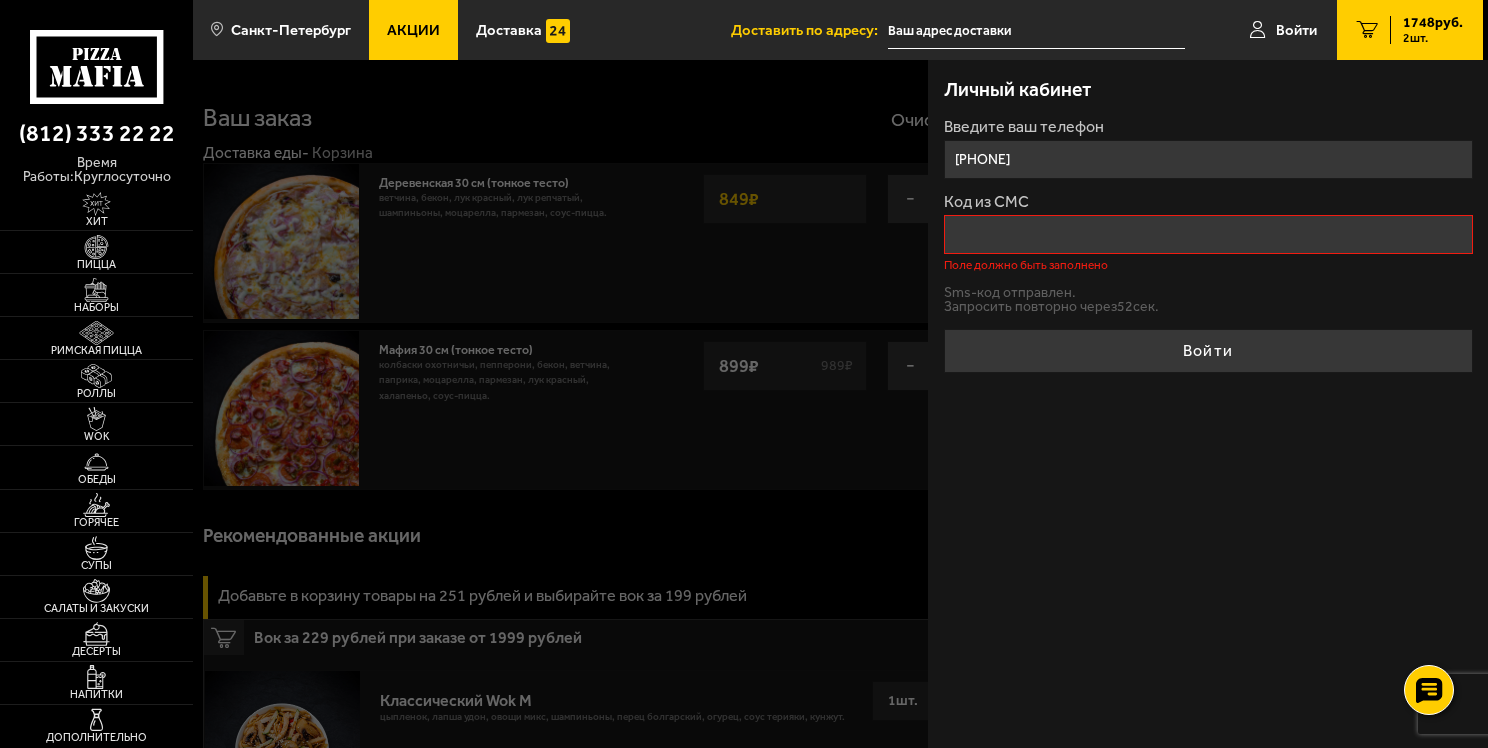 click on "Код из СМС" at bounding box center [1208, 234] 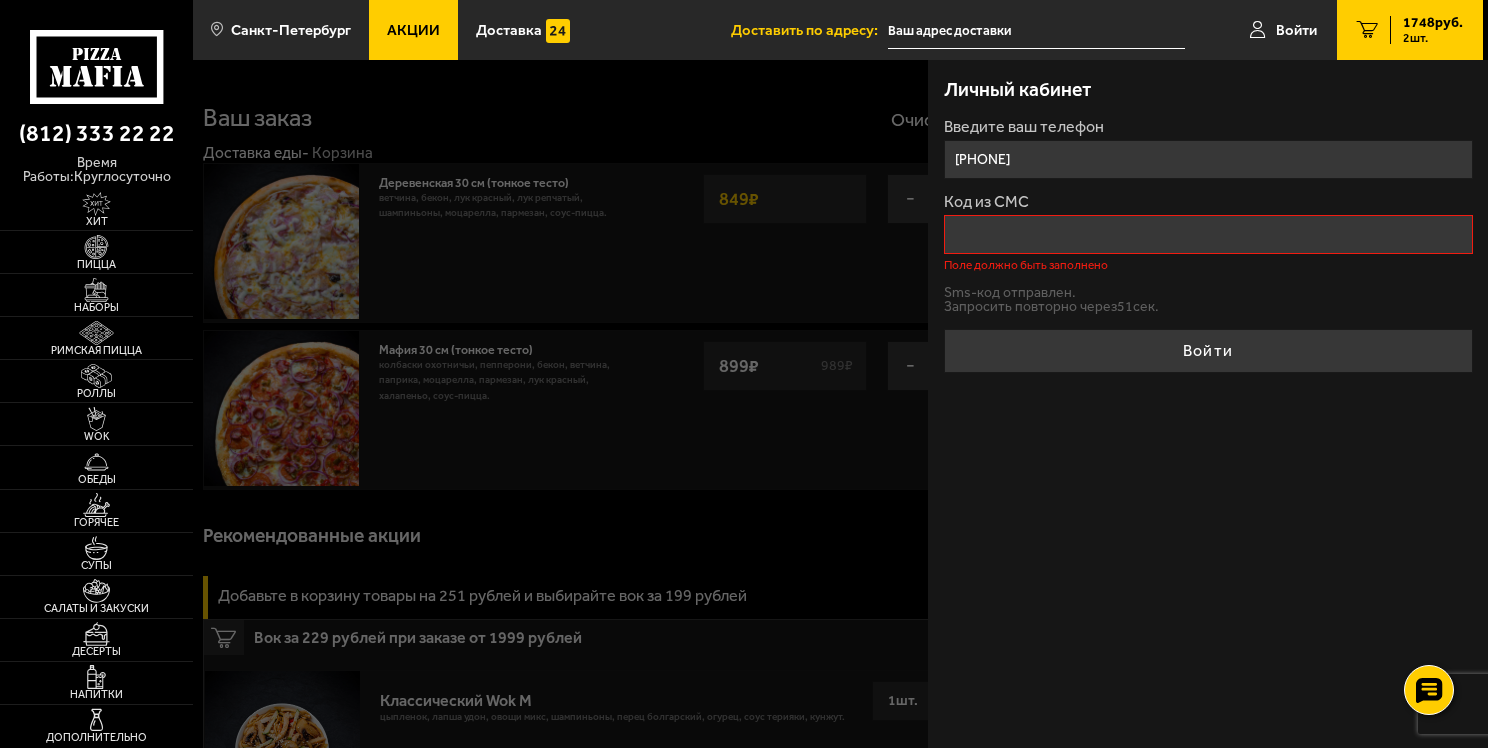click on "Код из СМС" at bounding box center (1208, 234) 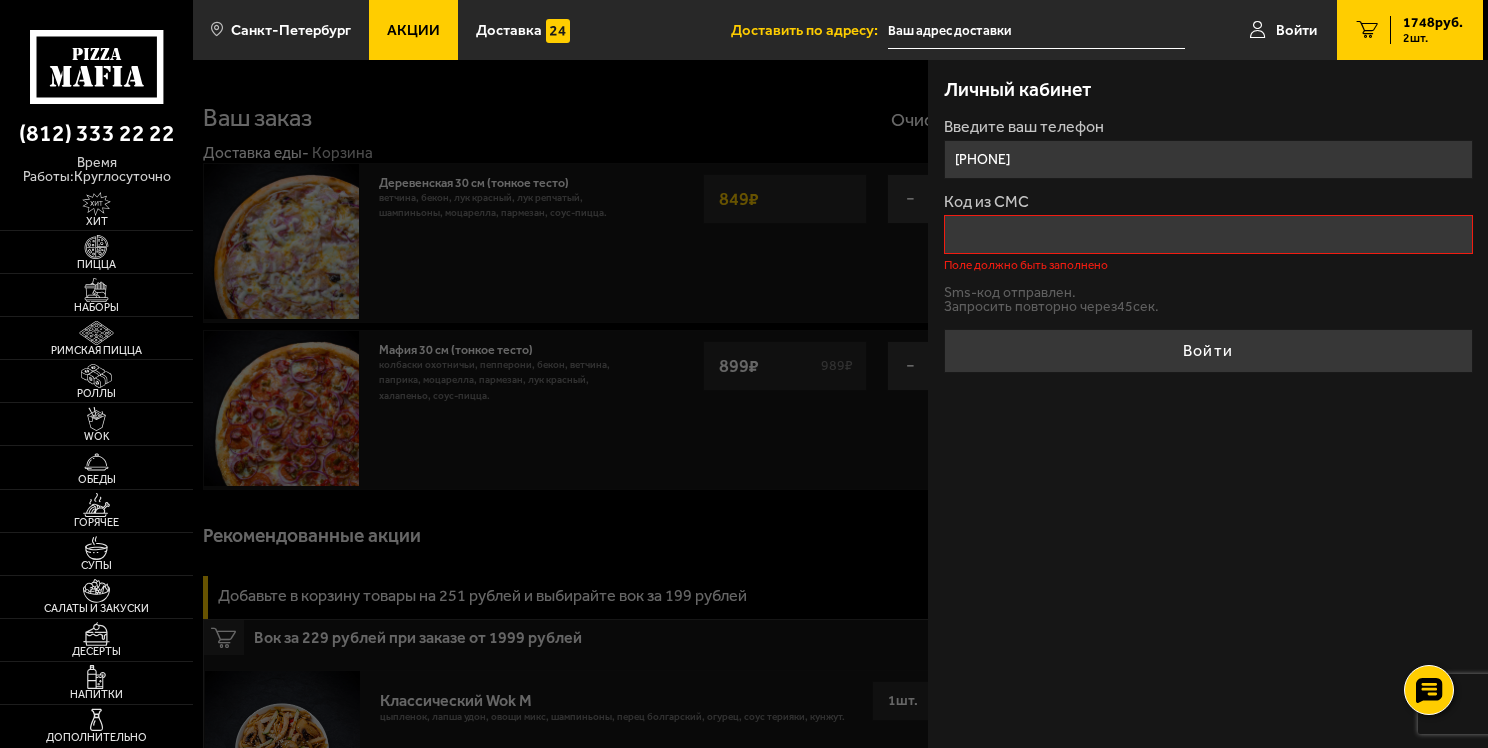 click on "Запросить повторно через  45  сек." at bounding box center [1208, 307] 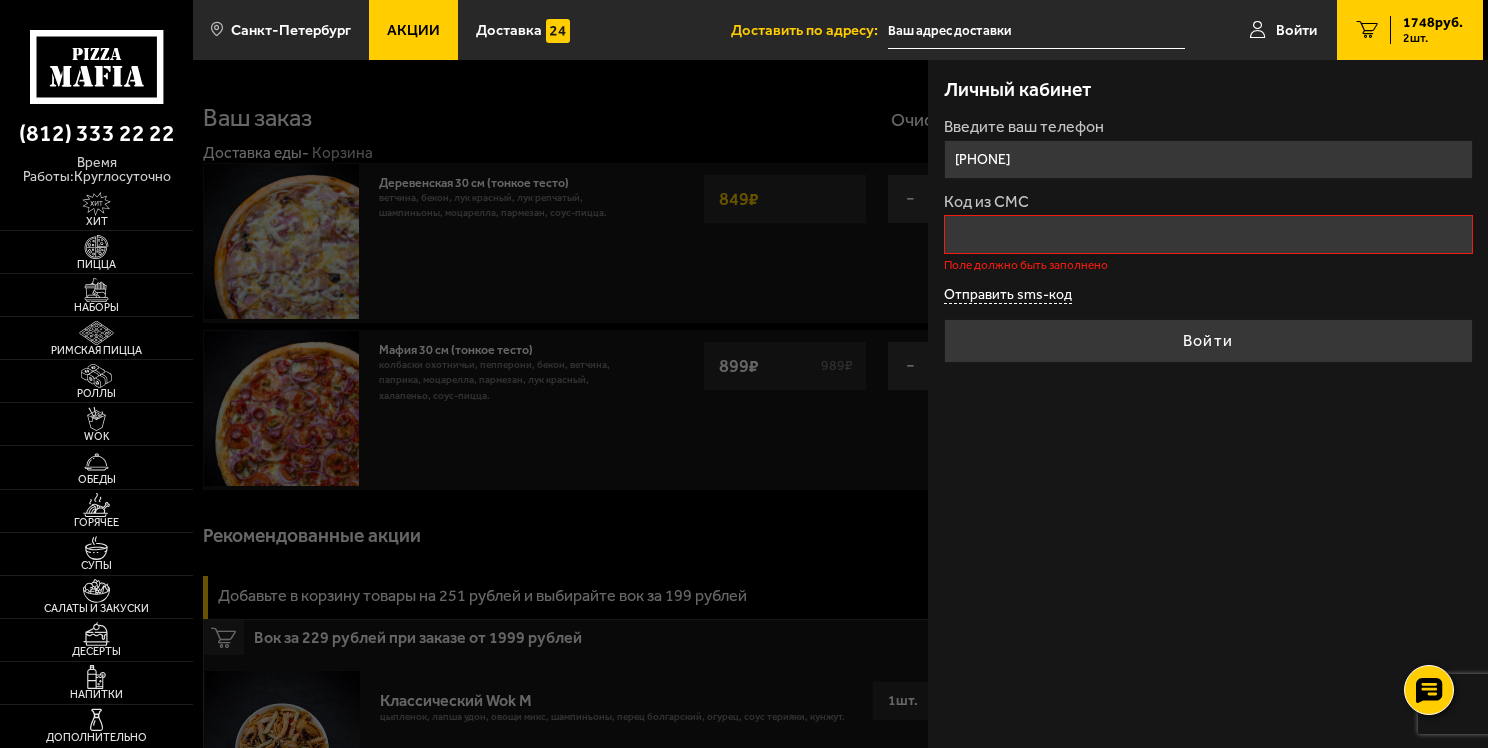 click on "Отправить sms-код" at bounding box center (1008, 295) 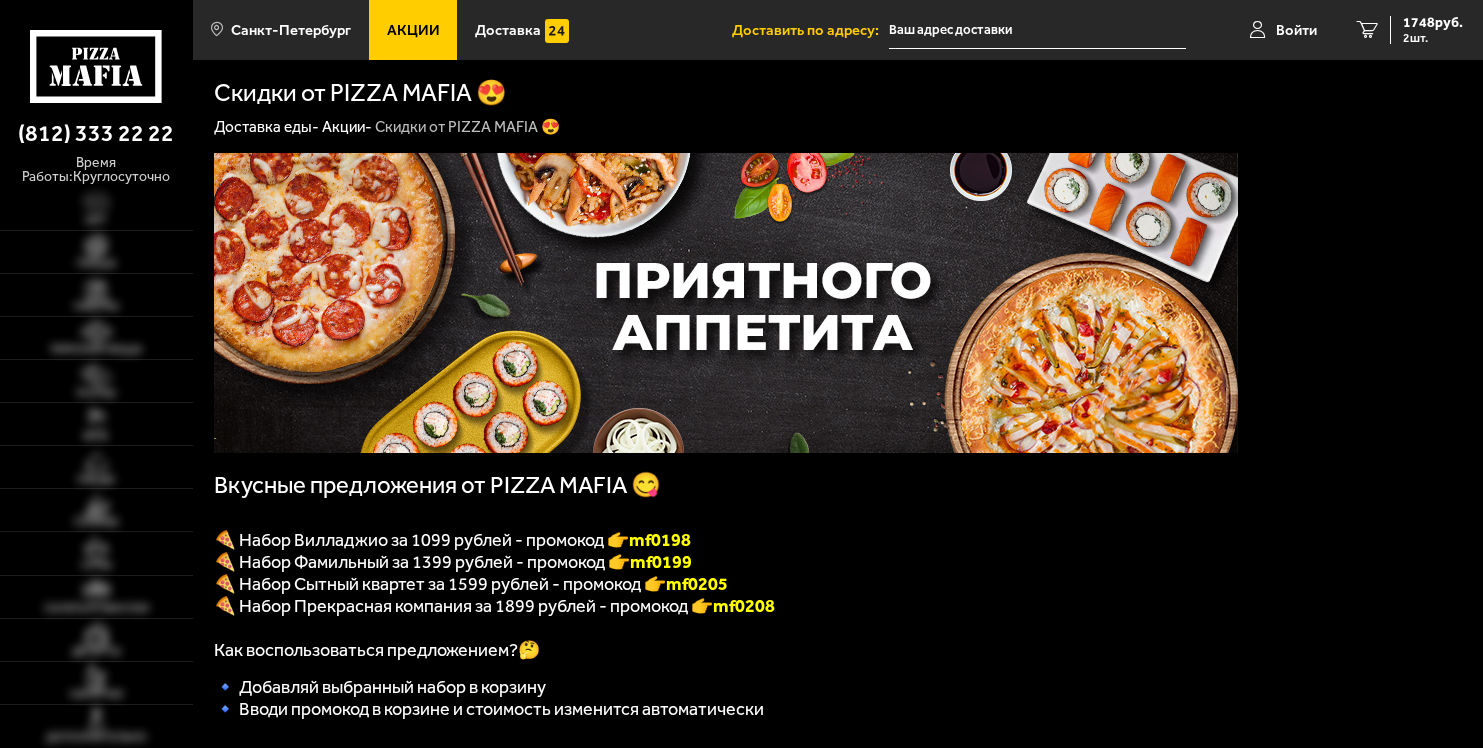 scroll, scrollTop: 0, scrollLeft: 0, axis: both 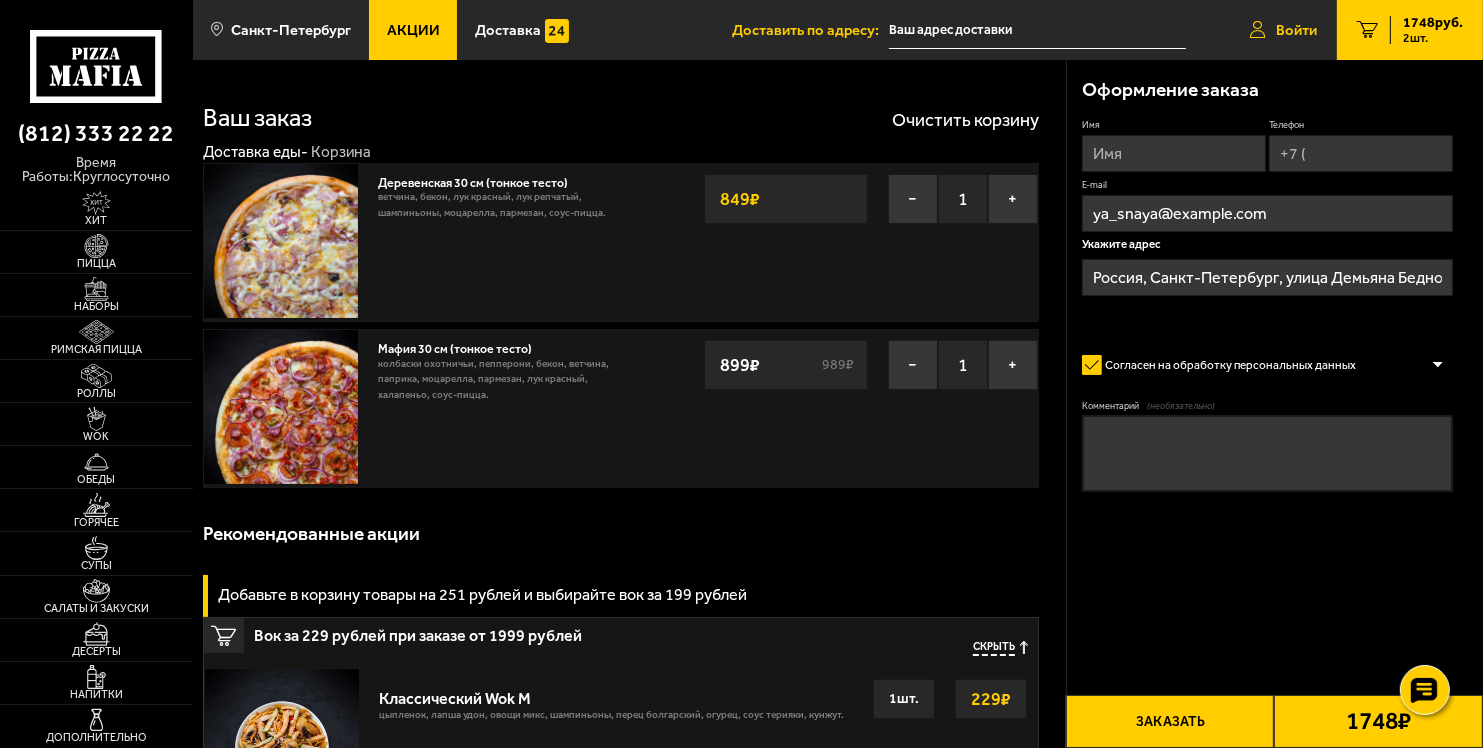 click on "Войти" at bounding box center (1296, 30) 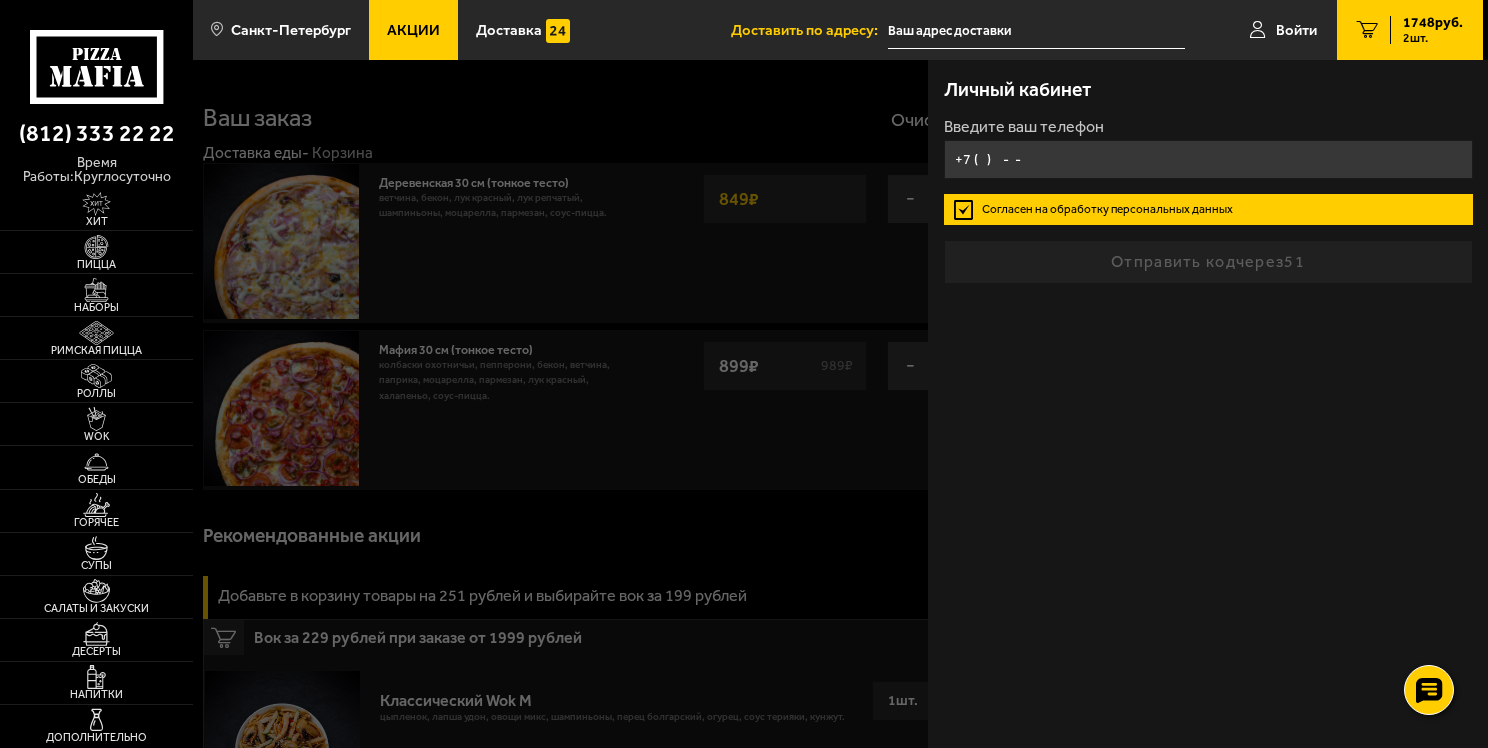 click on "+7 (   )    -  -" at bounding box center [1208, 159] 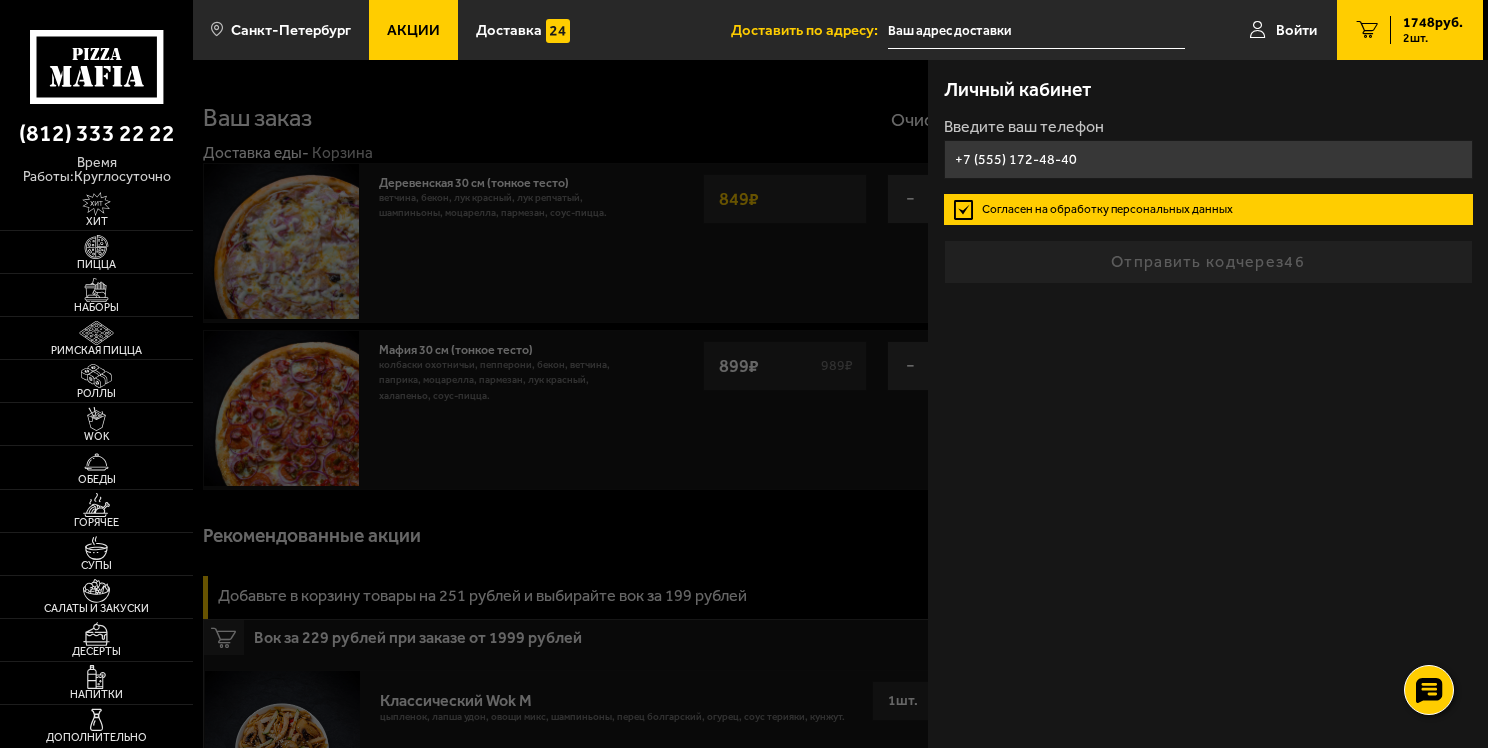 type on "+7 (911) 172-48-40" 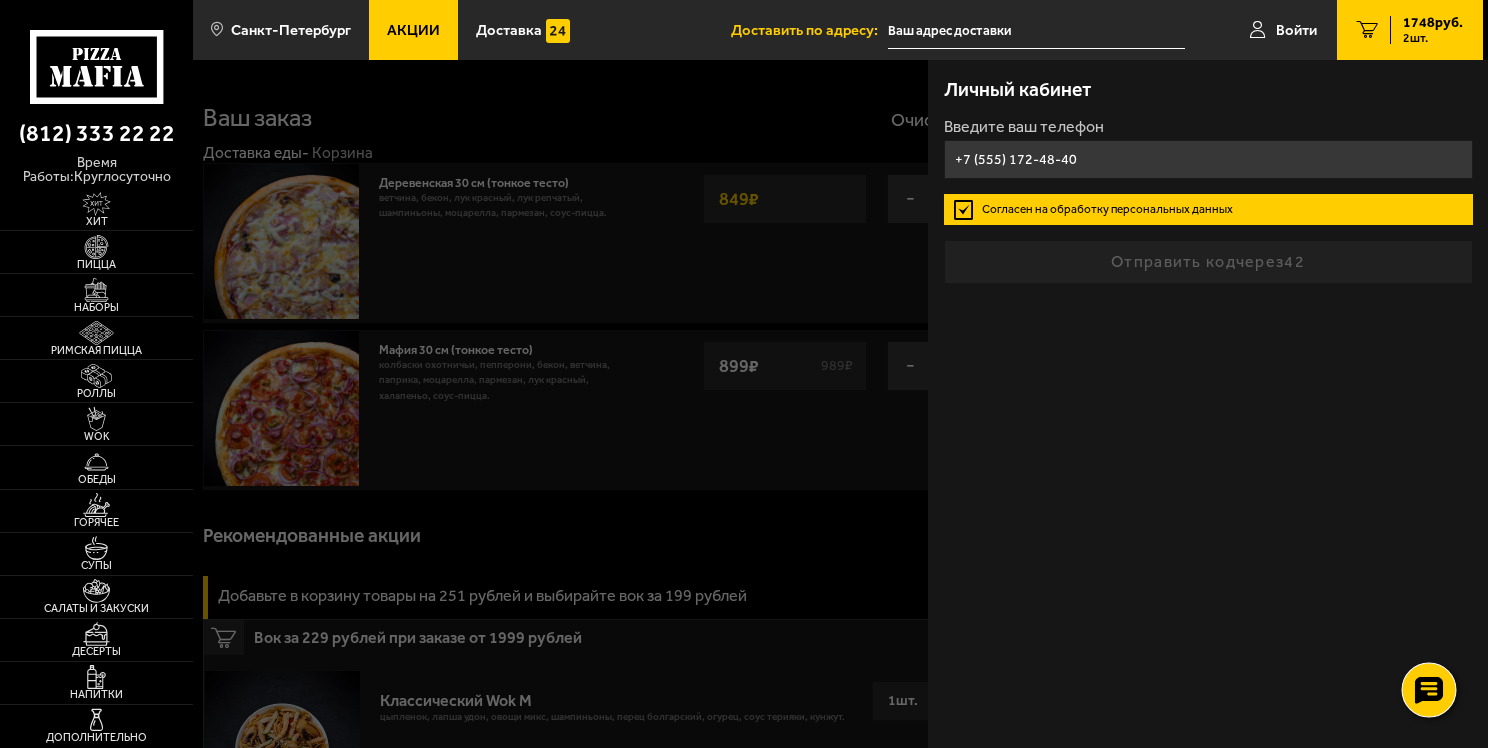 click 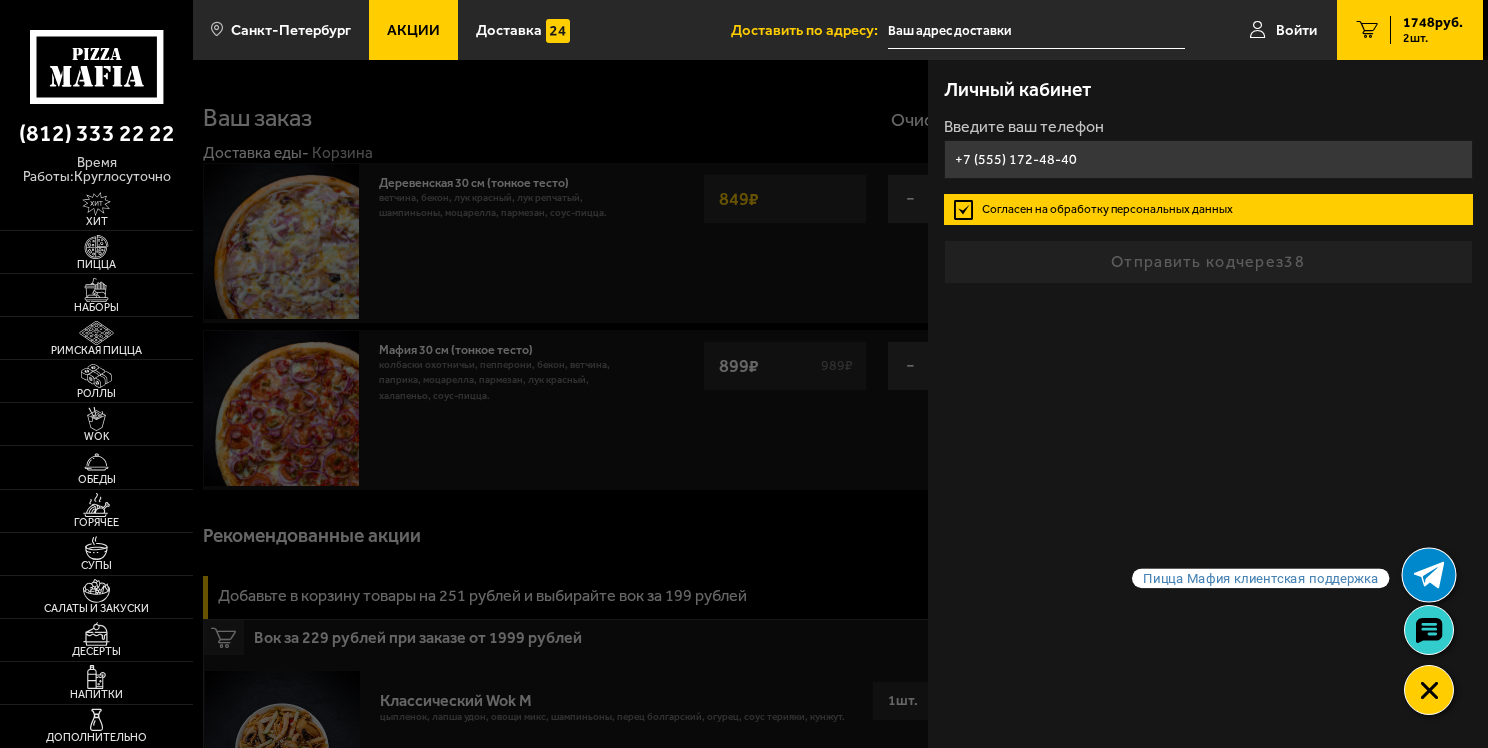 click 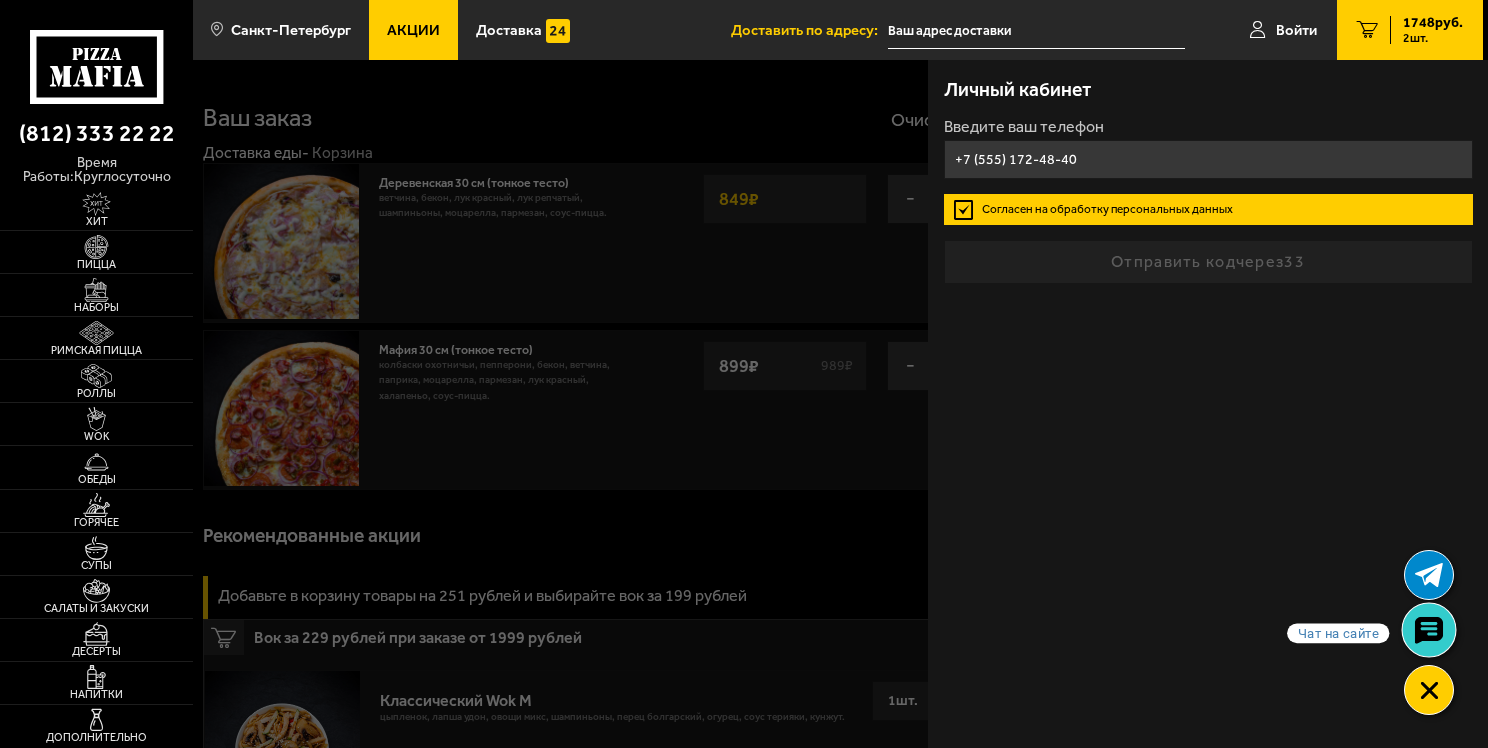 click 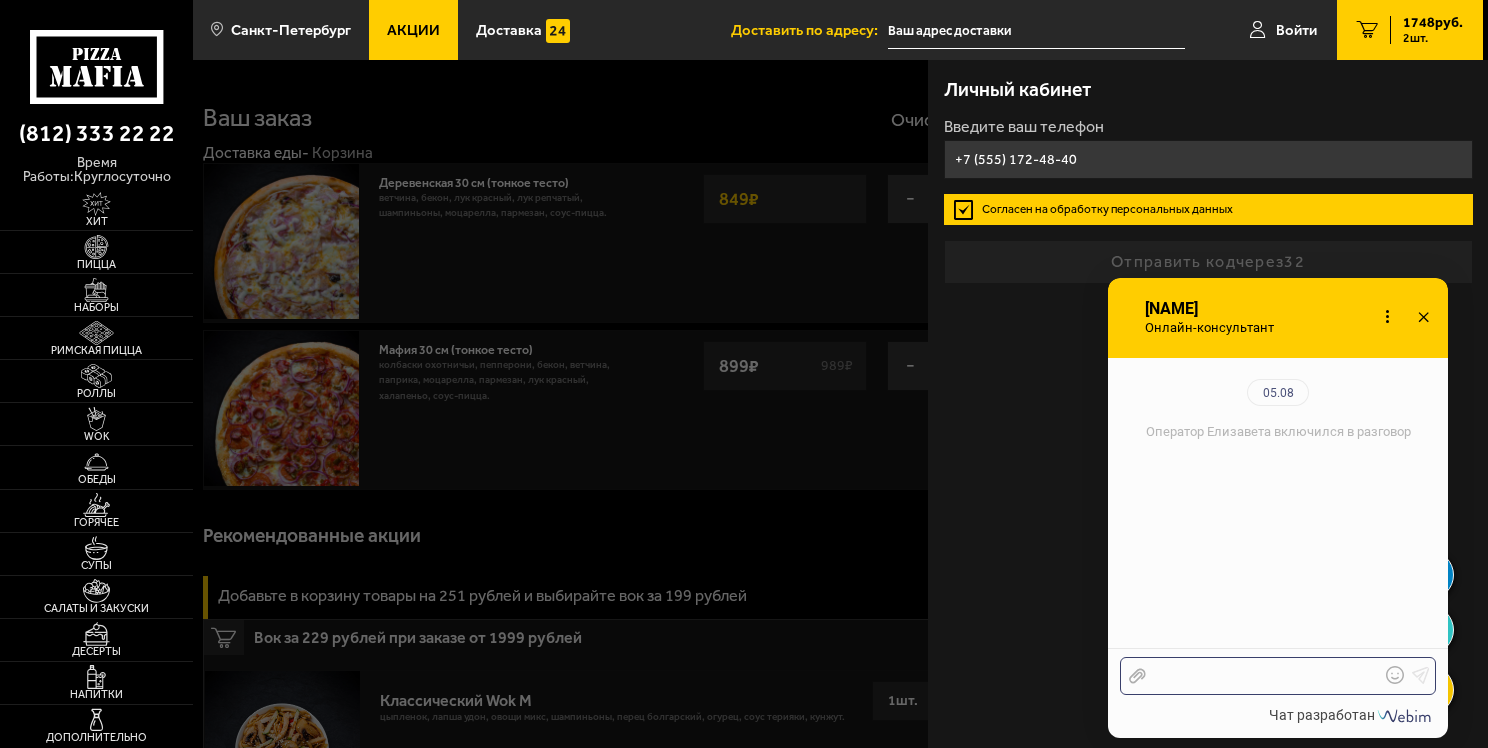 click at bounding box center (1263, 676) 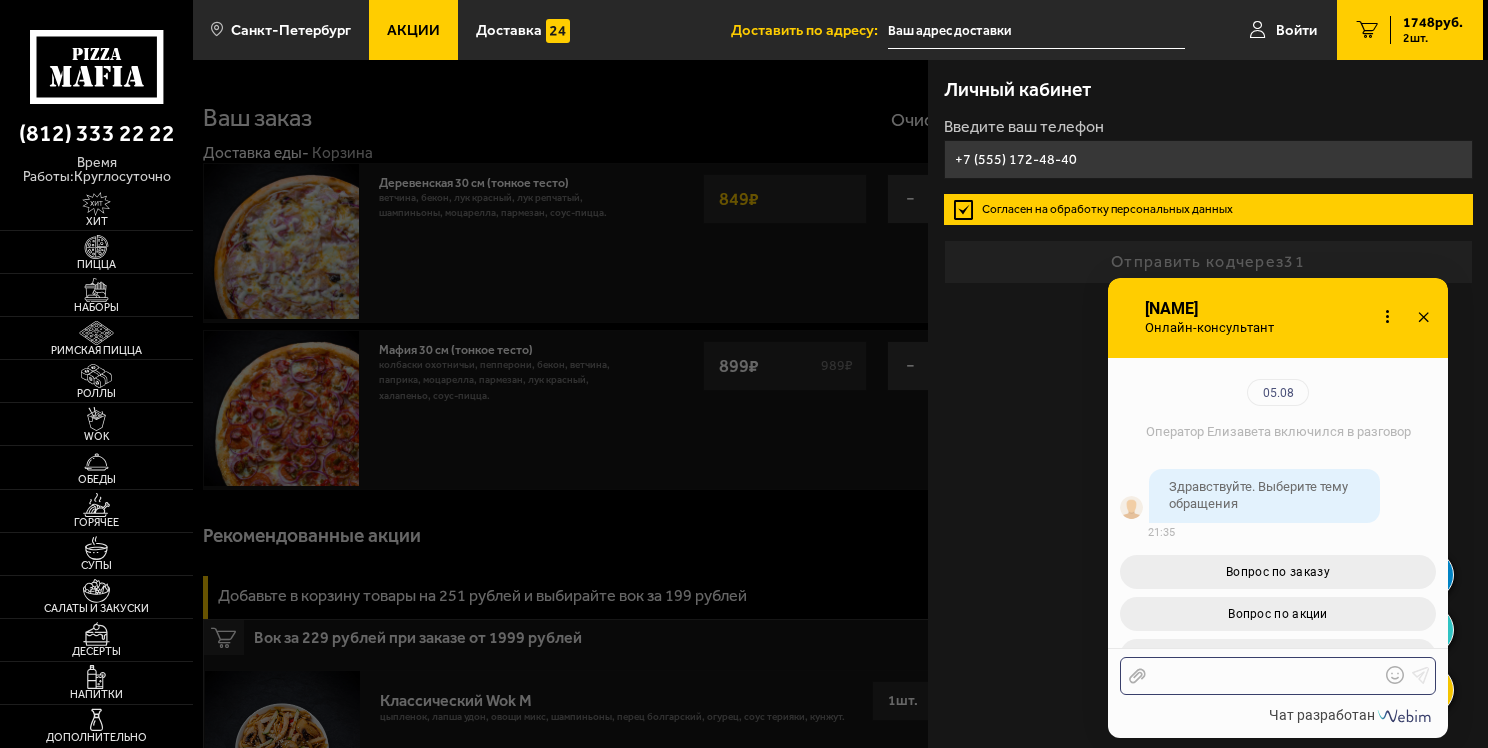 scroll, scrollTop: 218, scrollLeft: 0, axis: vertical 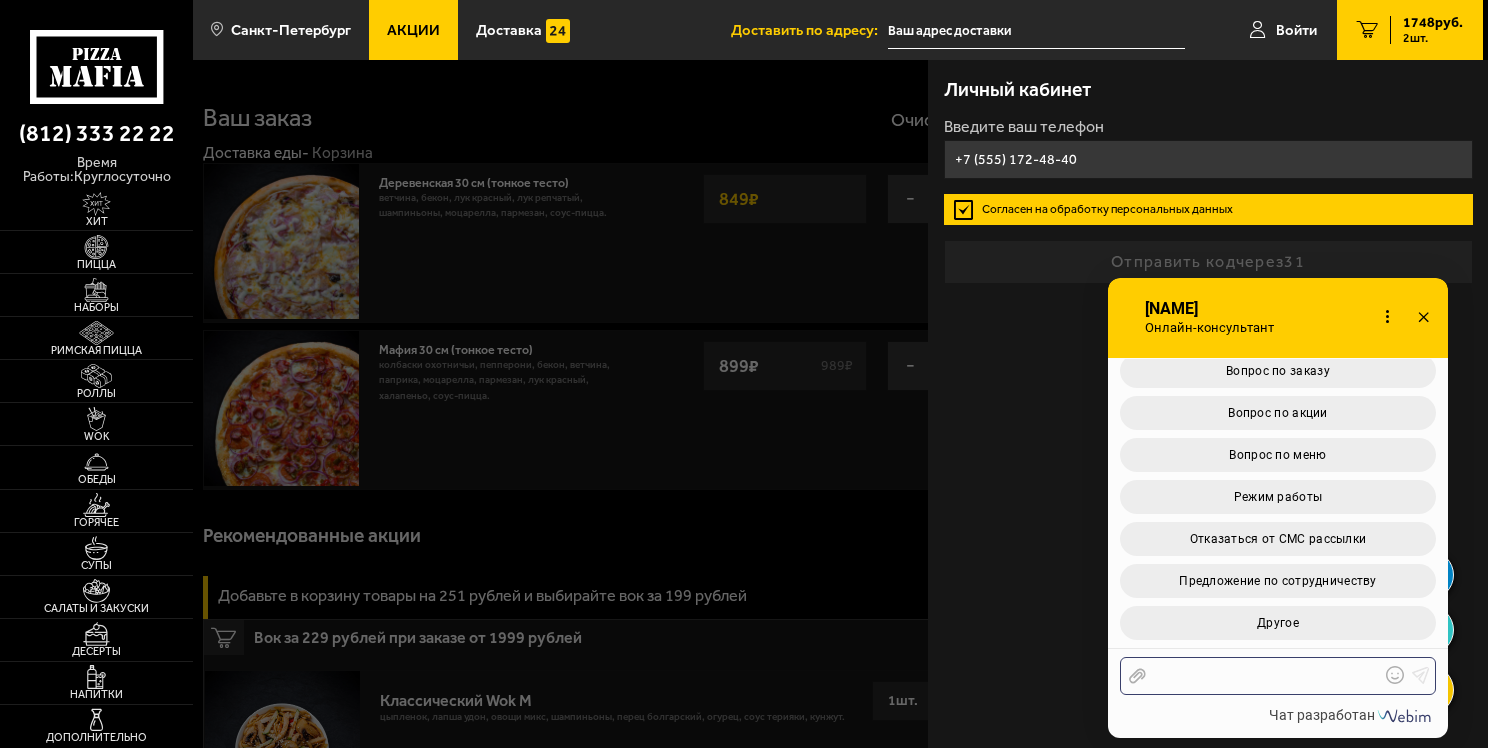 type 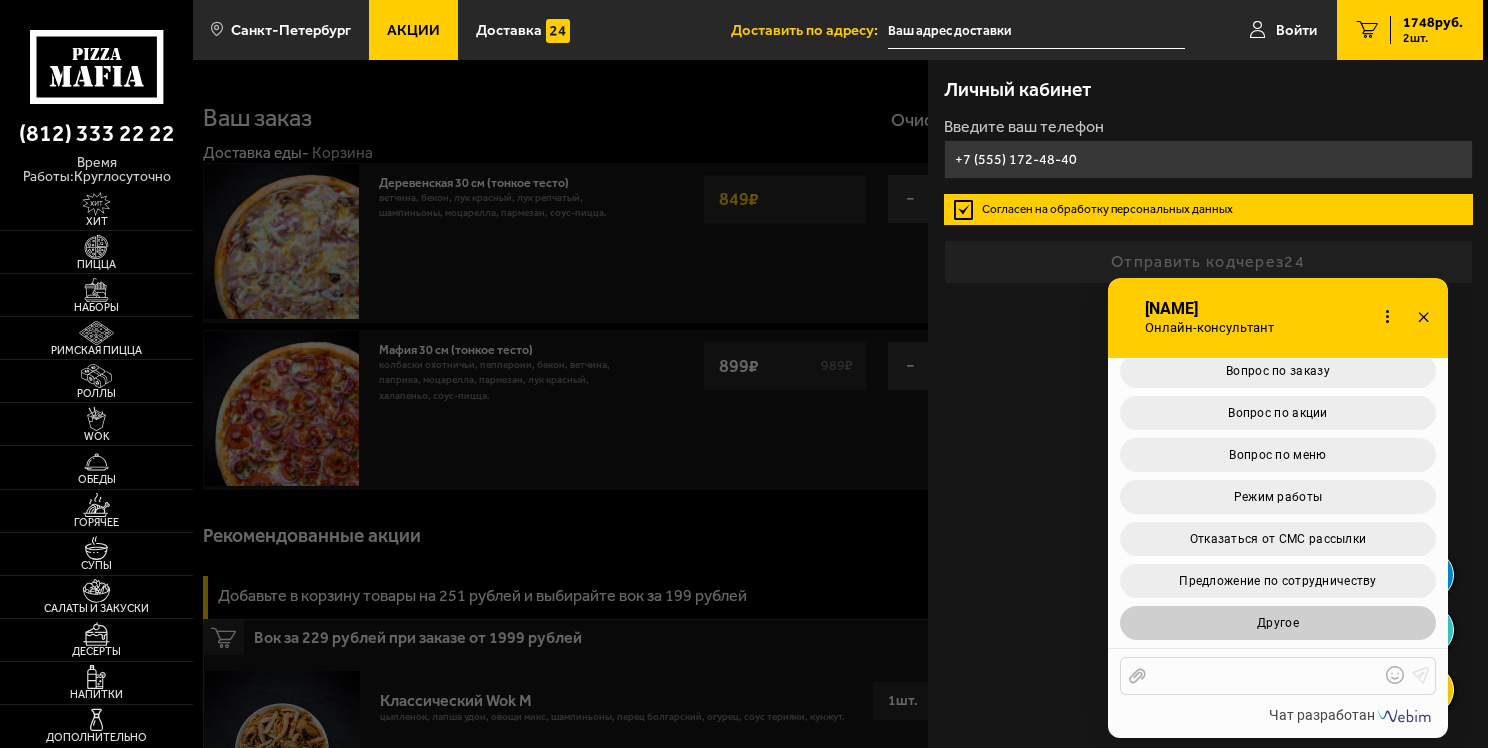 click on "Другое" at bounding box center (1278, 623) 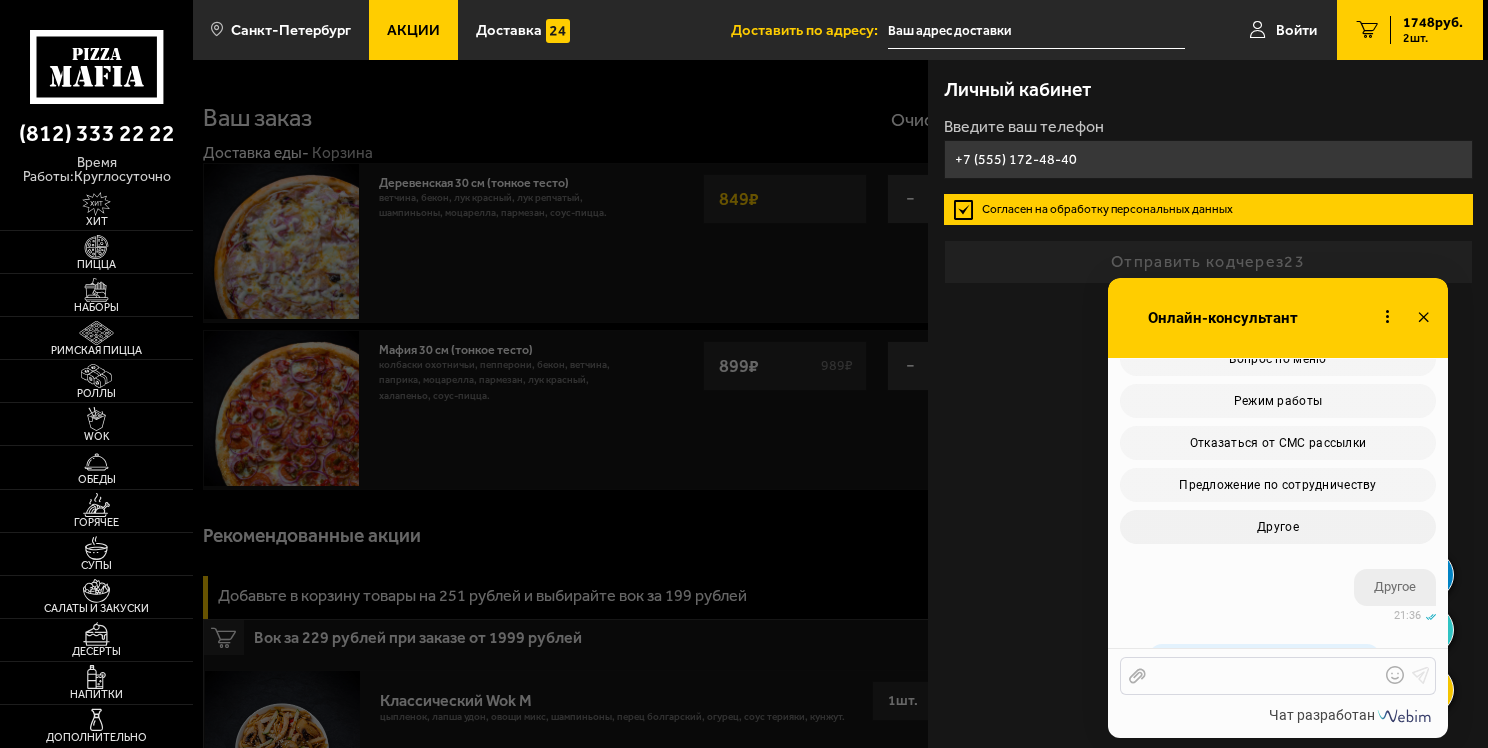 scroll, scrollTop: 488, scrollLeft: 0, axis: vertical 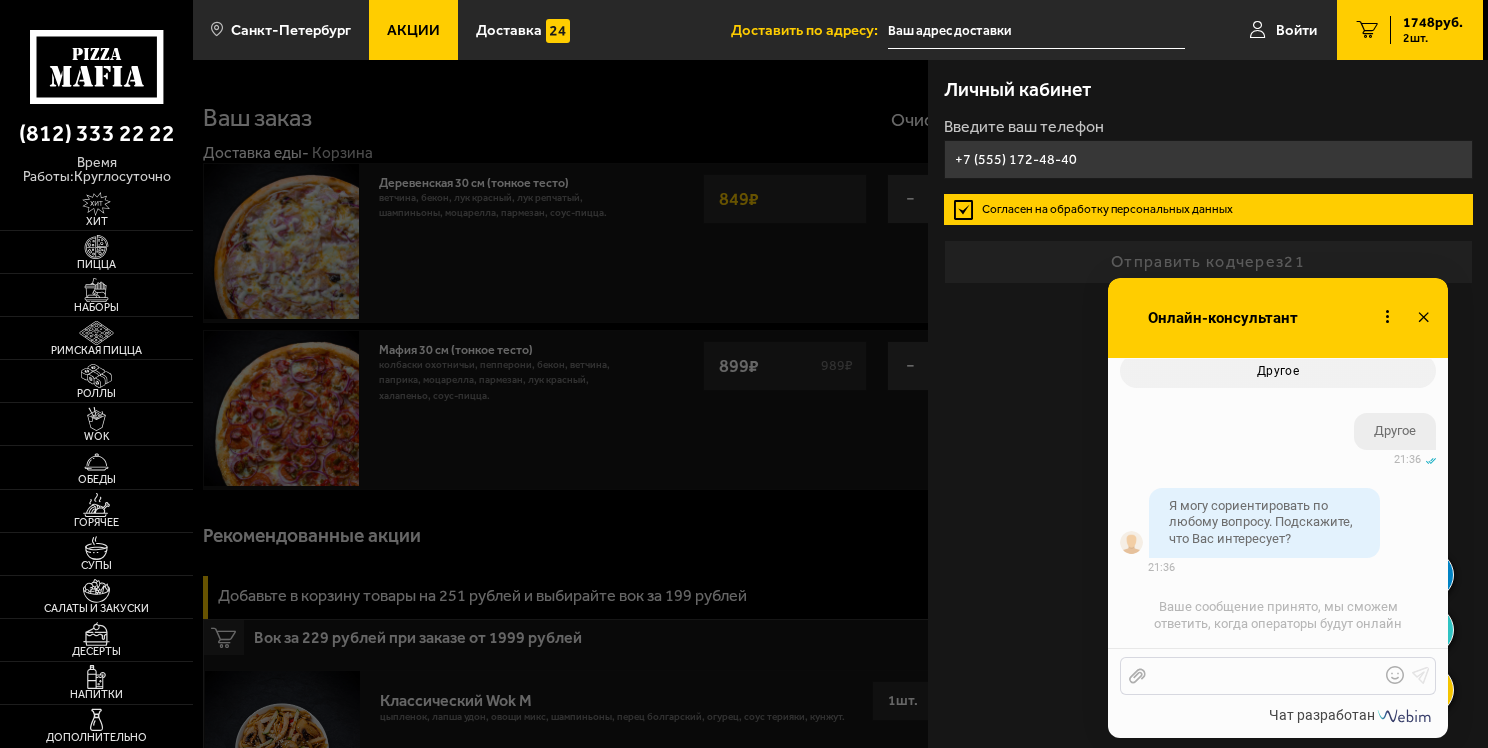 click at bounding box center (1263, 676) 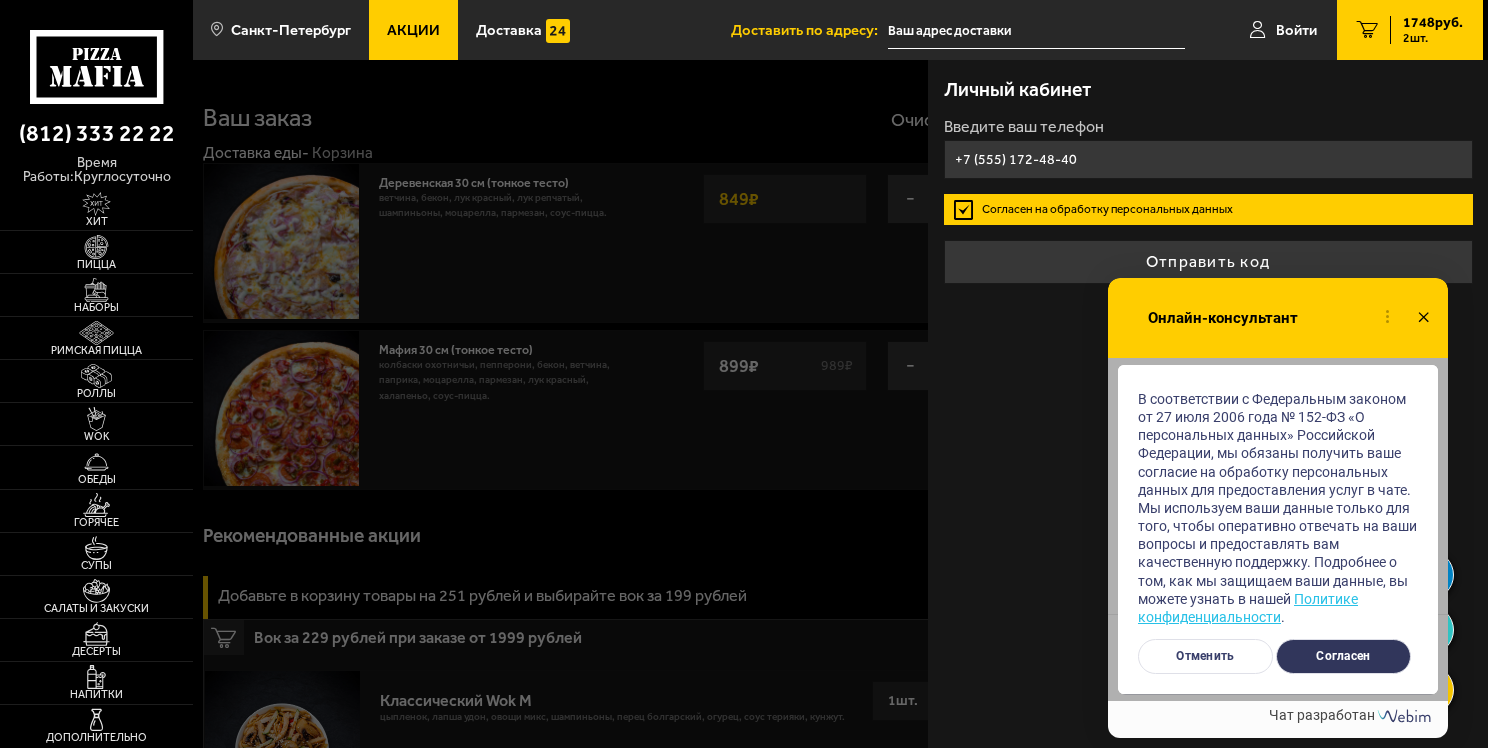 click on "Согласен" at bounding box center [1343, 656] 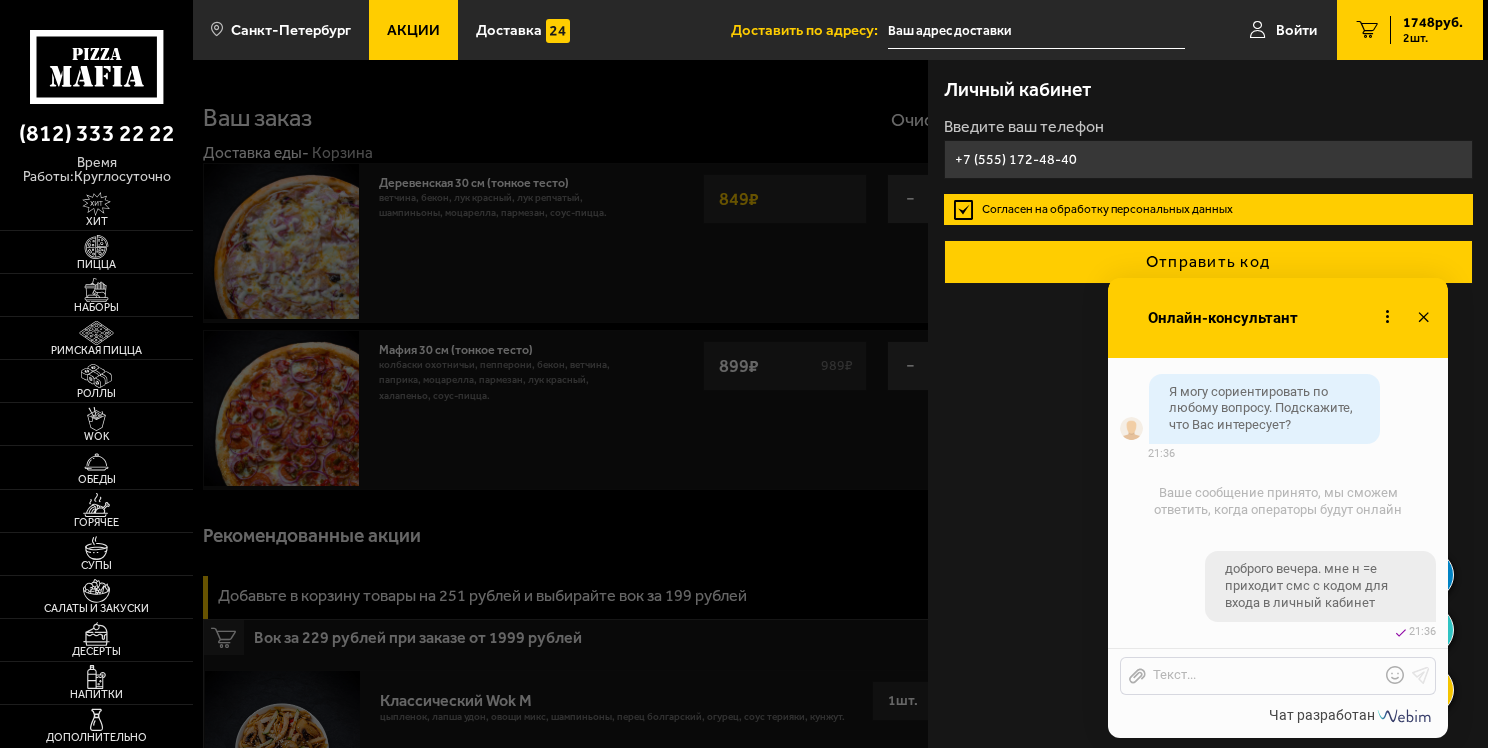 click on "Отправить код" at bounding box center (1208, 262) 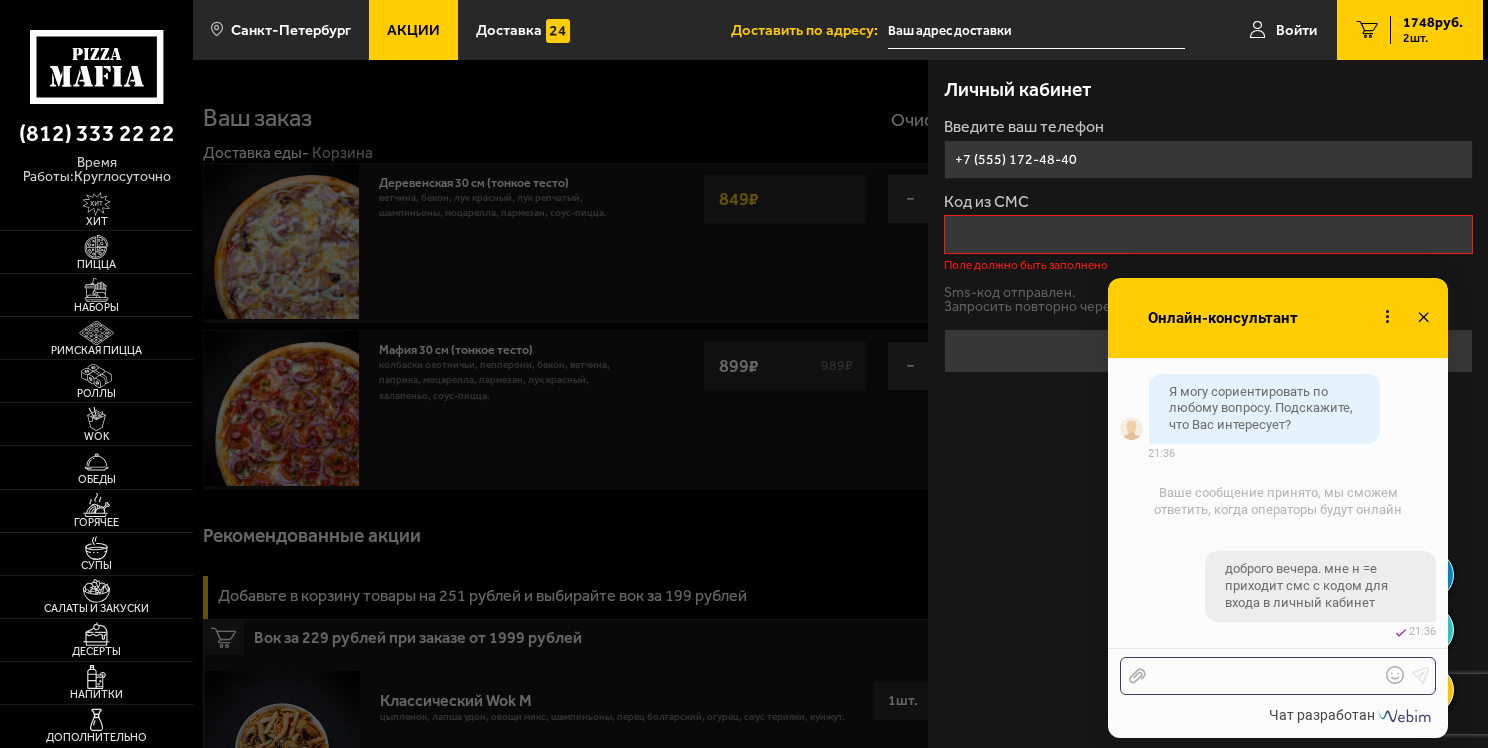 click on "Отправить файл
Текст..." at bounding box center (1278, 676) 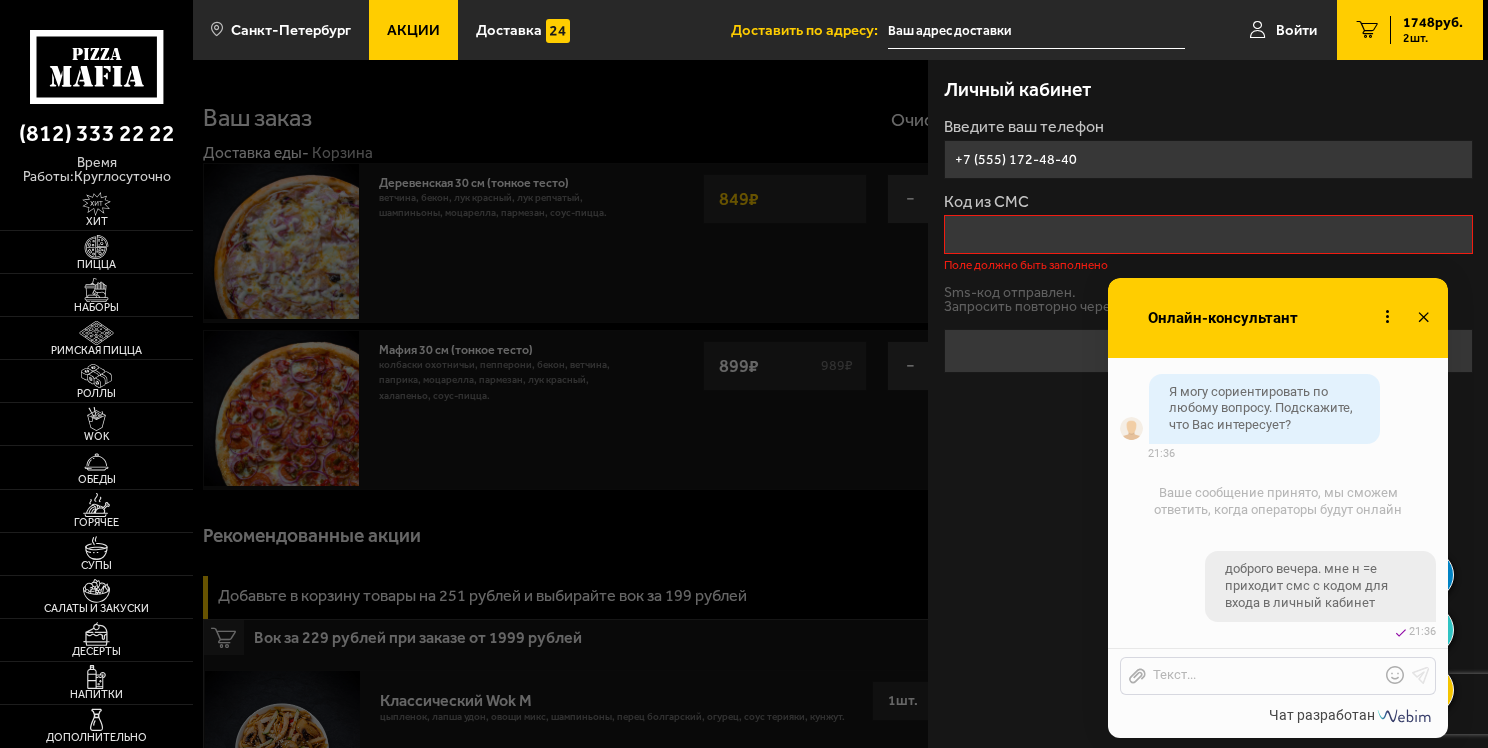 click 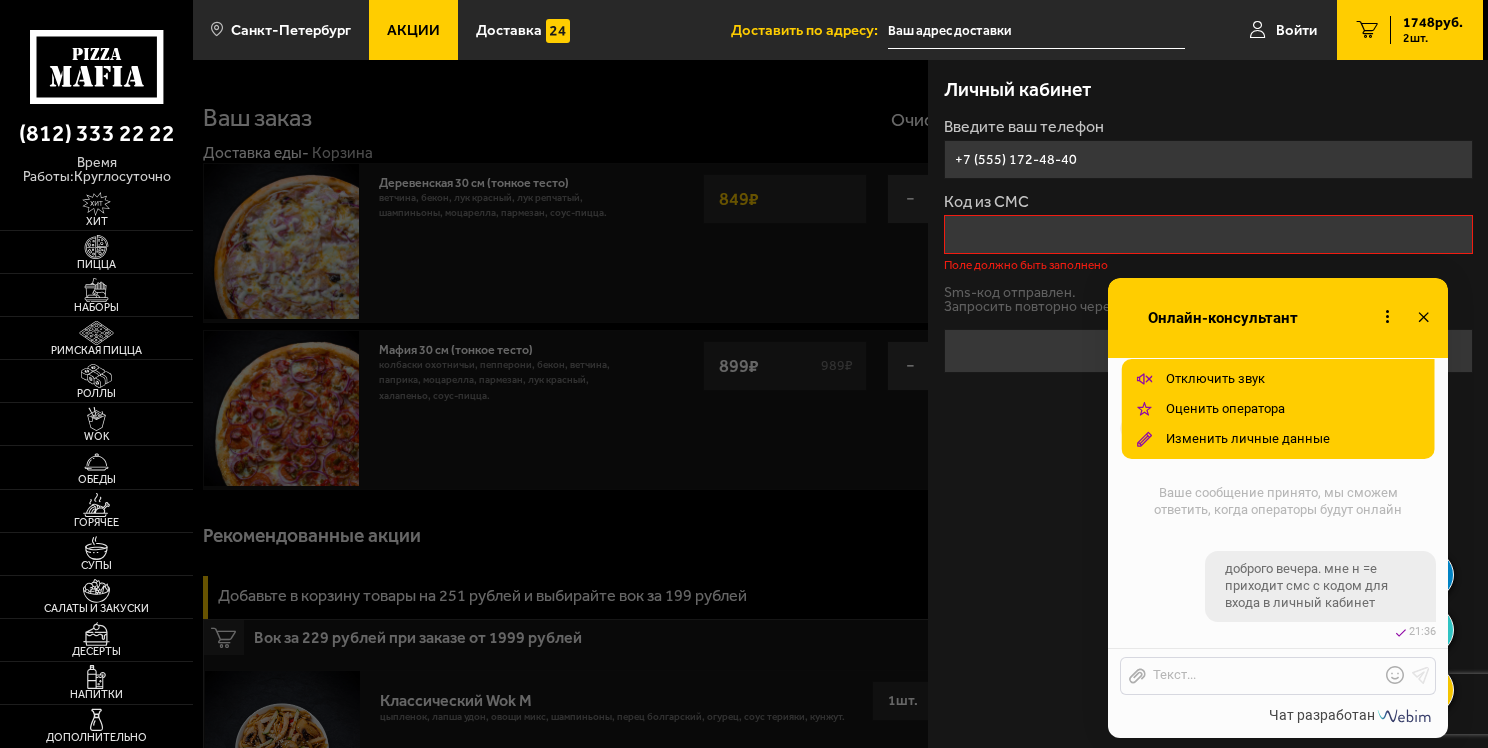click 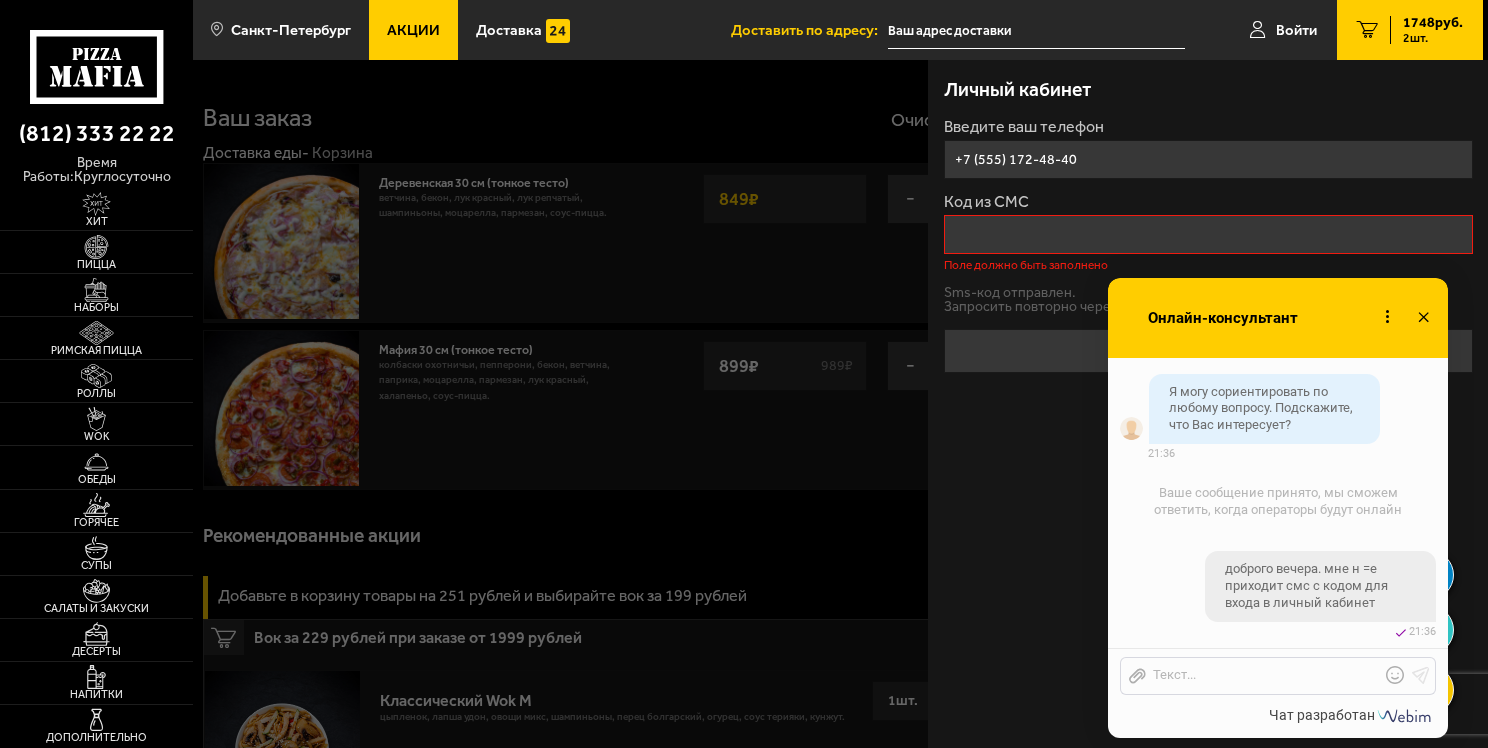 click 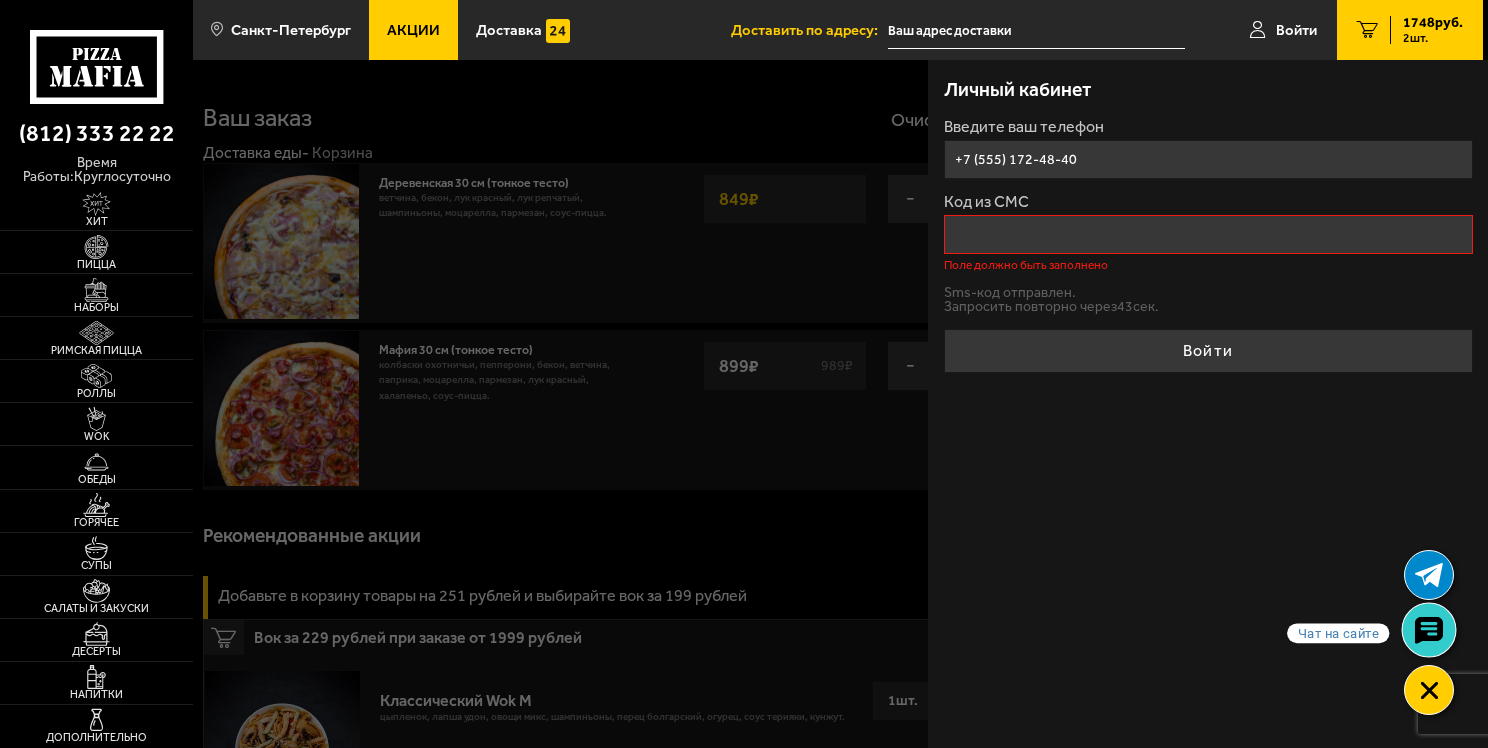 click at bounding box center (1429, 630) 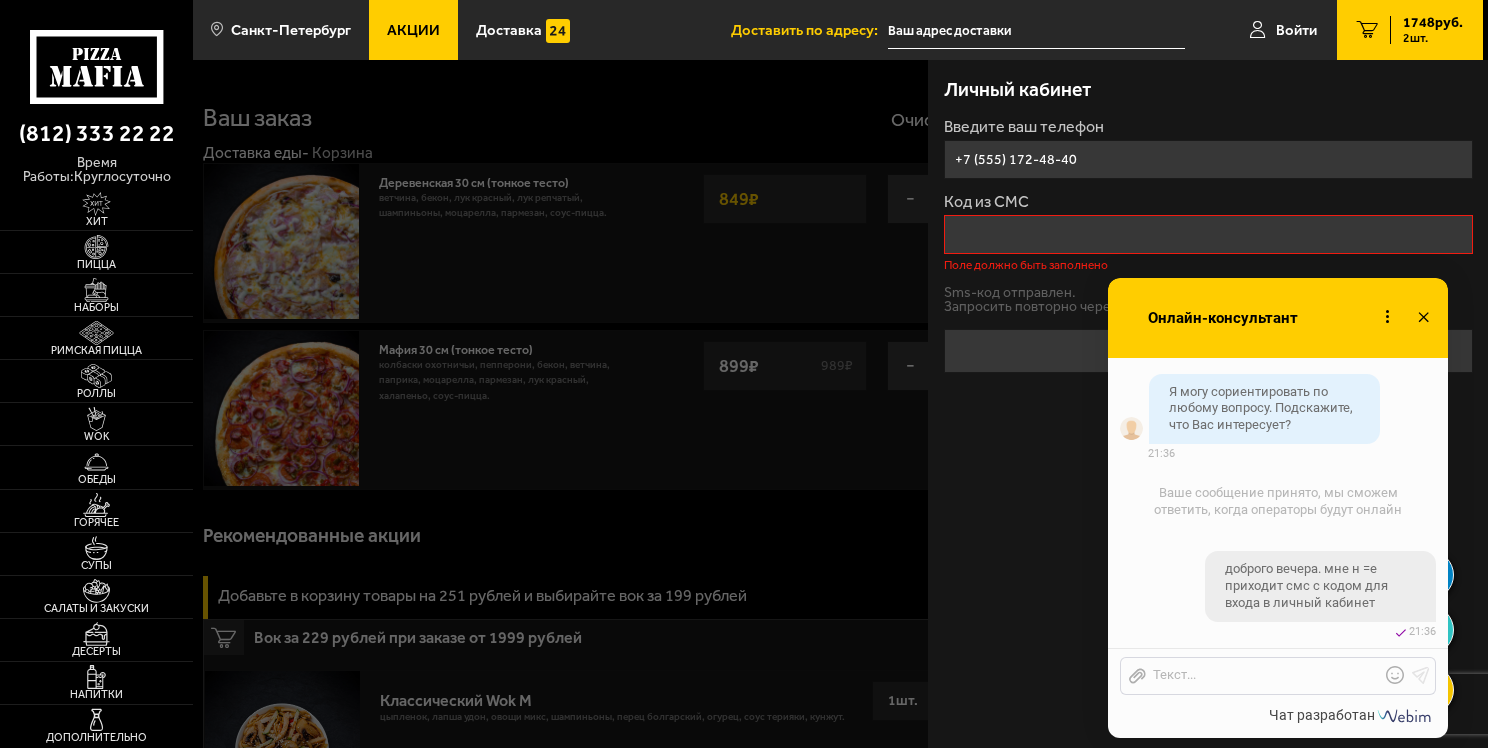 click 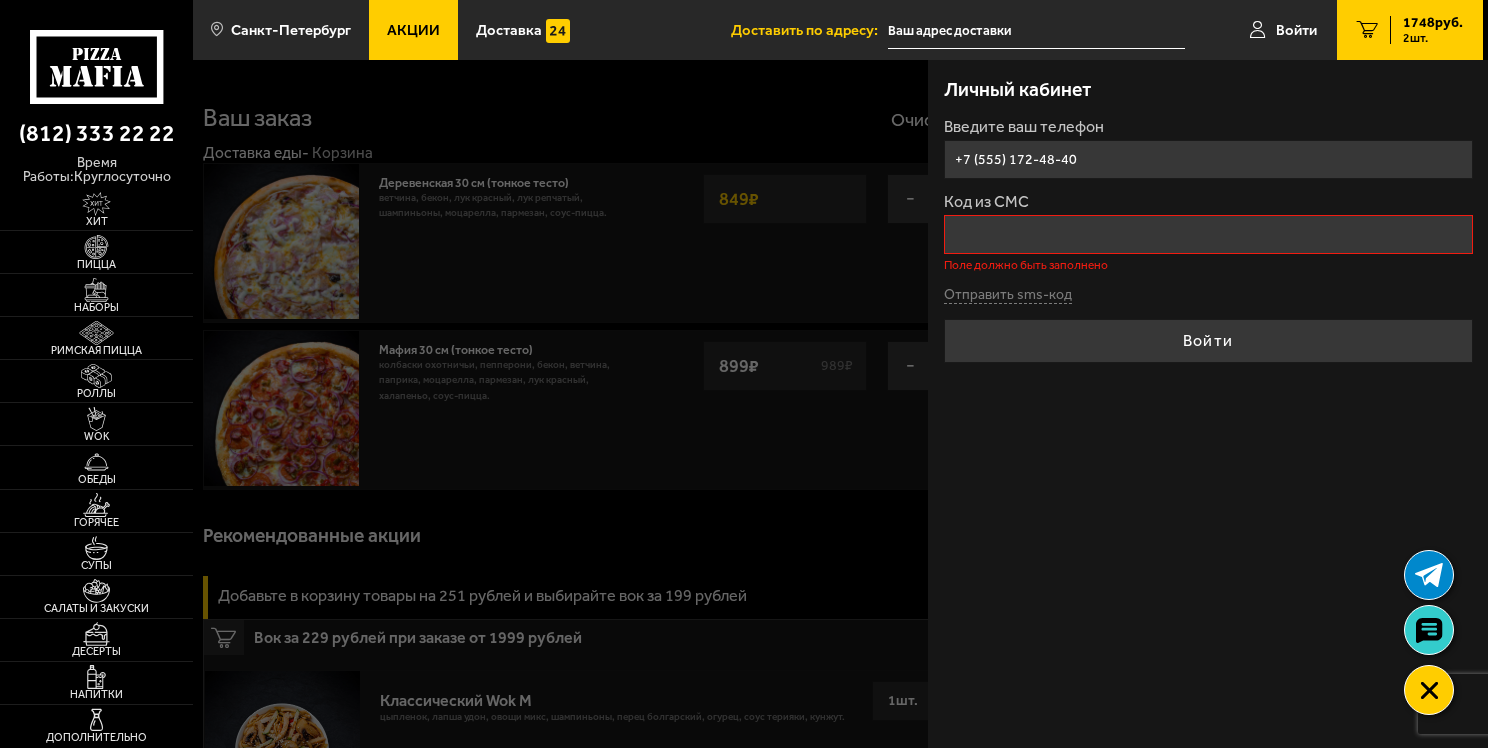 click on "+7 (911) 172-48-40" at bounding box center [1208, 159] 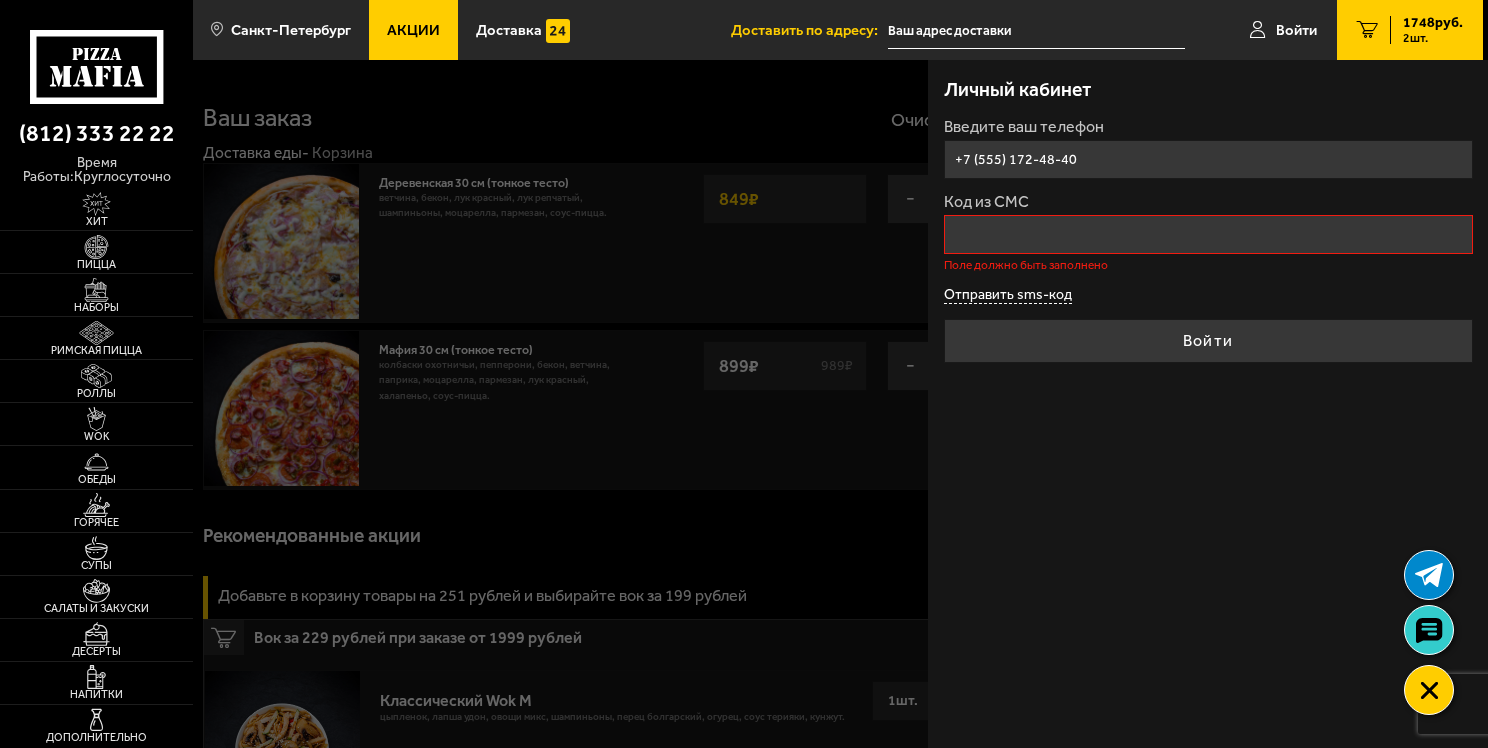 click on "Отправить sms-код" at bounding box center (1008, 295) 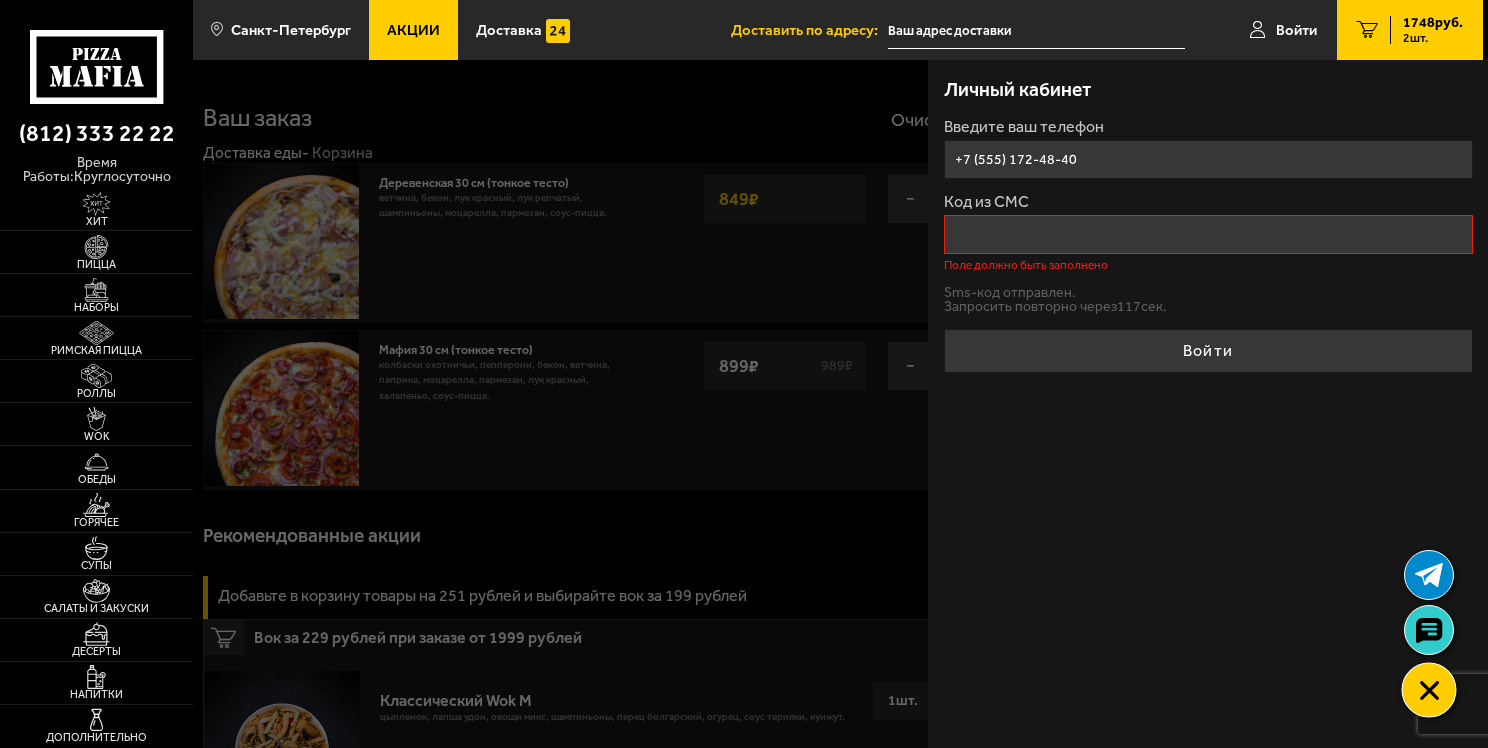 click at bounding box center [1429, 690] 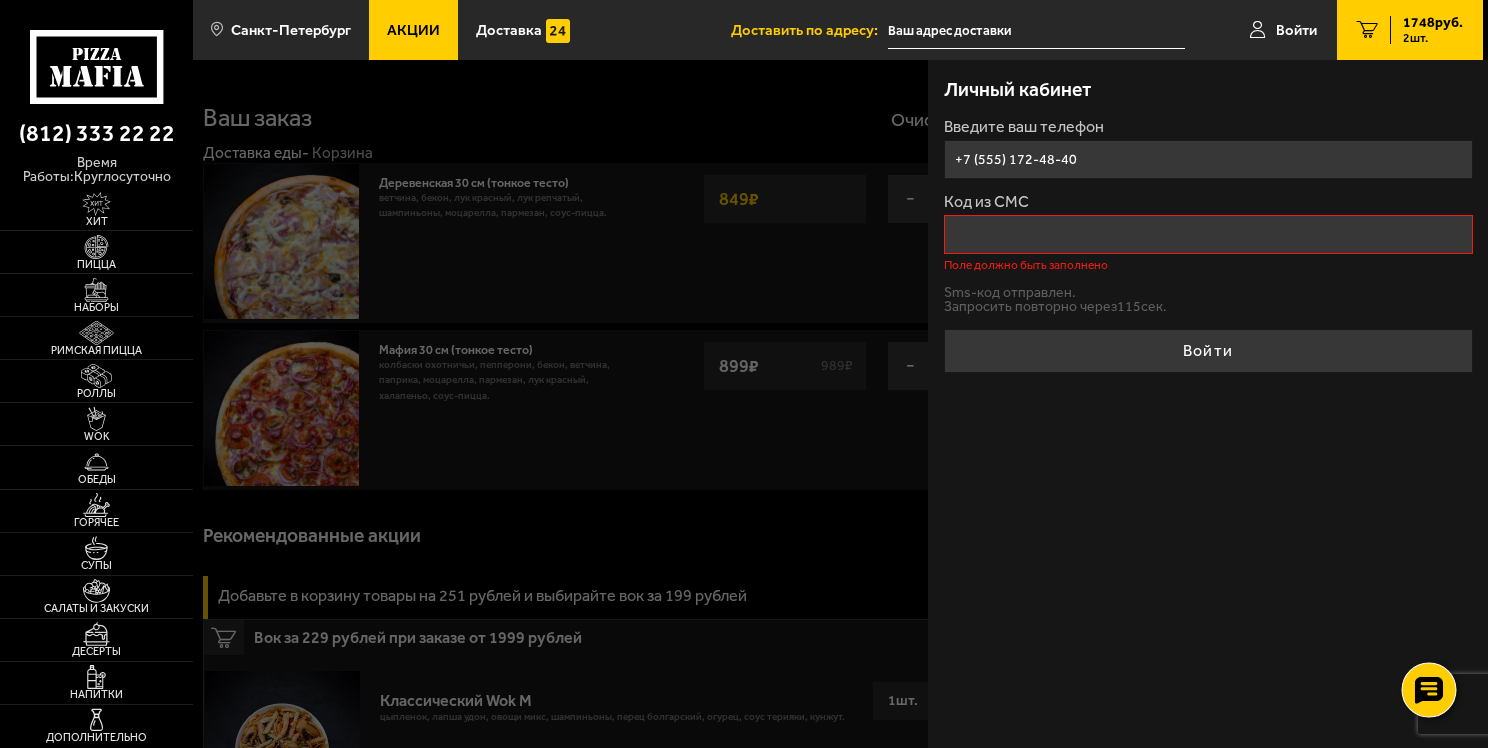 click 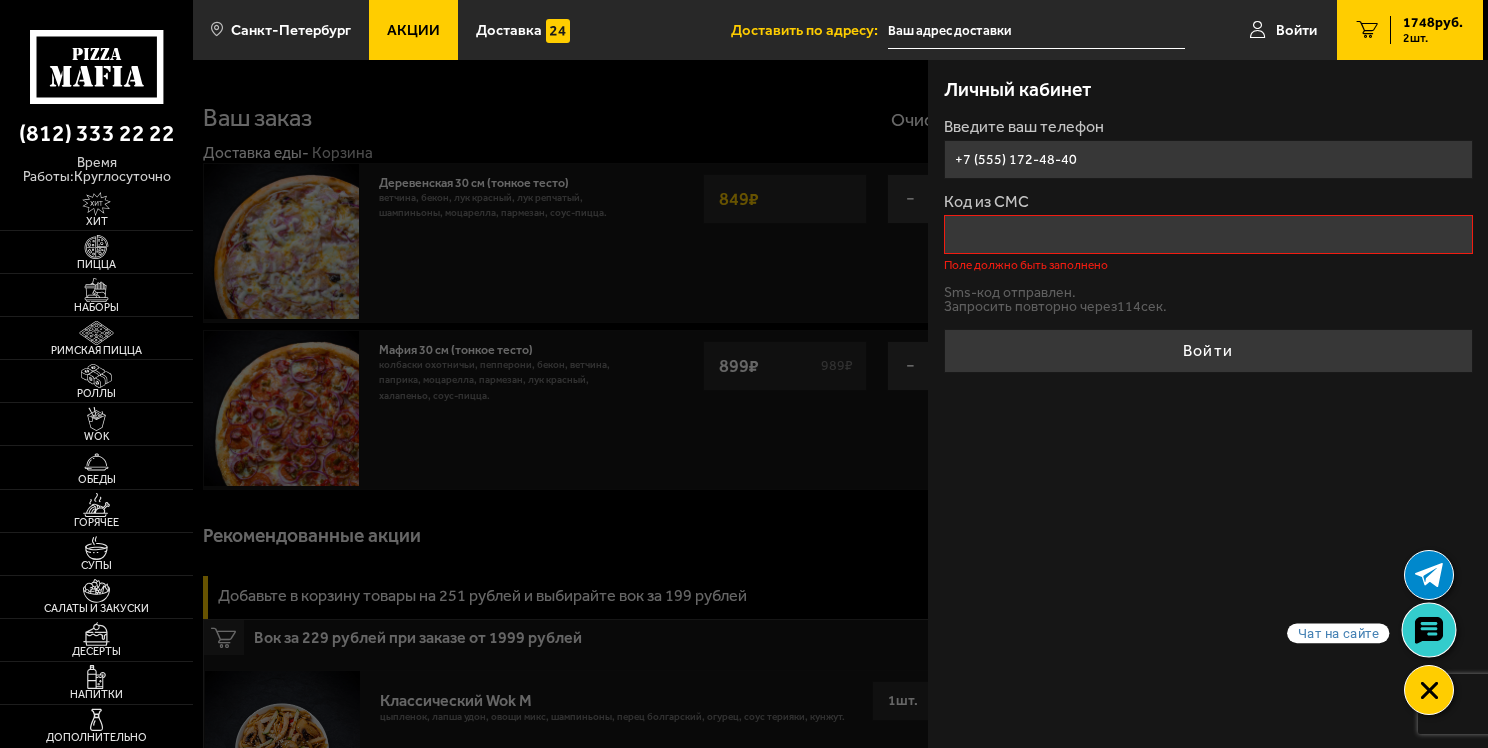 click 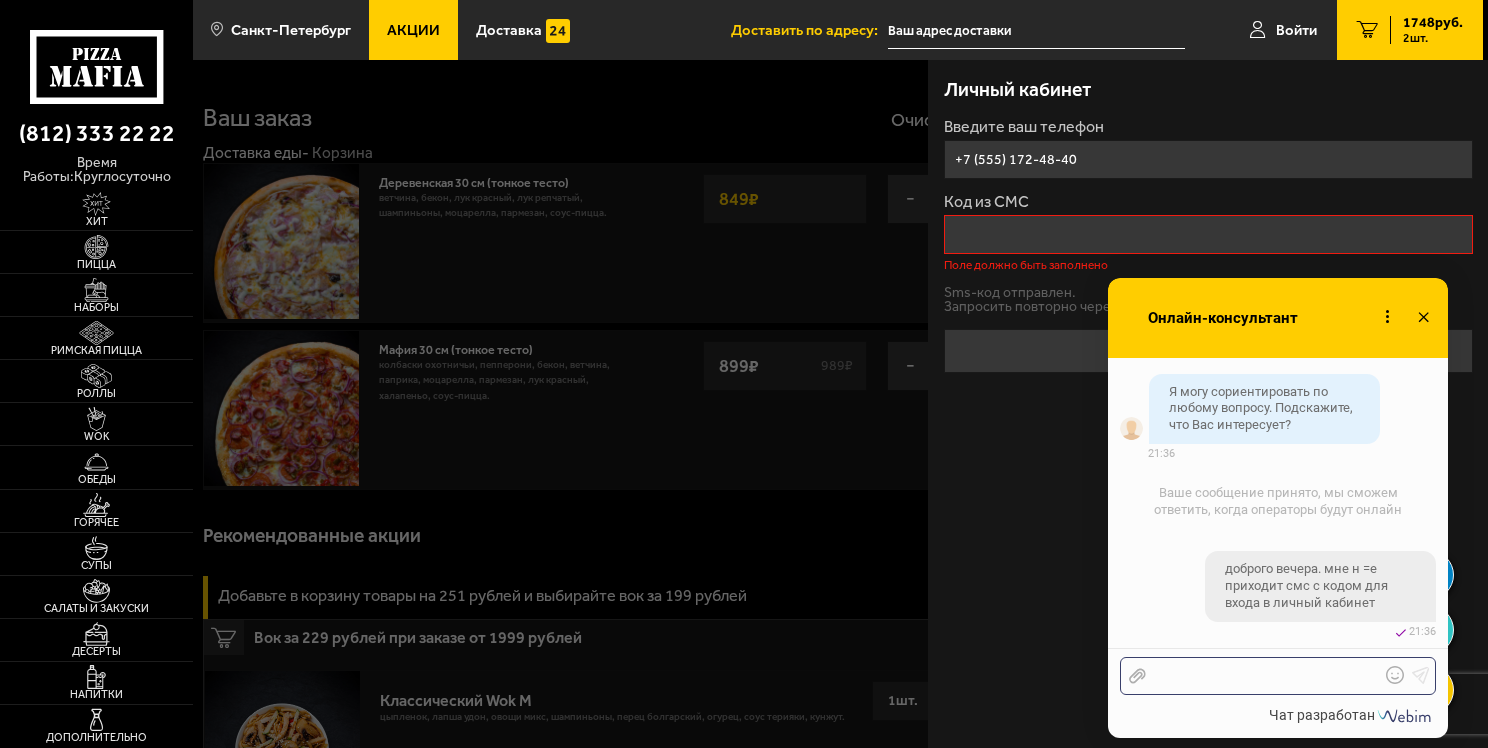 click at bounding box center (1263, 676) 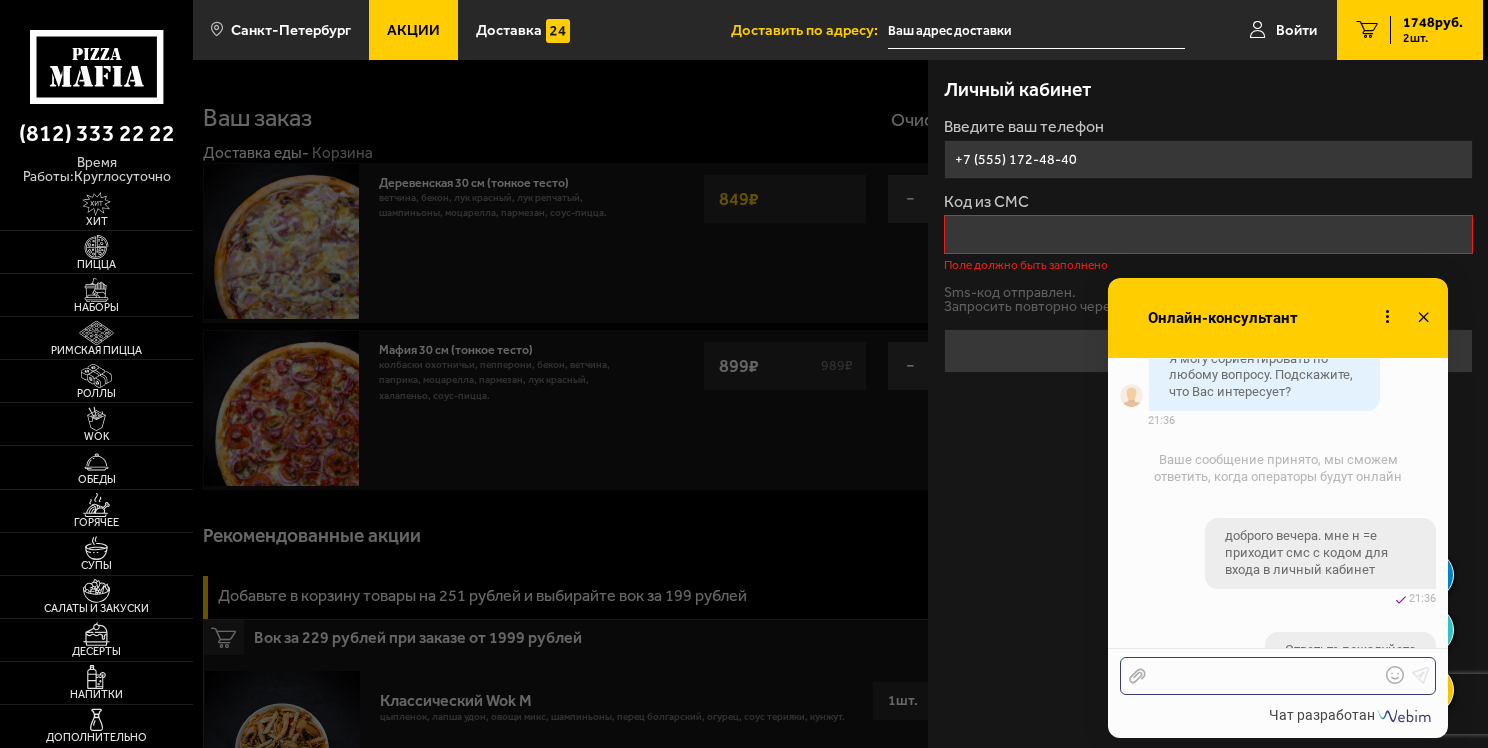 scroll, scrollTop: 680, scrollLeft: 0, axis: vertical 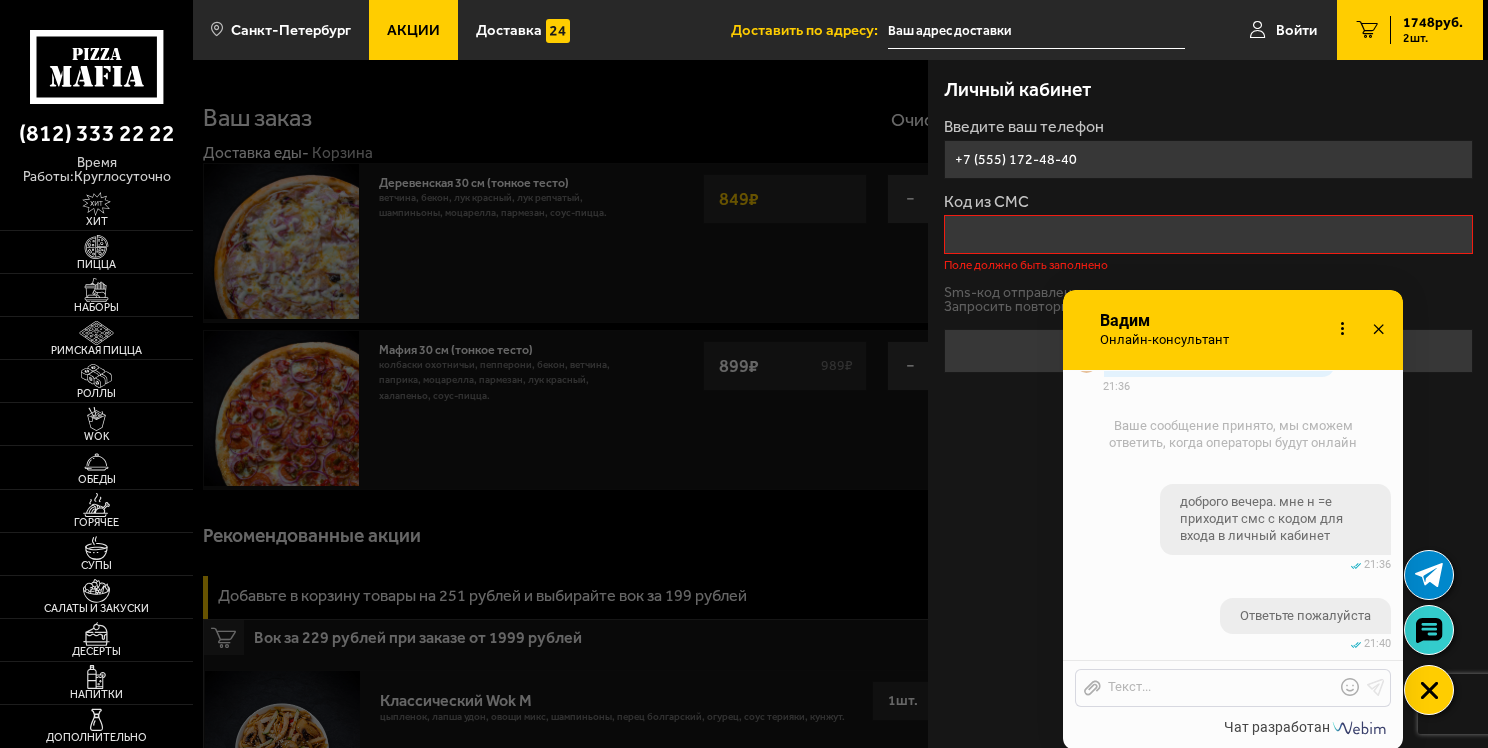drag, startPoint x: 1207, startPoint y: 304, endPoint x: 1162, endPoint y: 316, distance: 46.572525 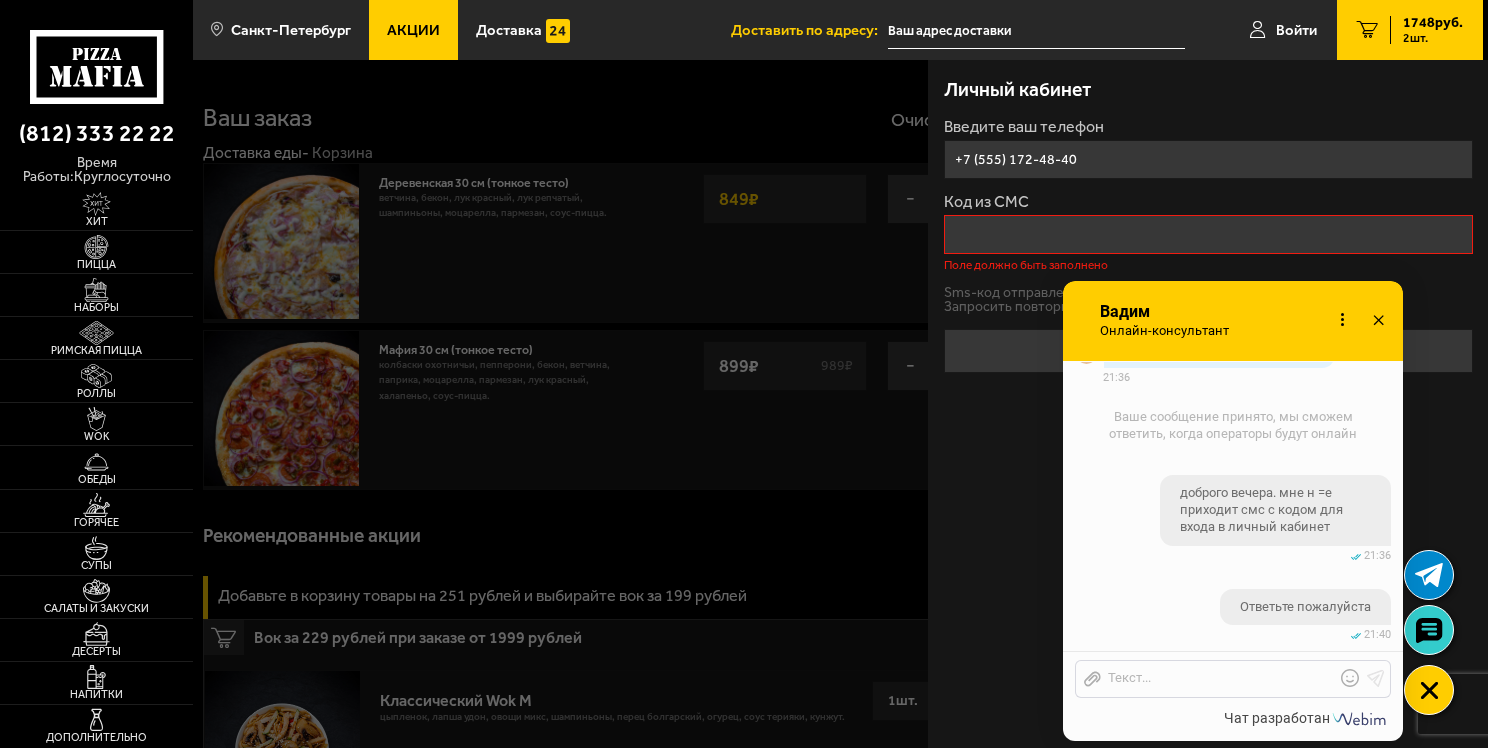 click 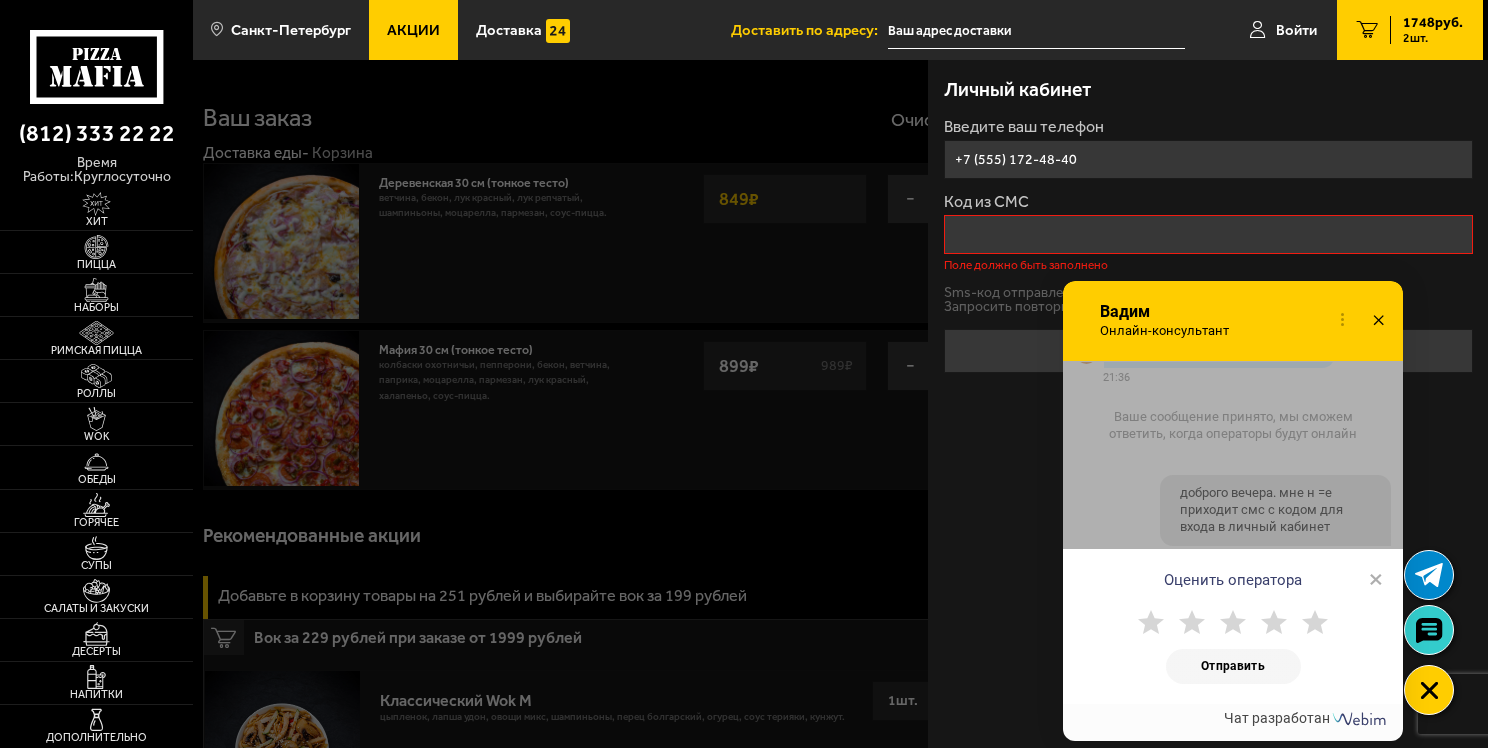click 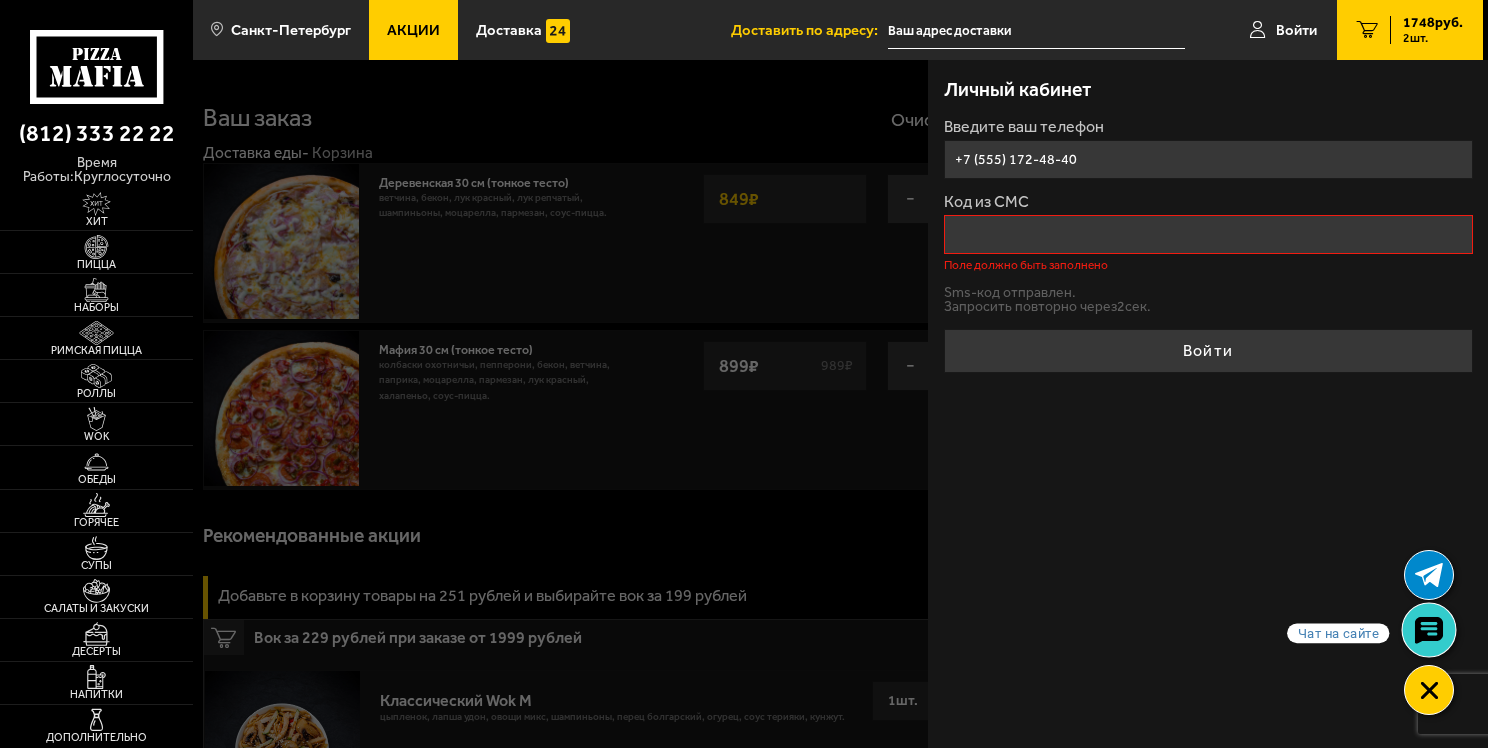 click 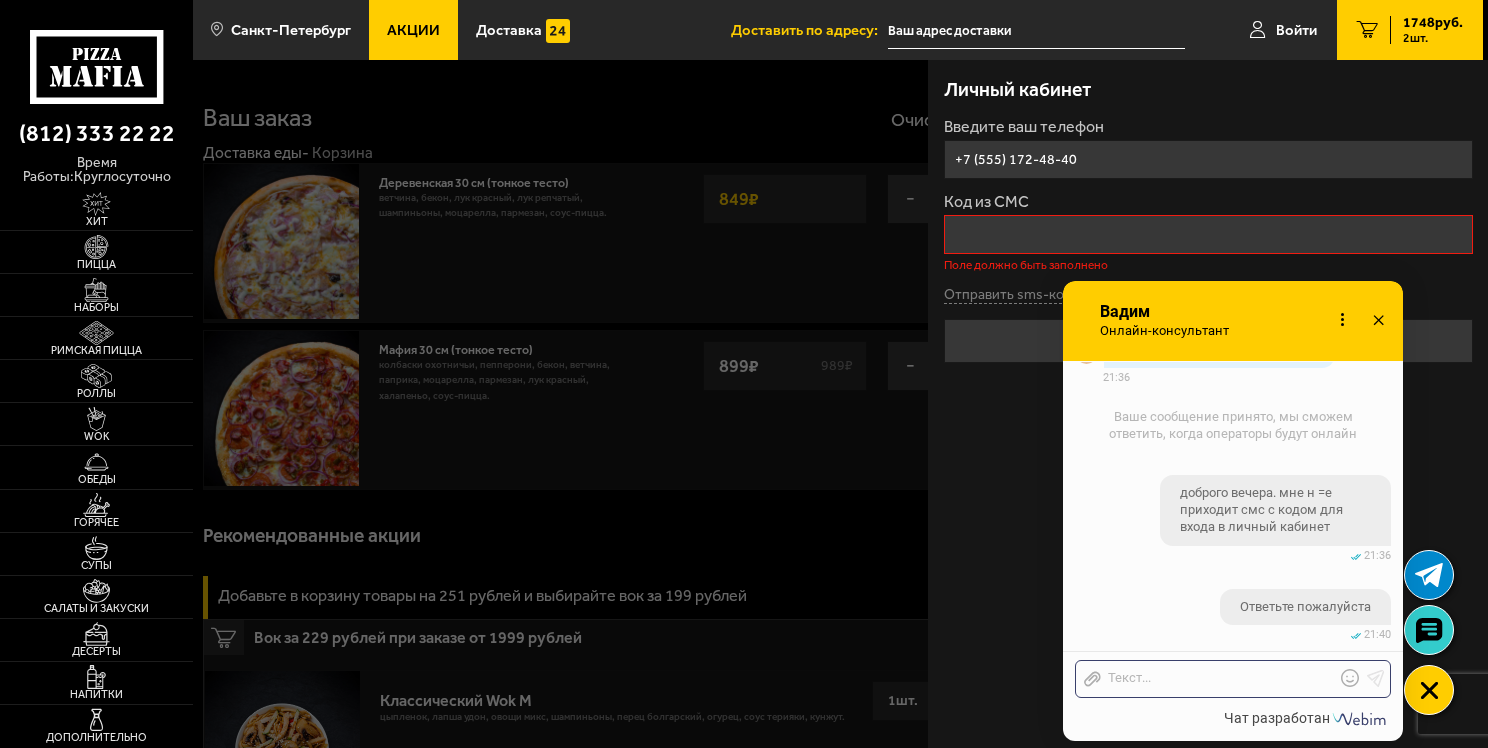 click on "Личный кабинет Введите ваш телефон +7 (911) 172-48-40 Код из СМС Поле должно быть заполнено Отправить sms-код Войти" at bounding box center [1208, 404] 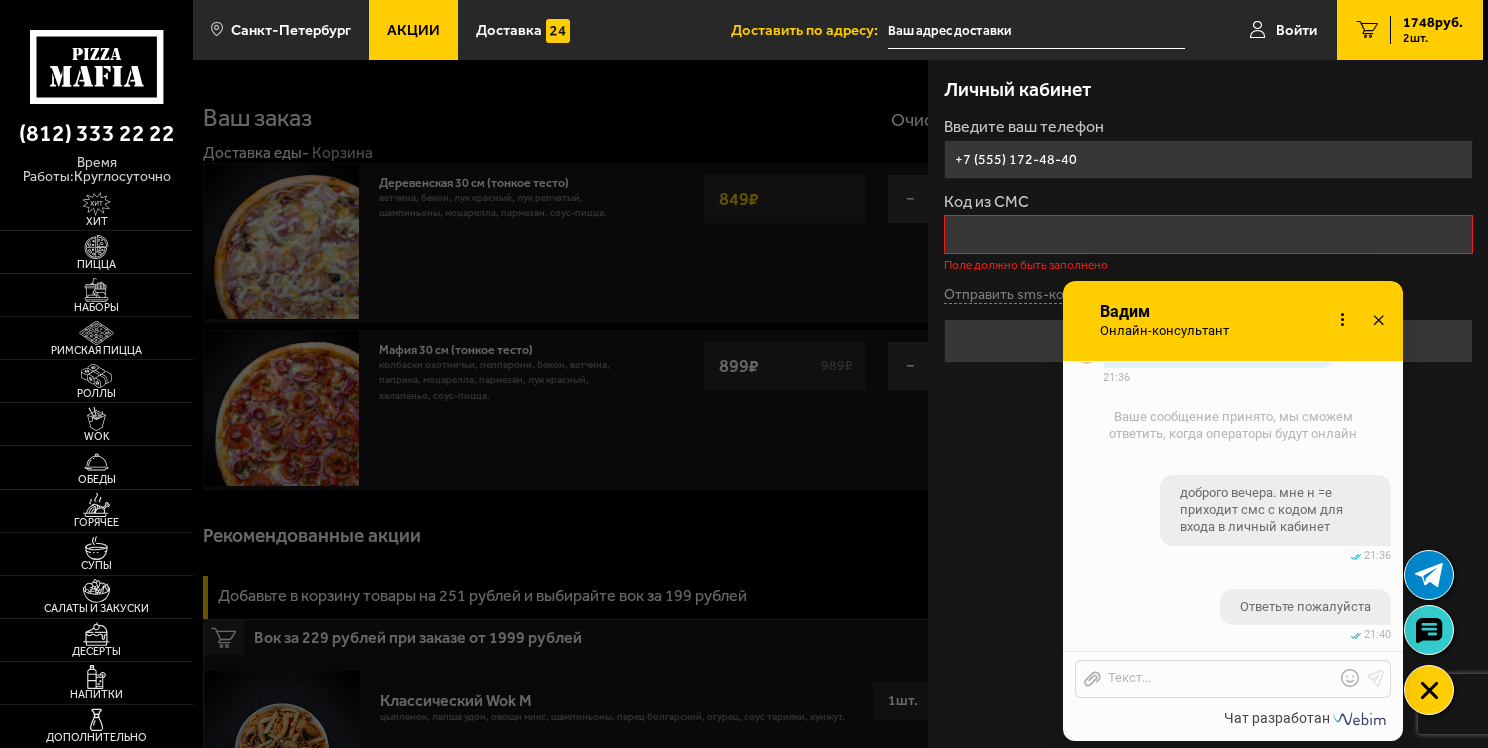 click 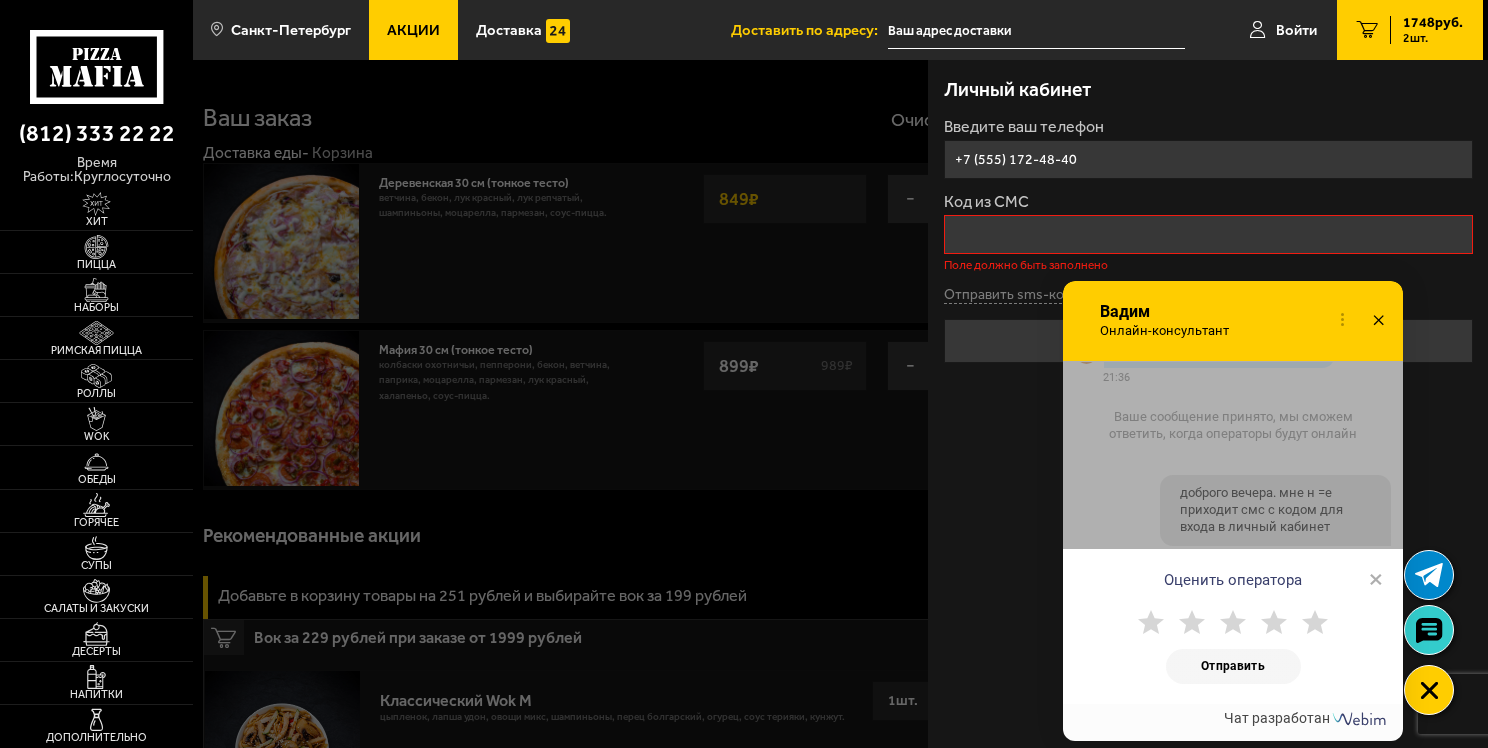 click 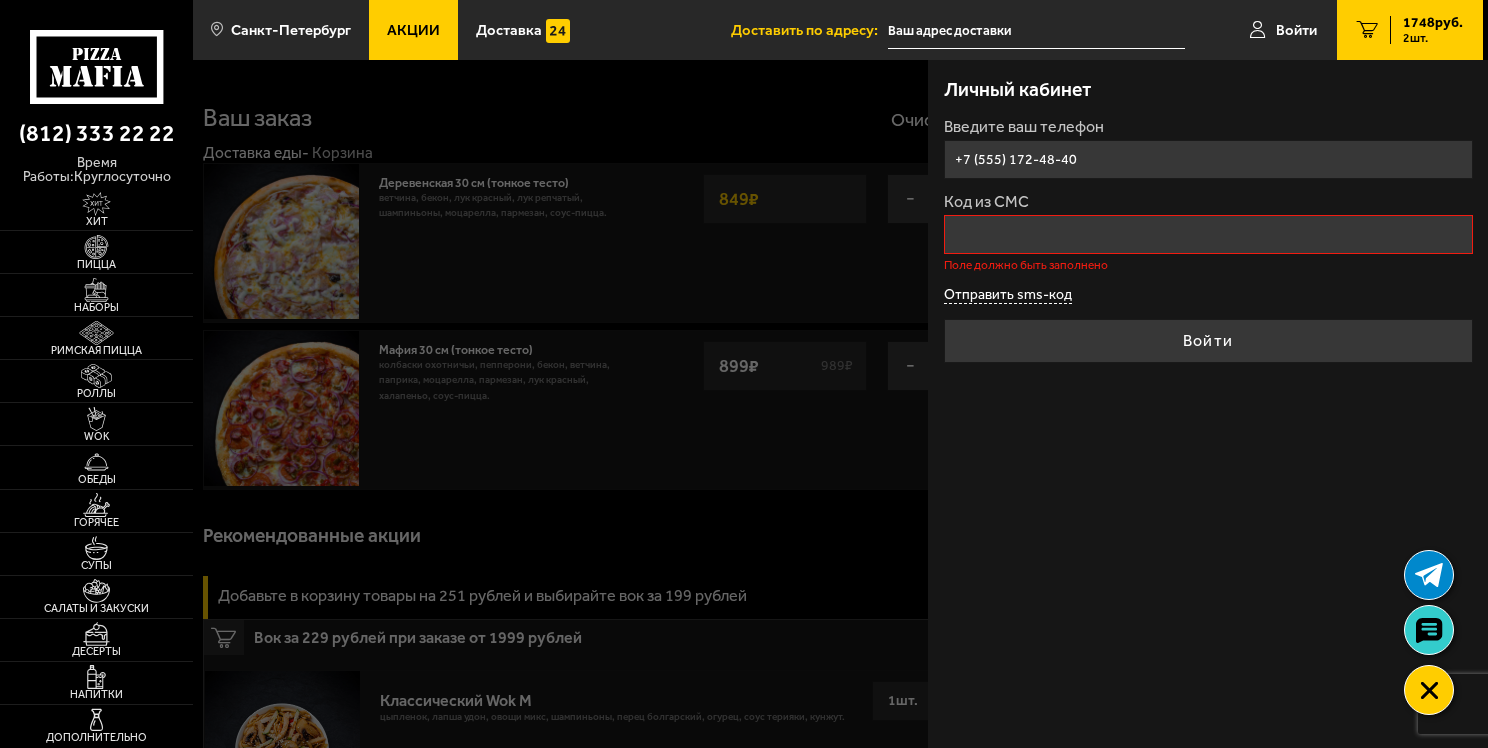 click on "Отправить sms-код" at bounding box center [1008, 295] 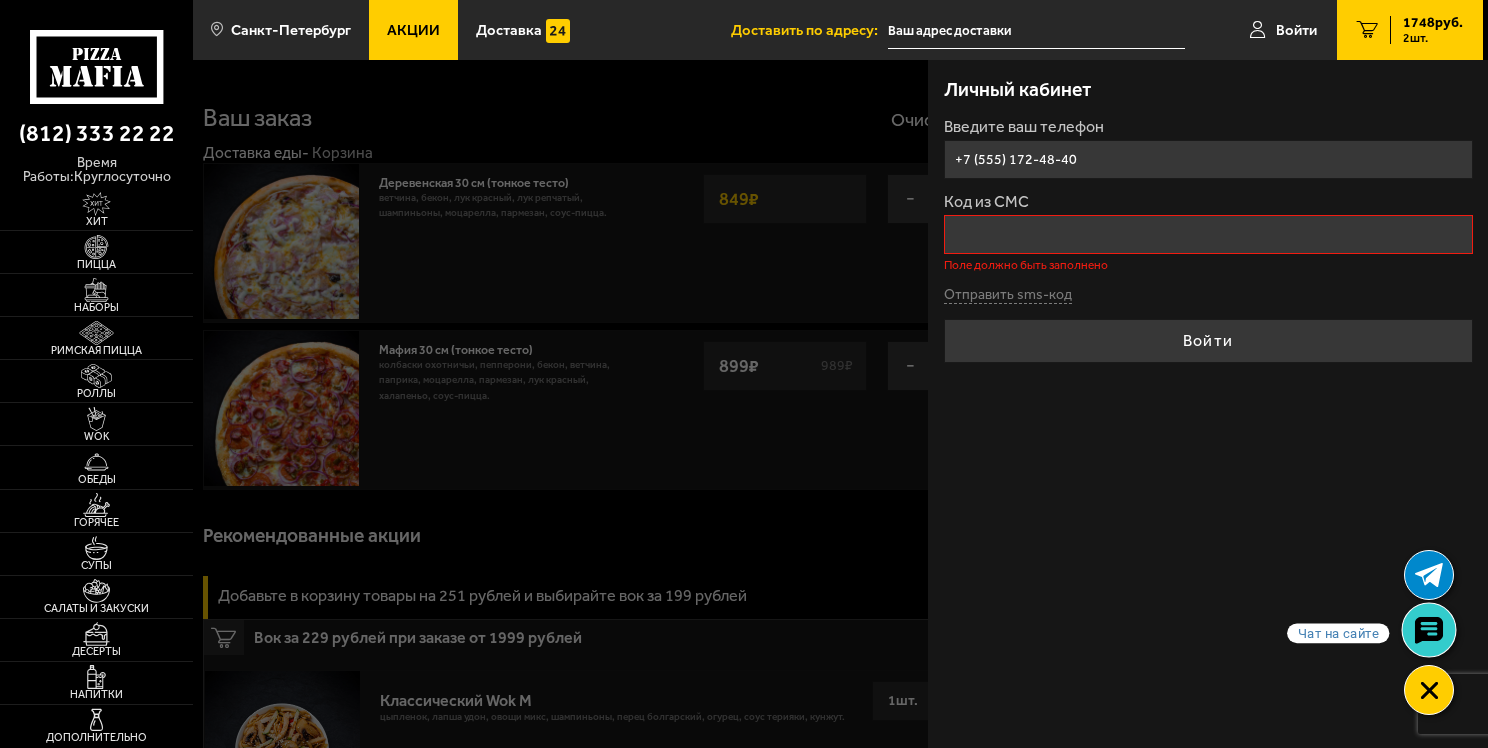 click at bounding box center [1429, 630] 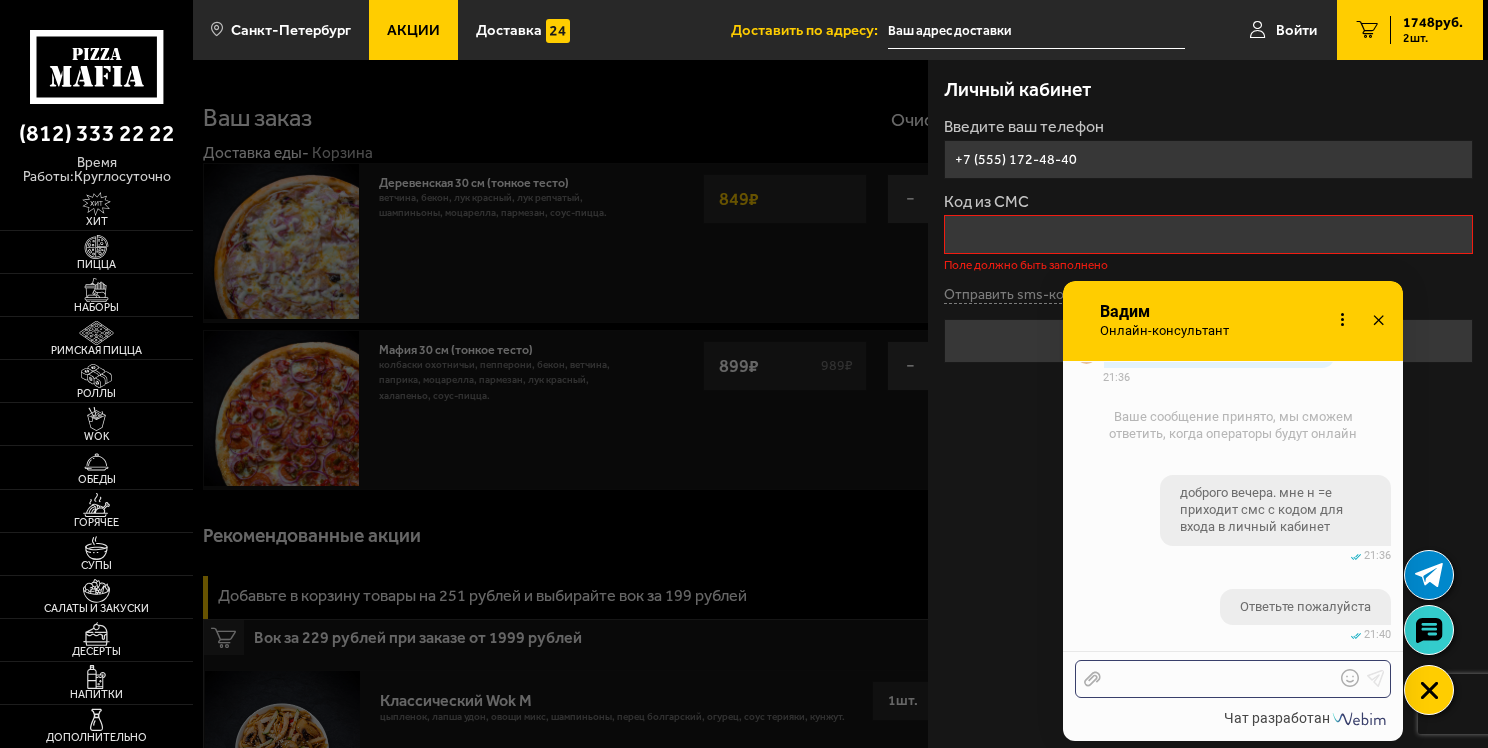 click at bounding box center [1218, 679] 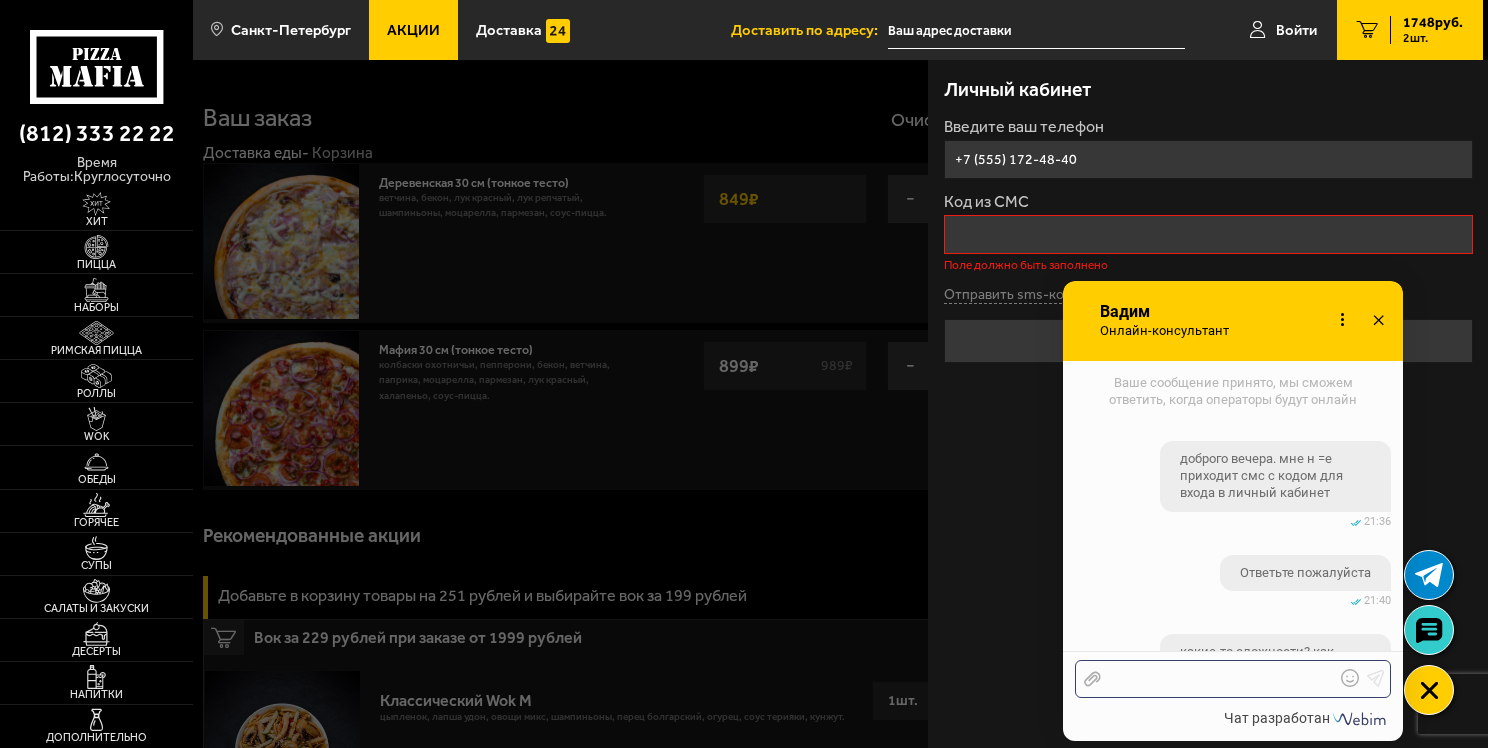 scroll, scrollTop: 776, scrollLeft: 0, axis: vertical 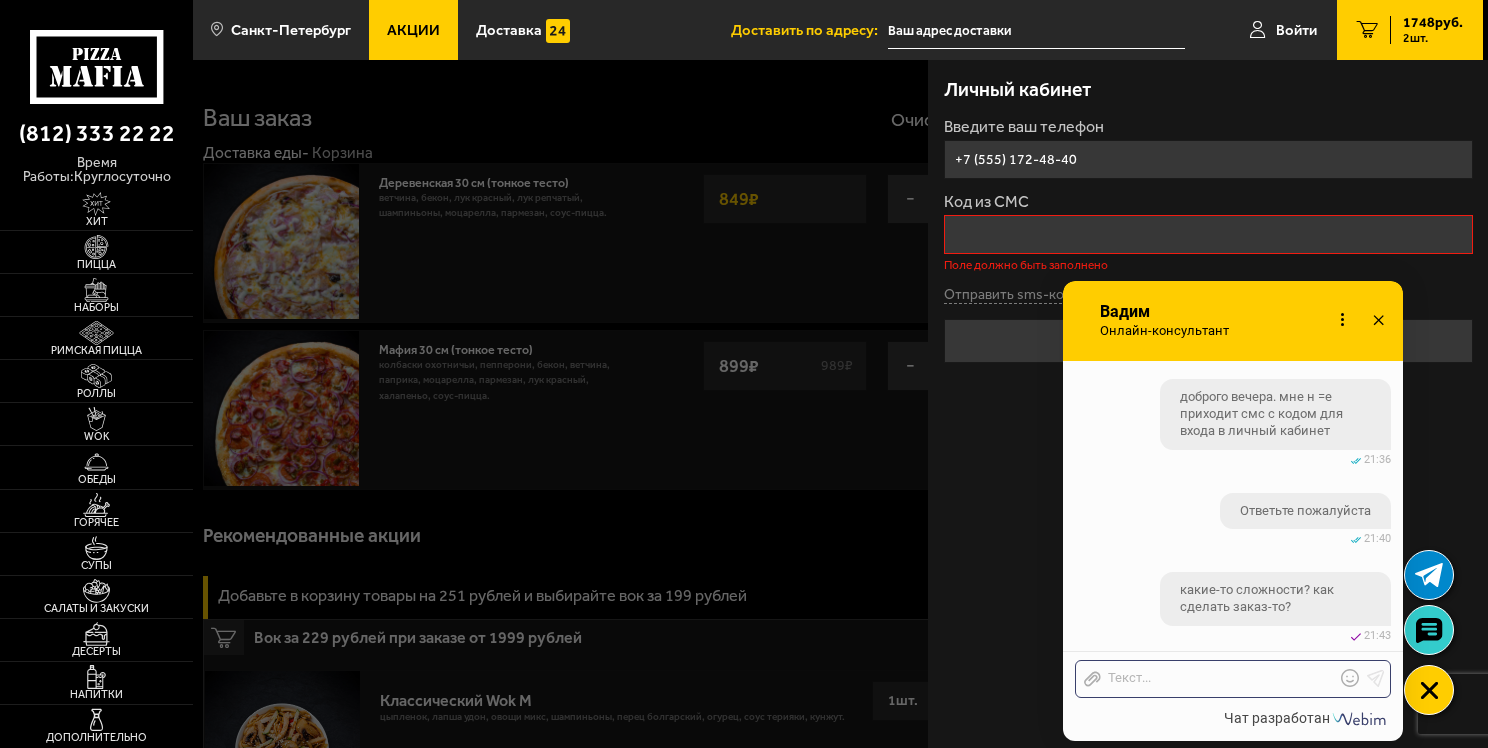 click 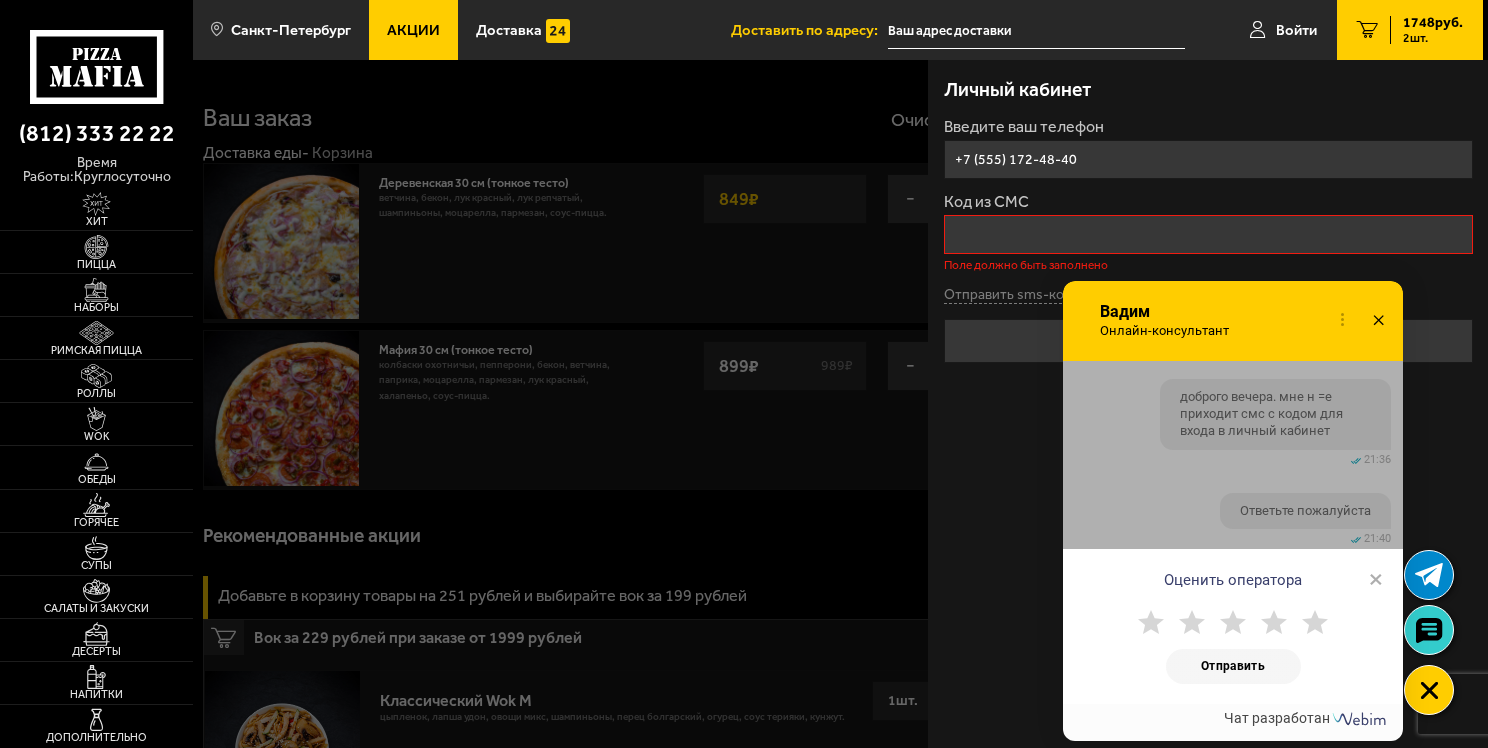 click 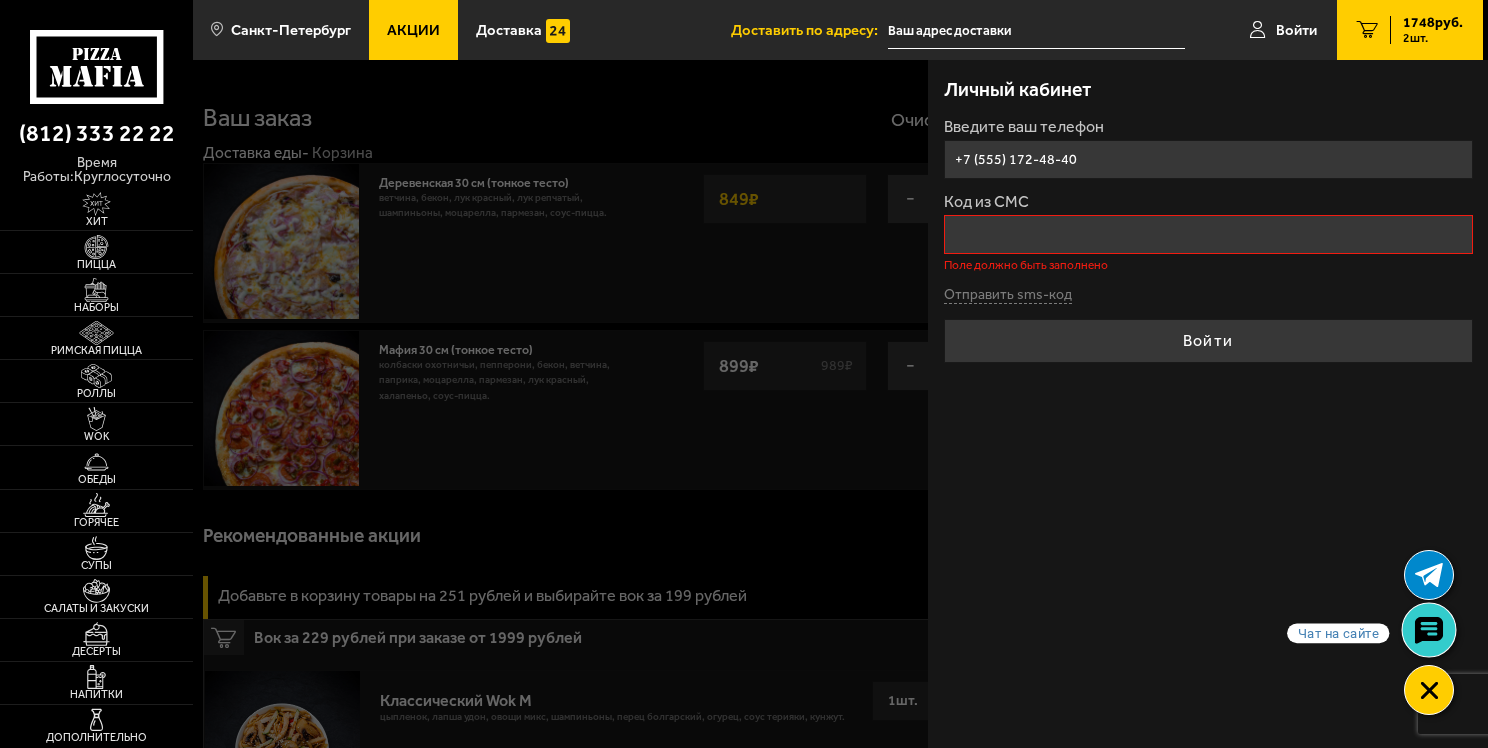 click at bounding box center [1429, 630] 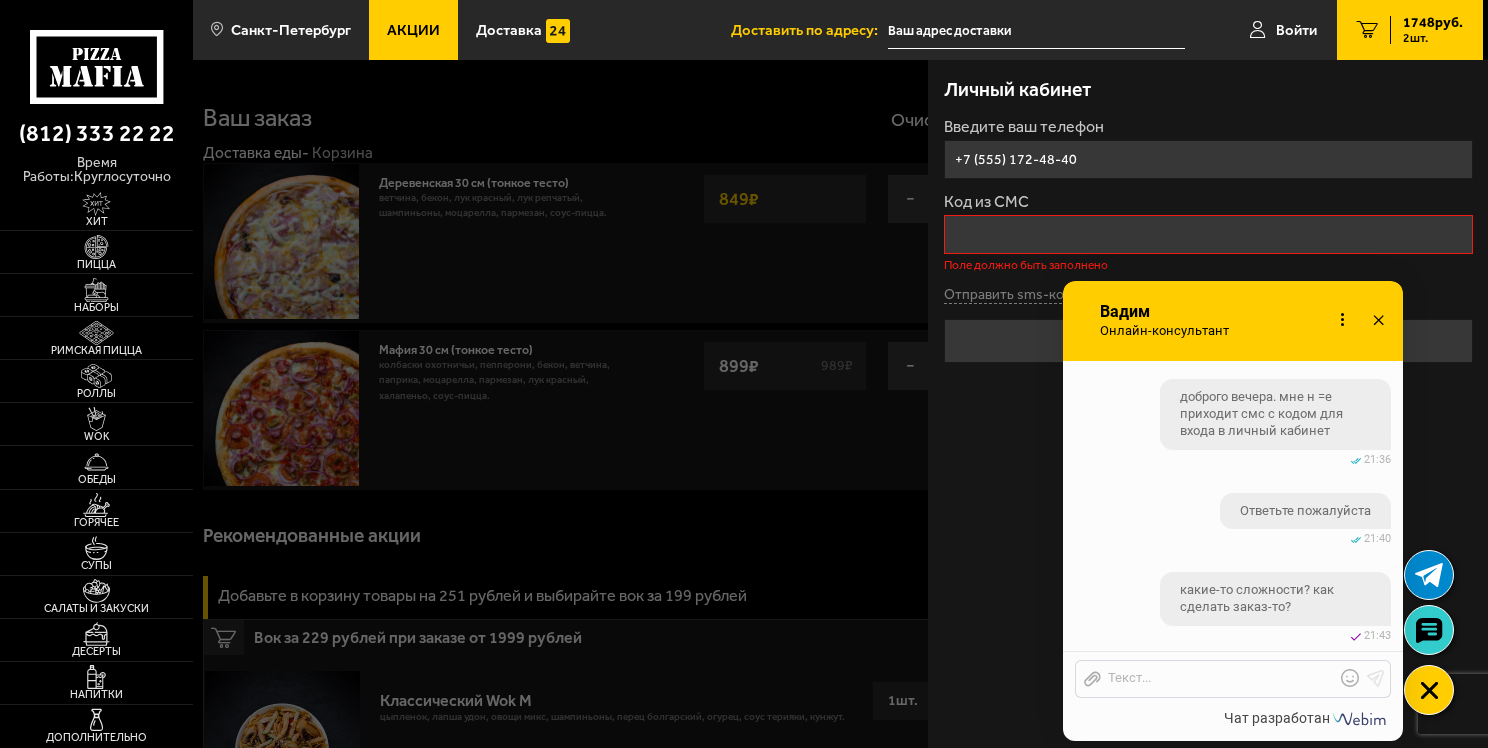 click 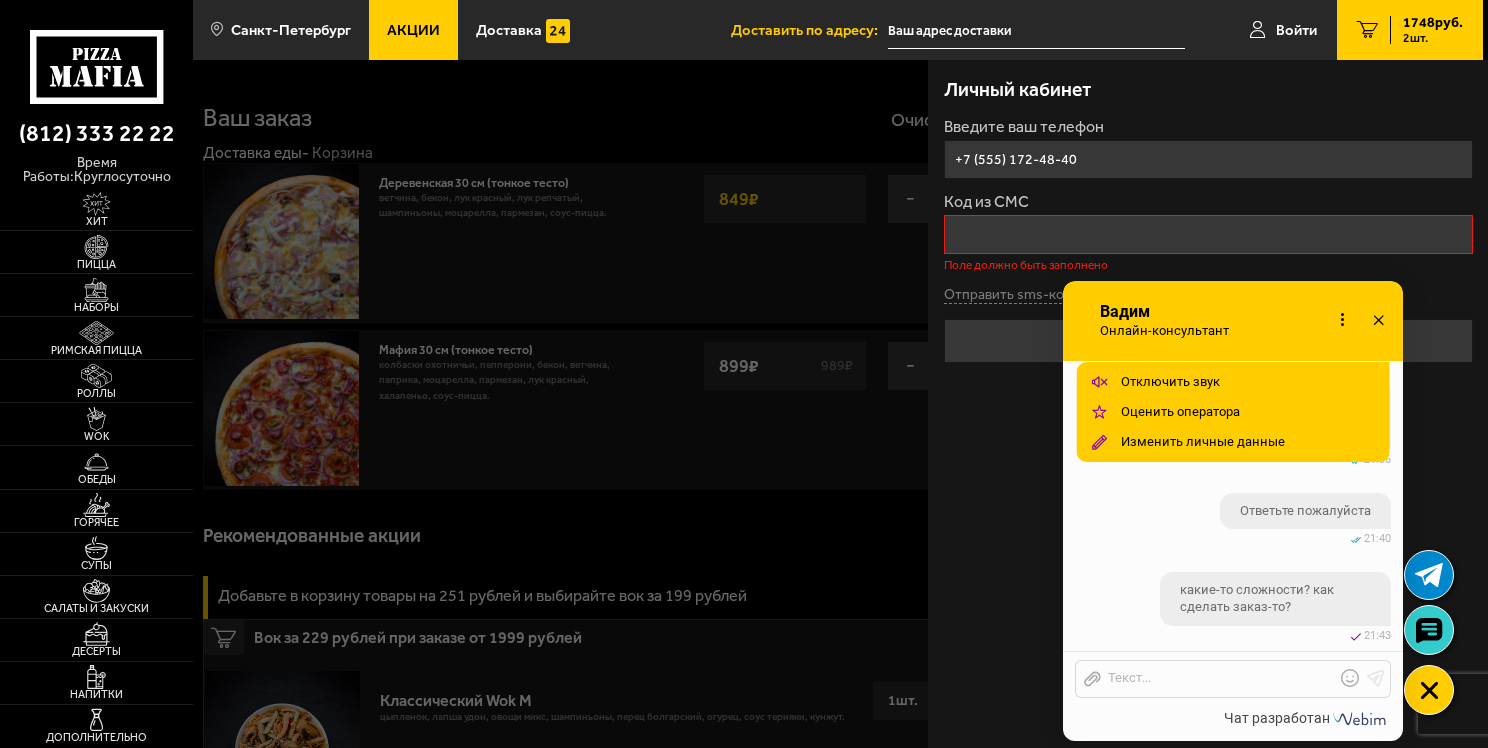 click 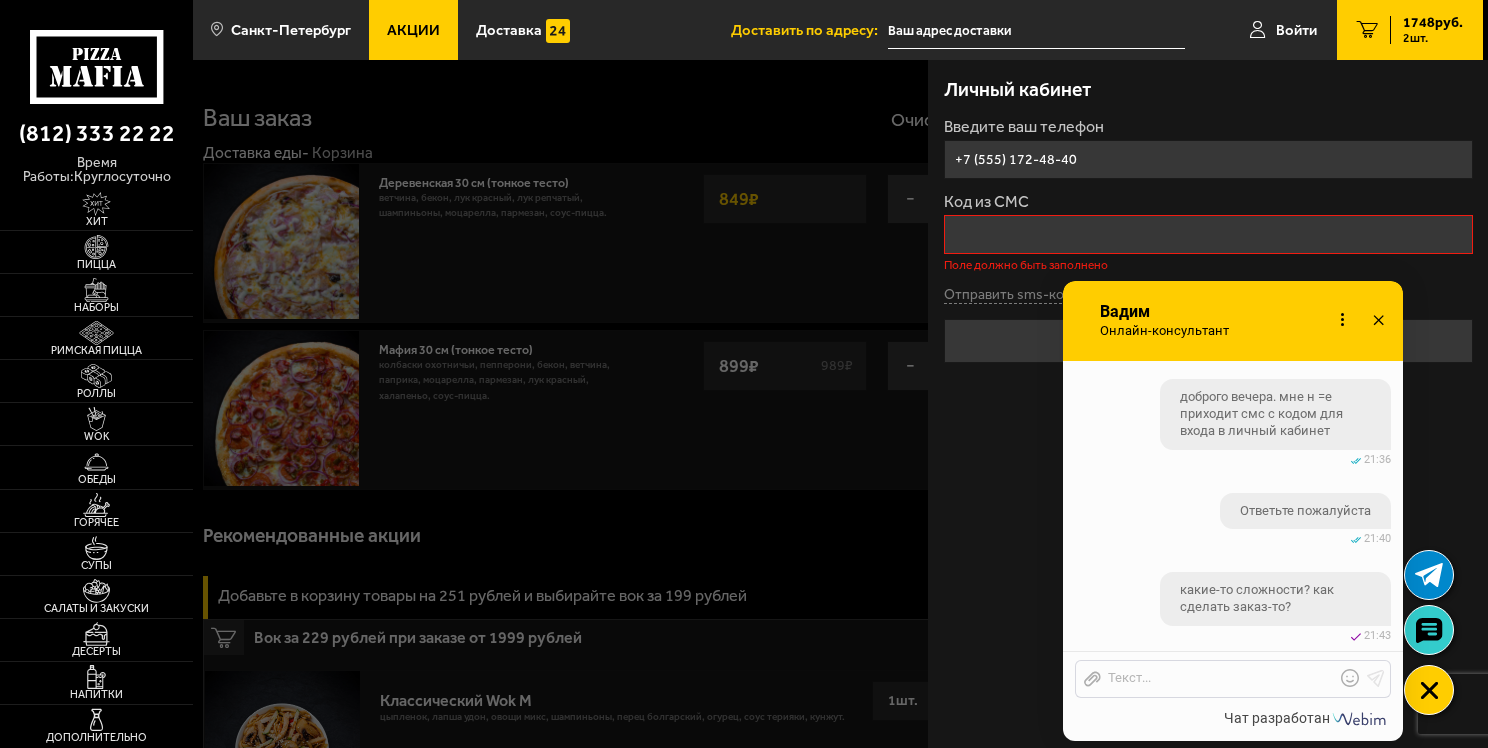 click 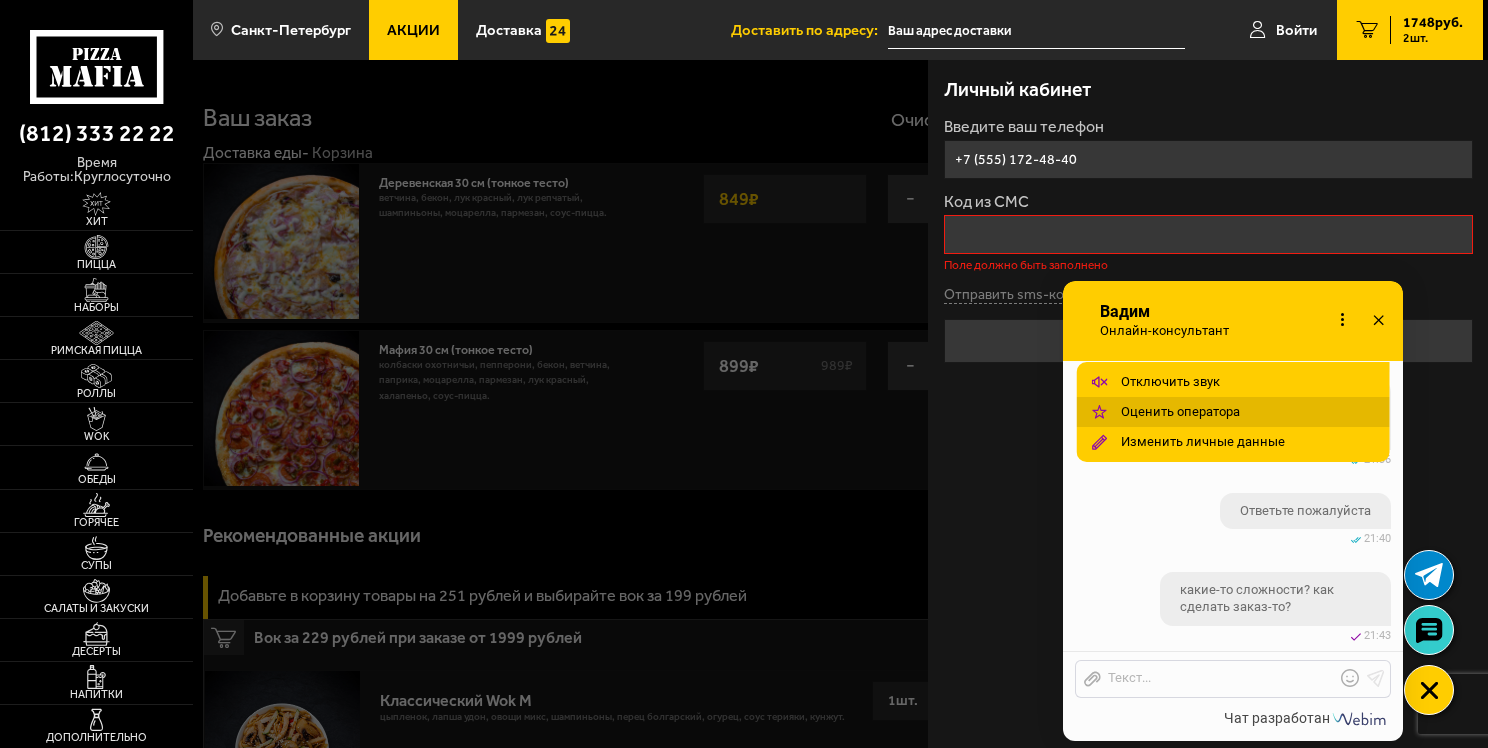 click on "Оценить оператора" at bounding box center [1180, 411] 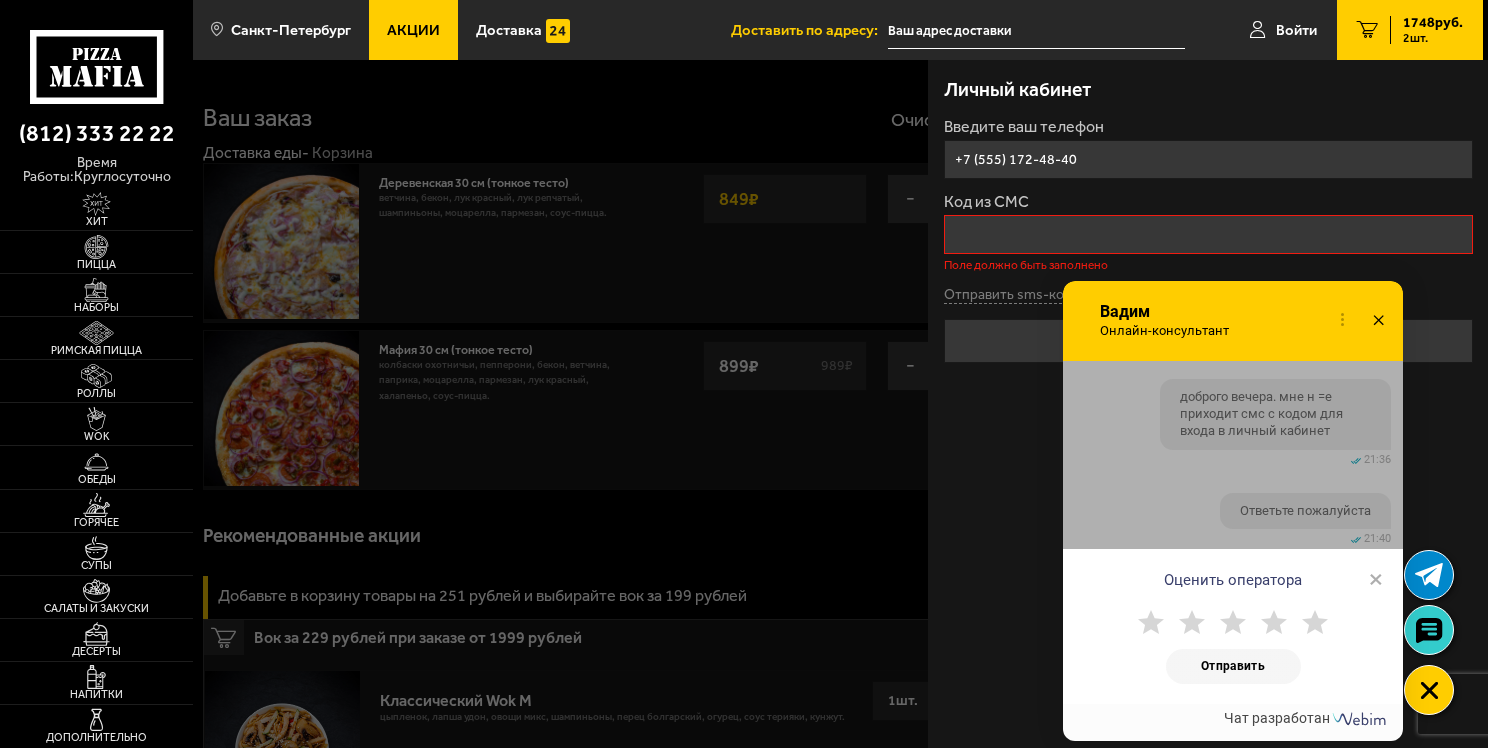click on "×" at bounding box center [1376, 579] 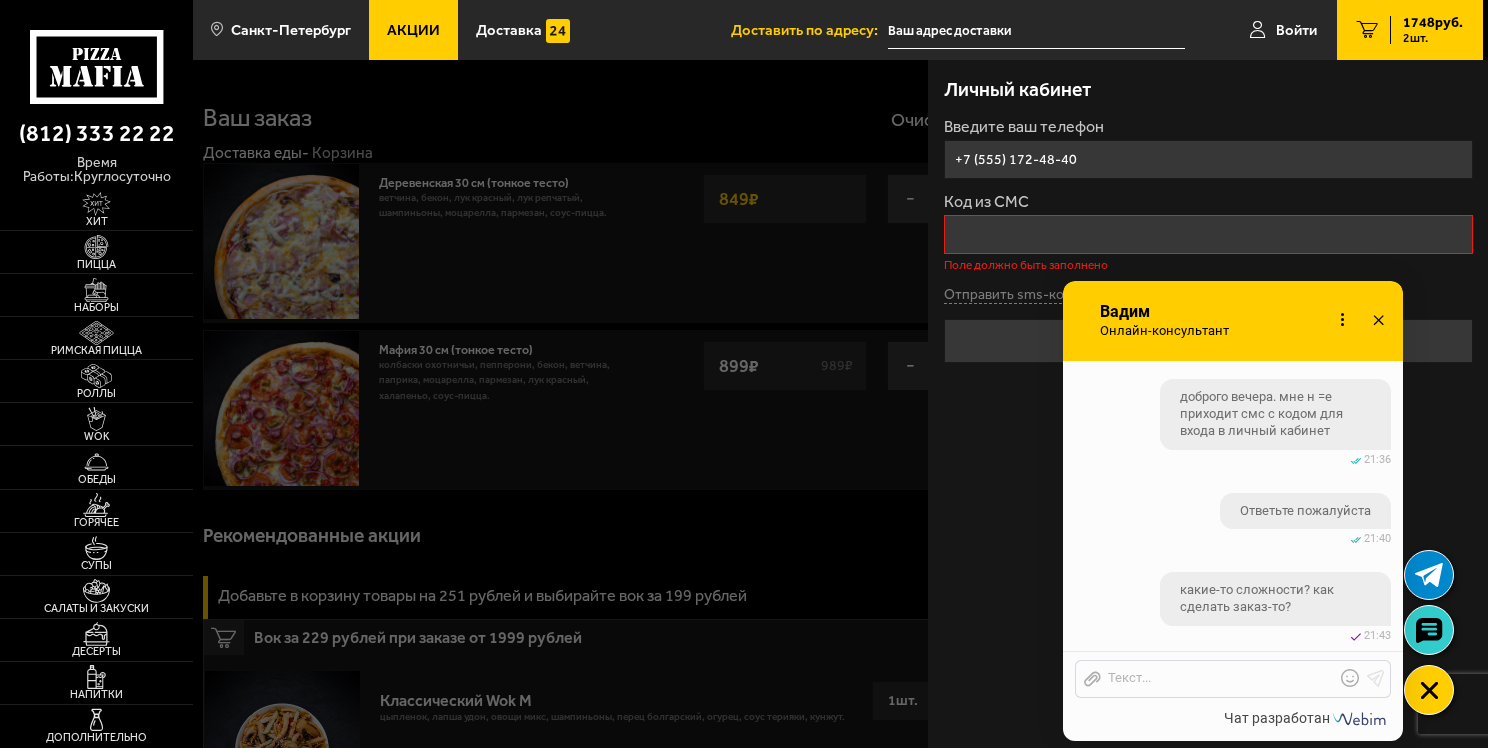 click 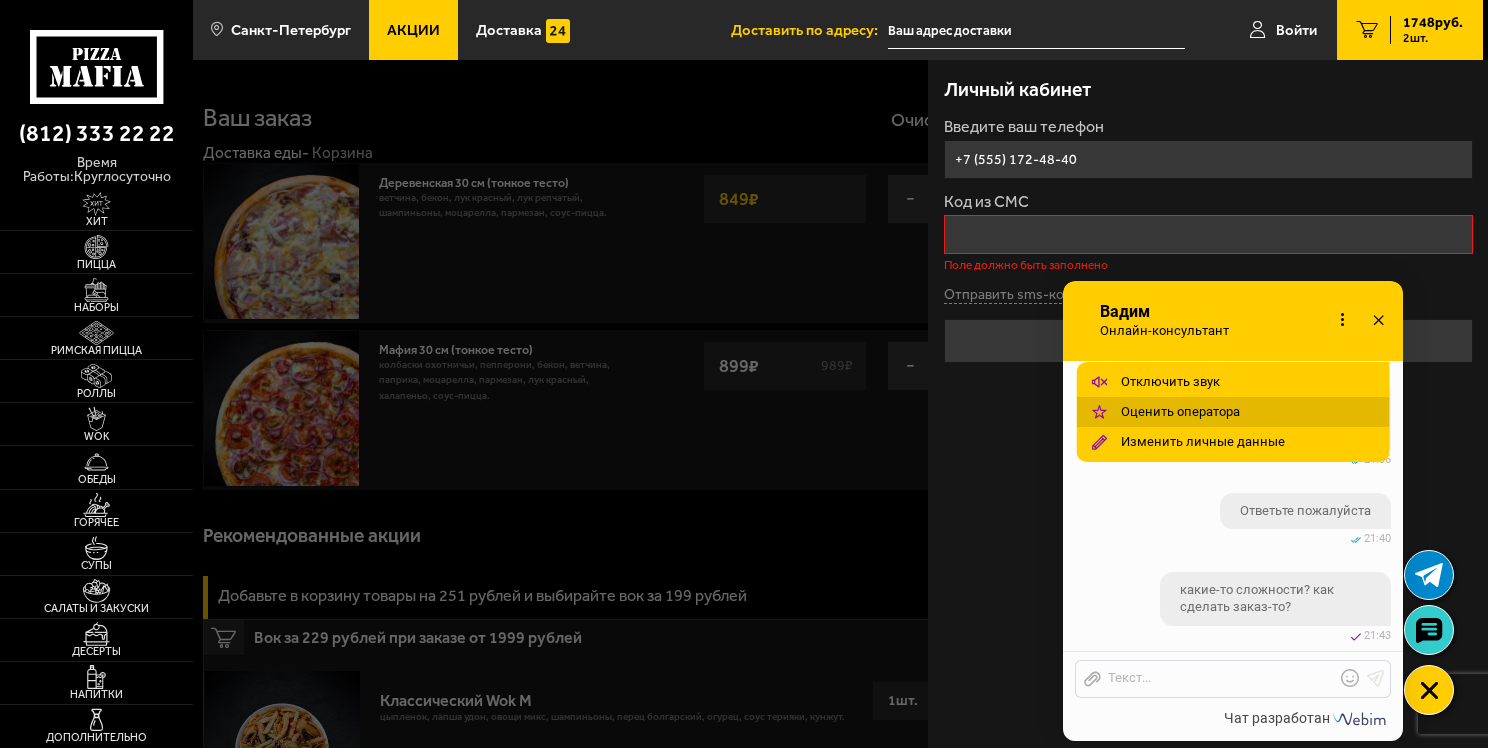 click on "Оценить оператора" at bounding box center (1180, 411) 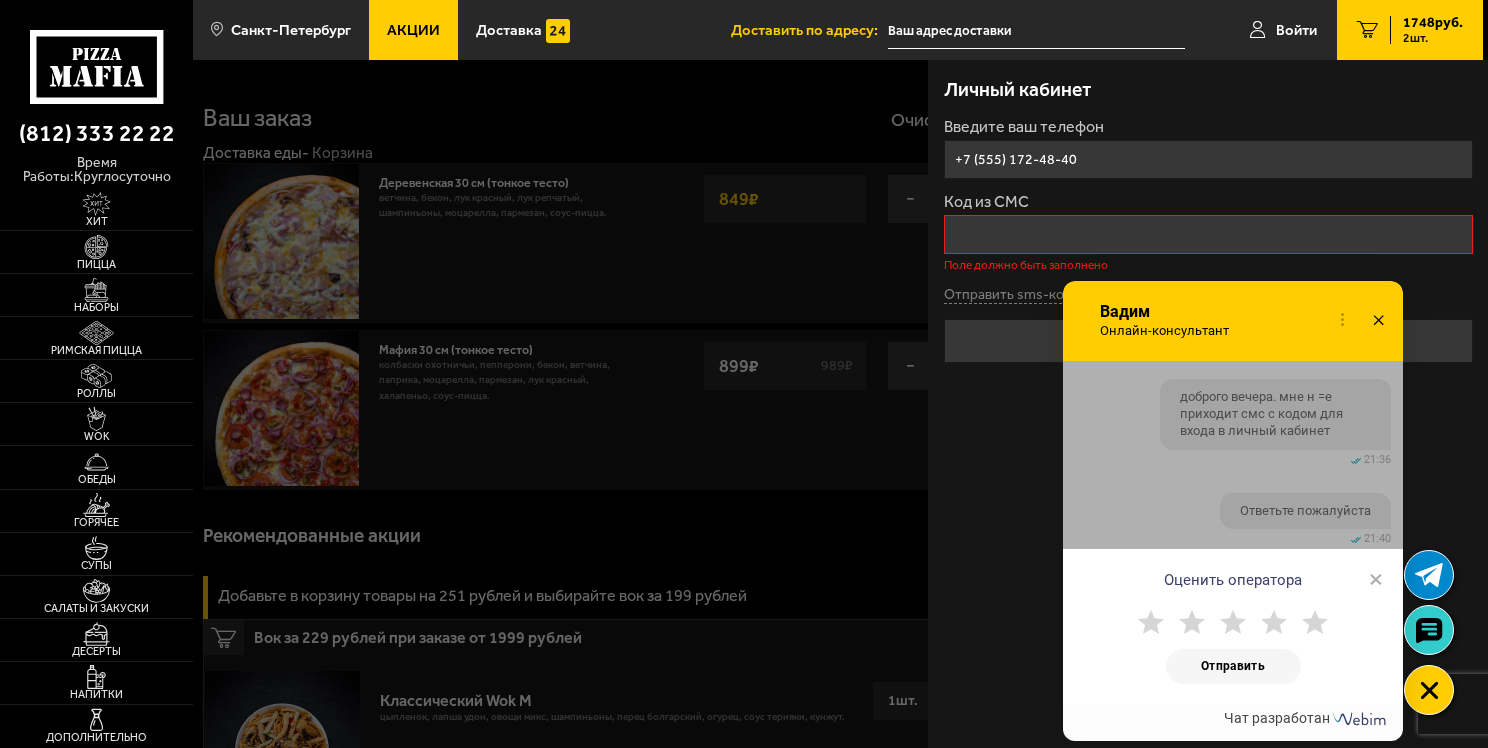 click 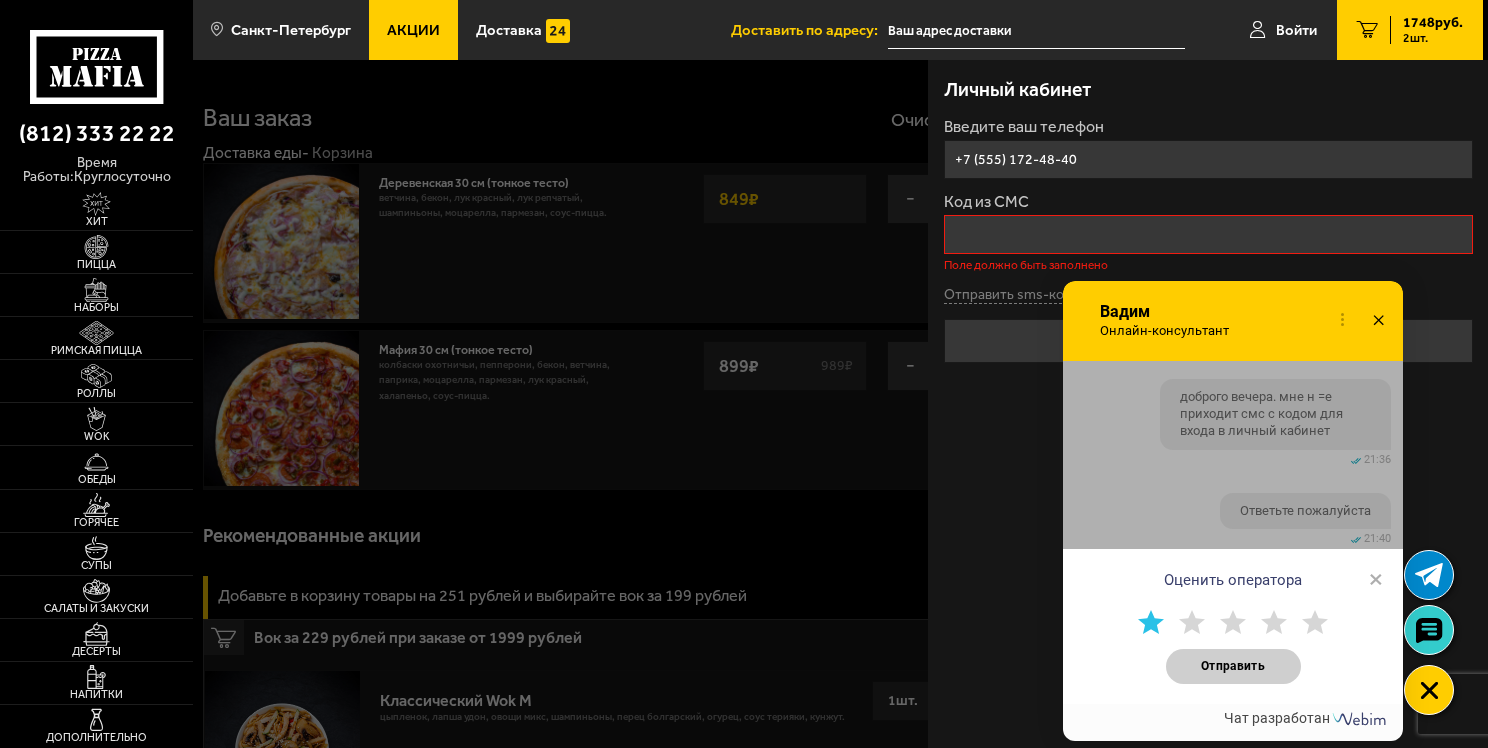 click on "Отправить" at bounding box center [1233, 666] 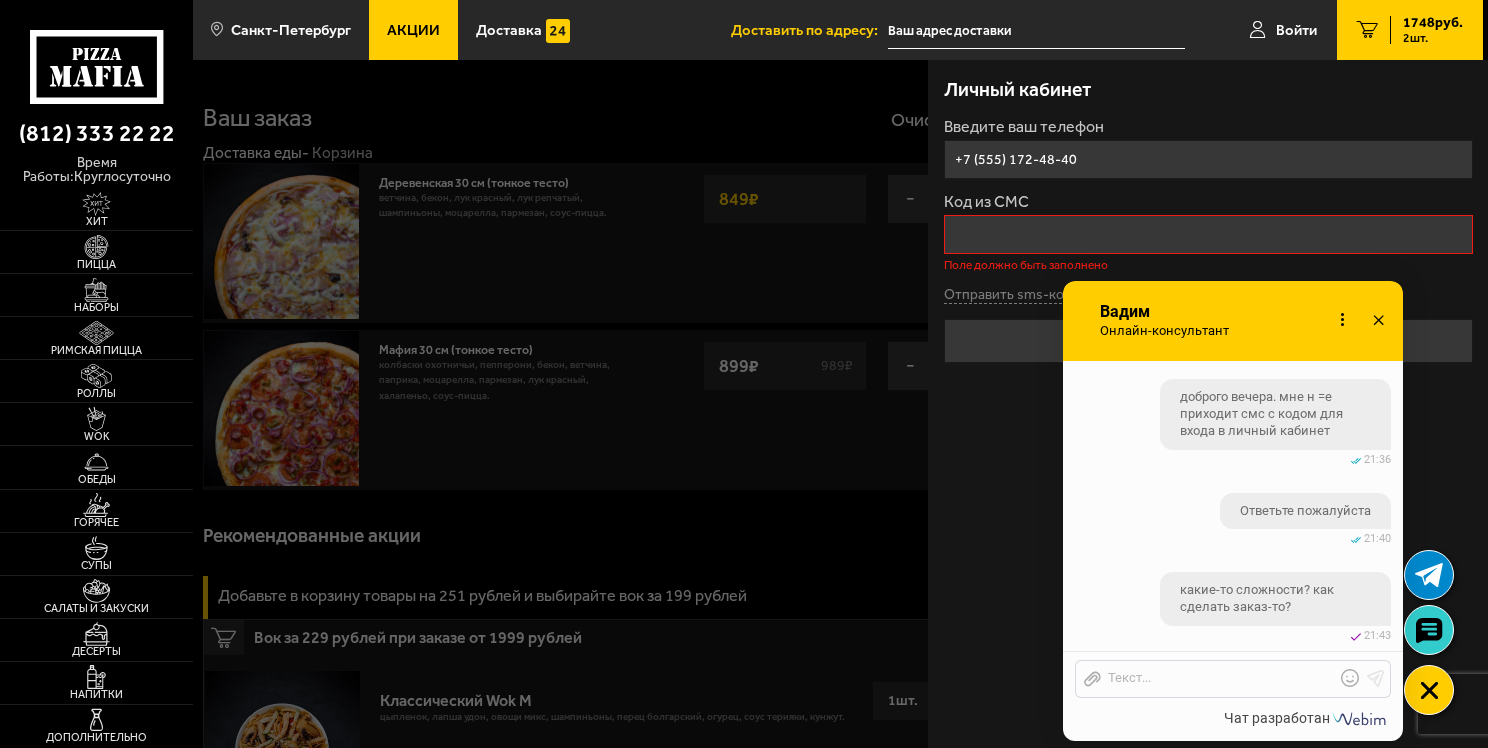 click 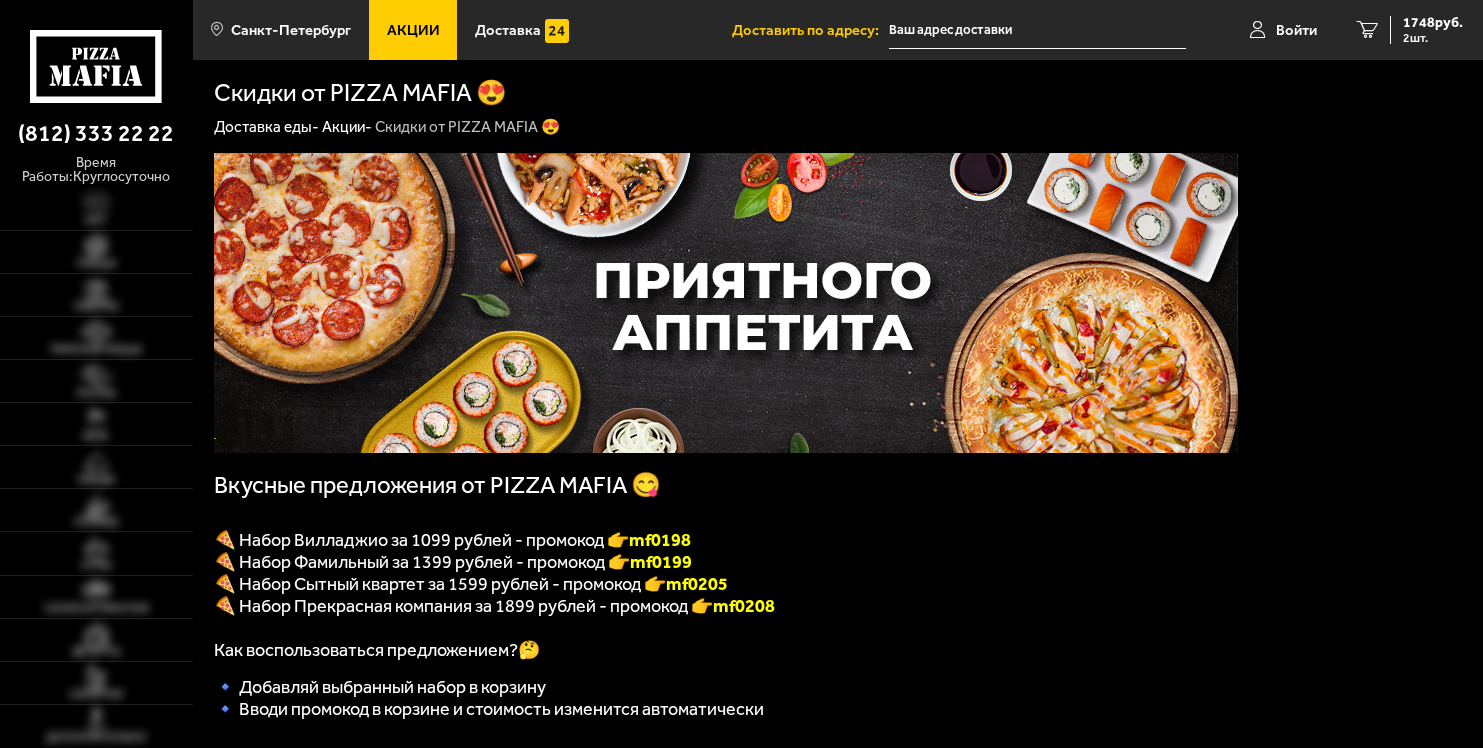 scroll, scrollTop: 0, scrollLeft: 0, axis: both 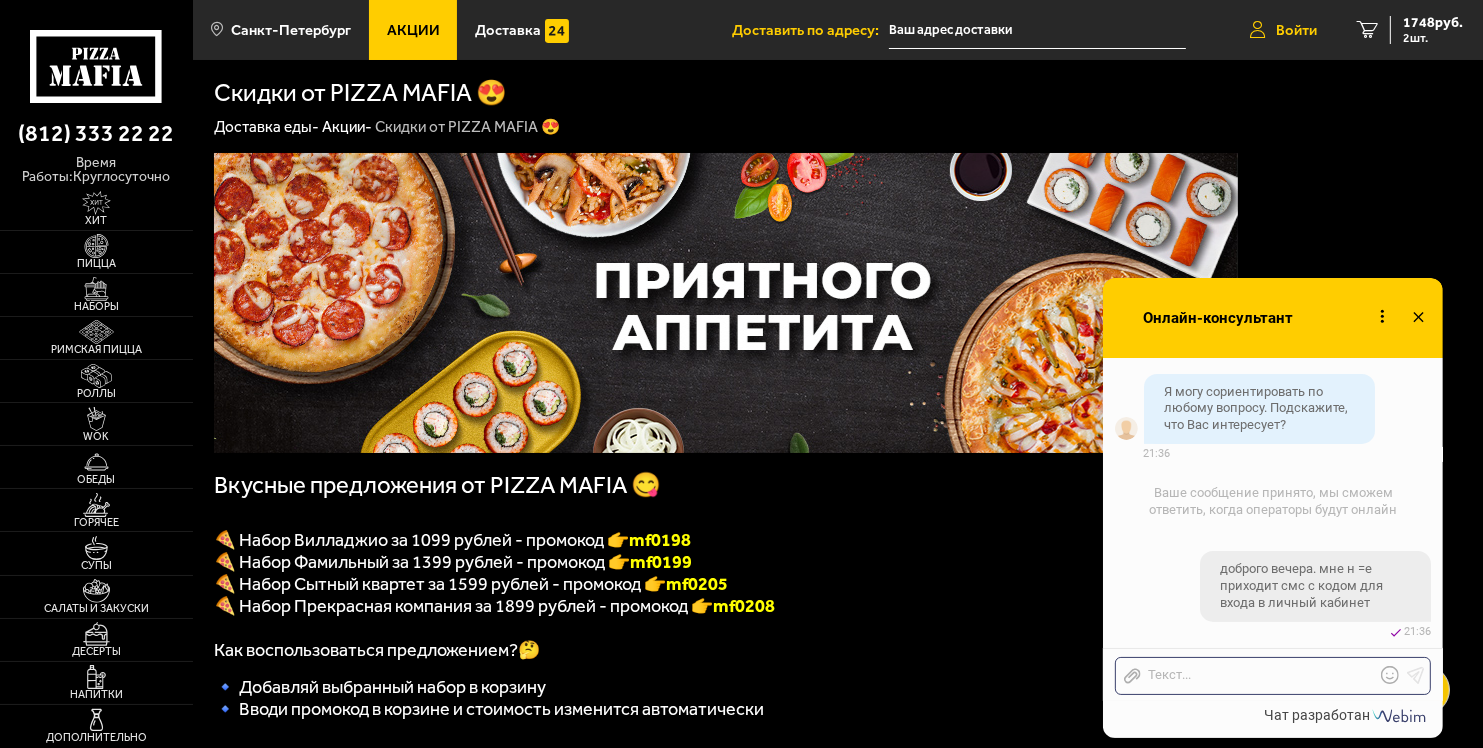 click on "Войти" at bounding box center [1296, 30] 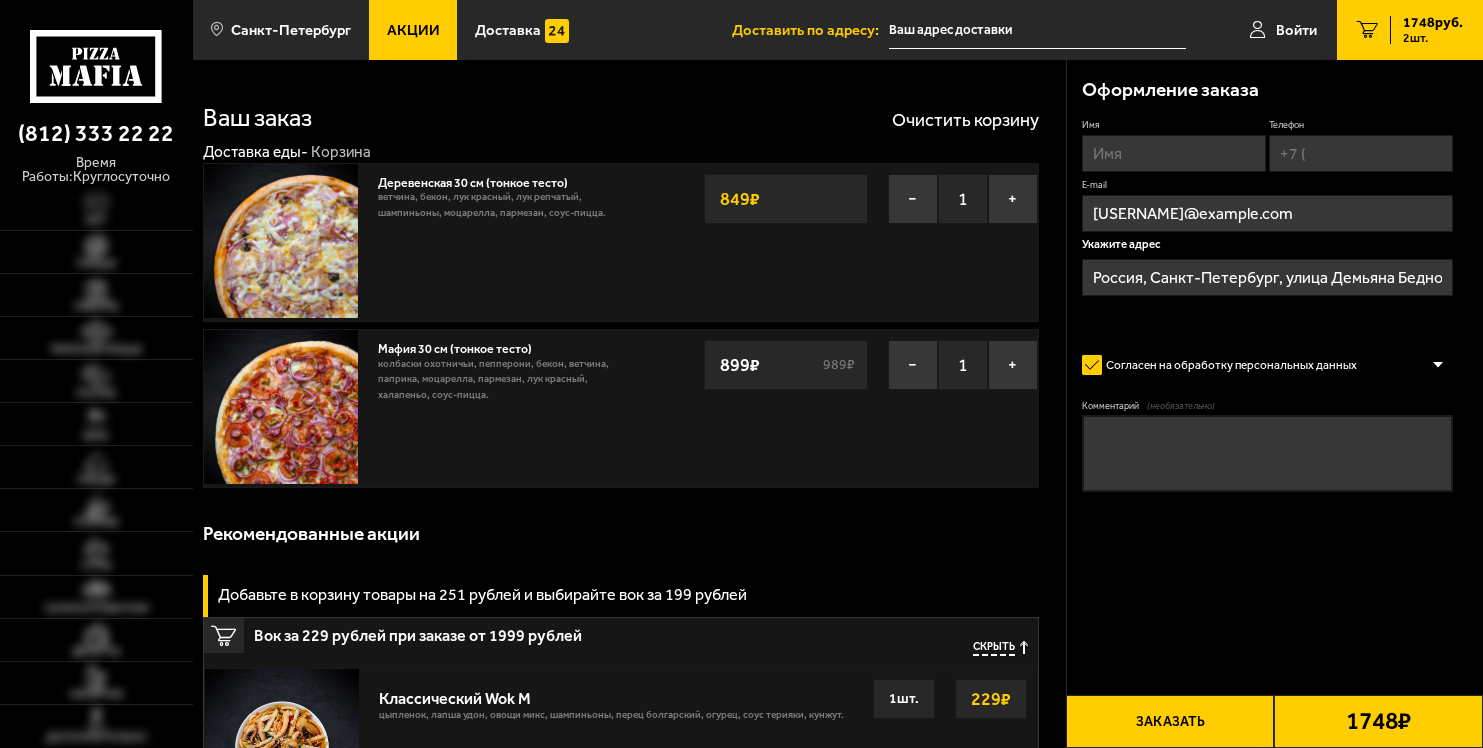 scroll, scrollTop: 0, scrollLeft: 0, axis: both 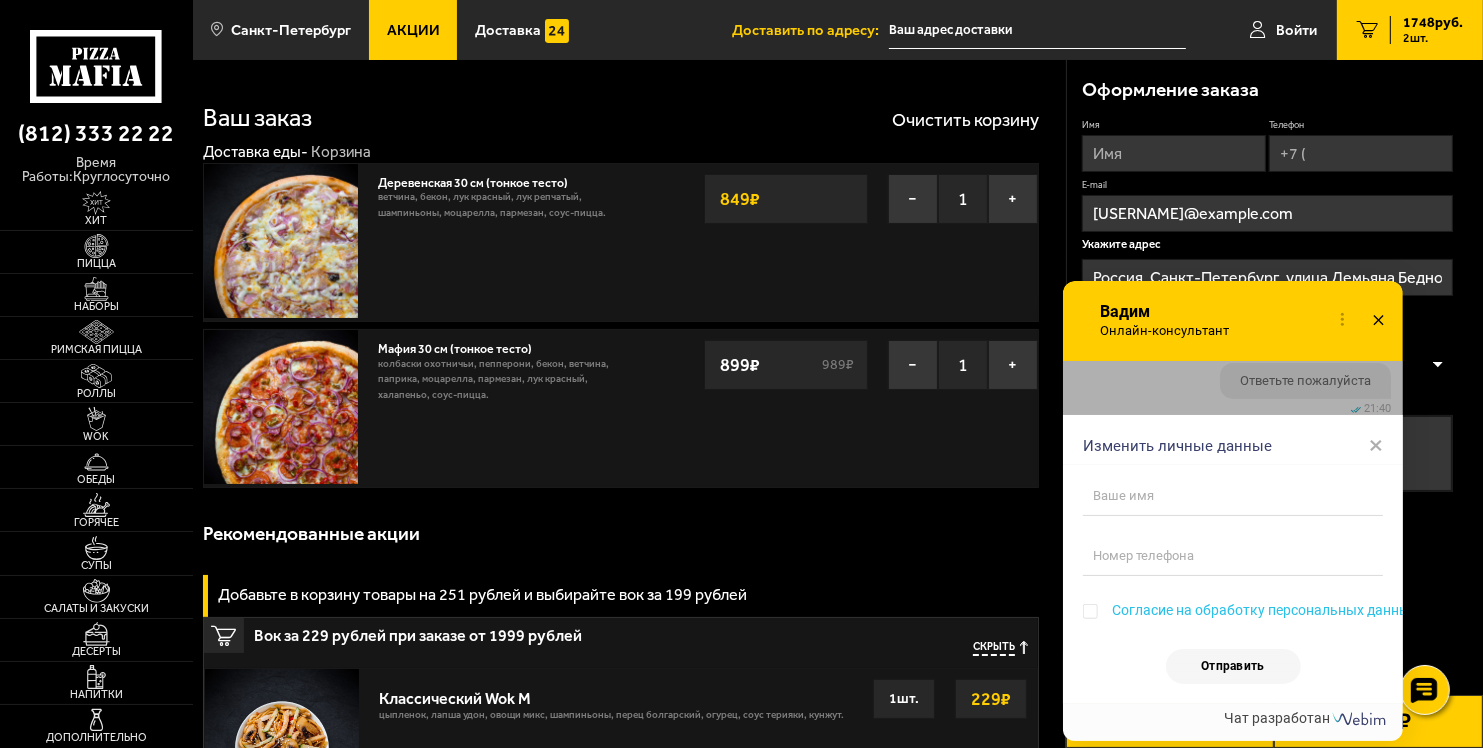 click on "×" at bounding box center (1376, 445) 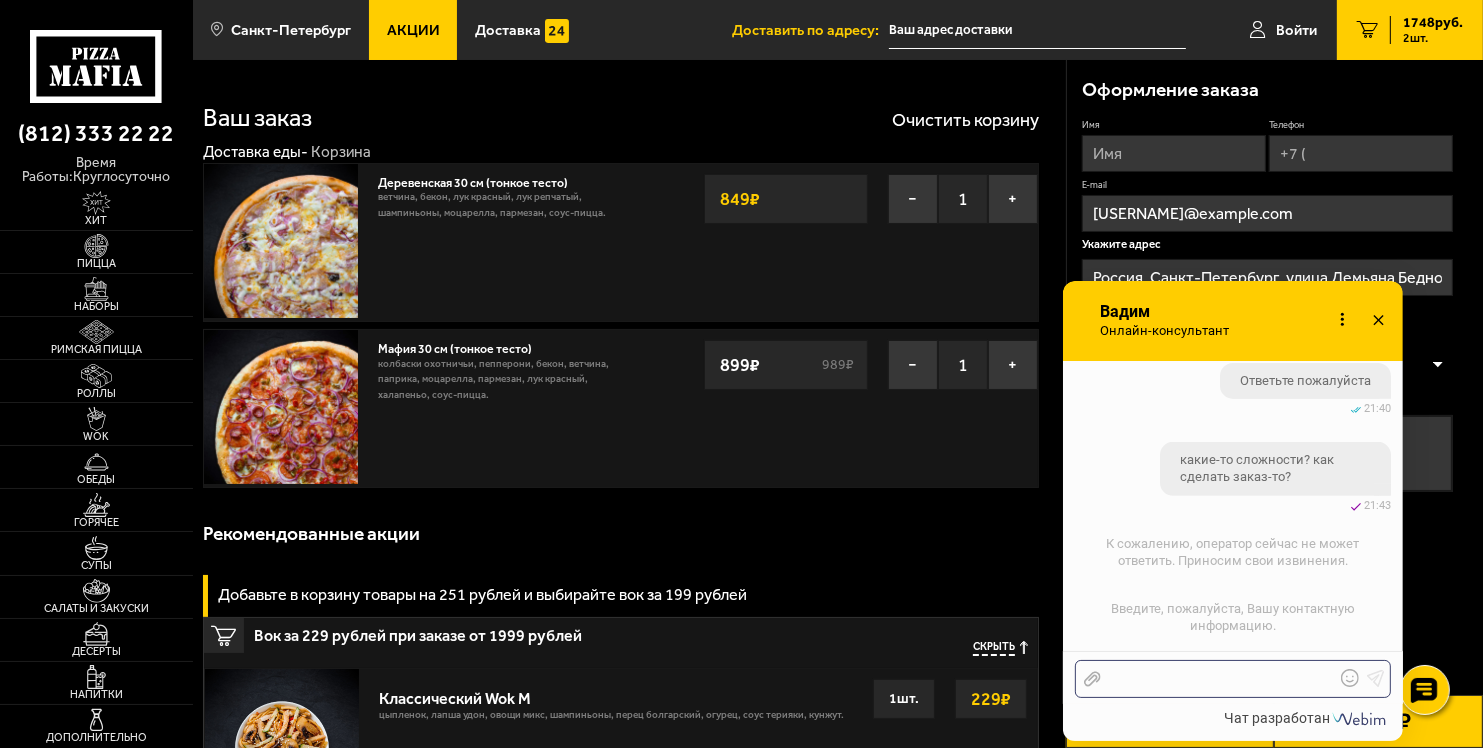 click at bounding box center (1218, 679) 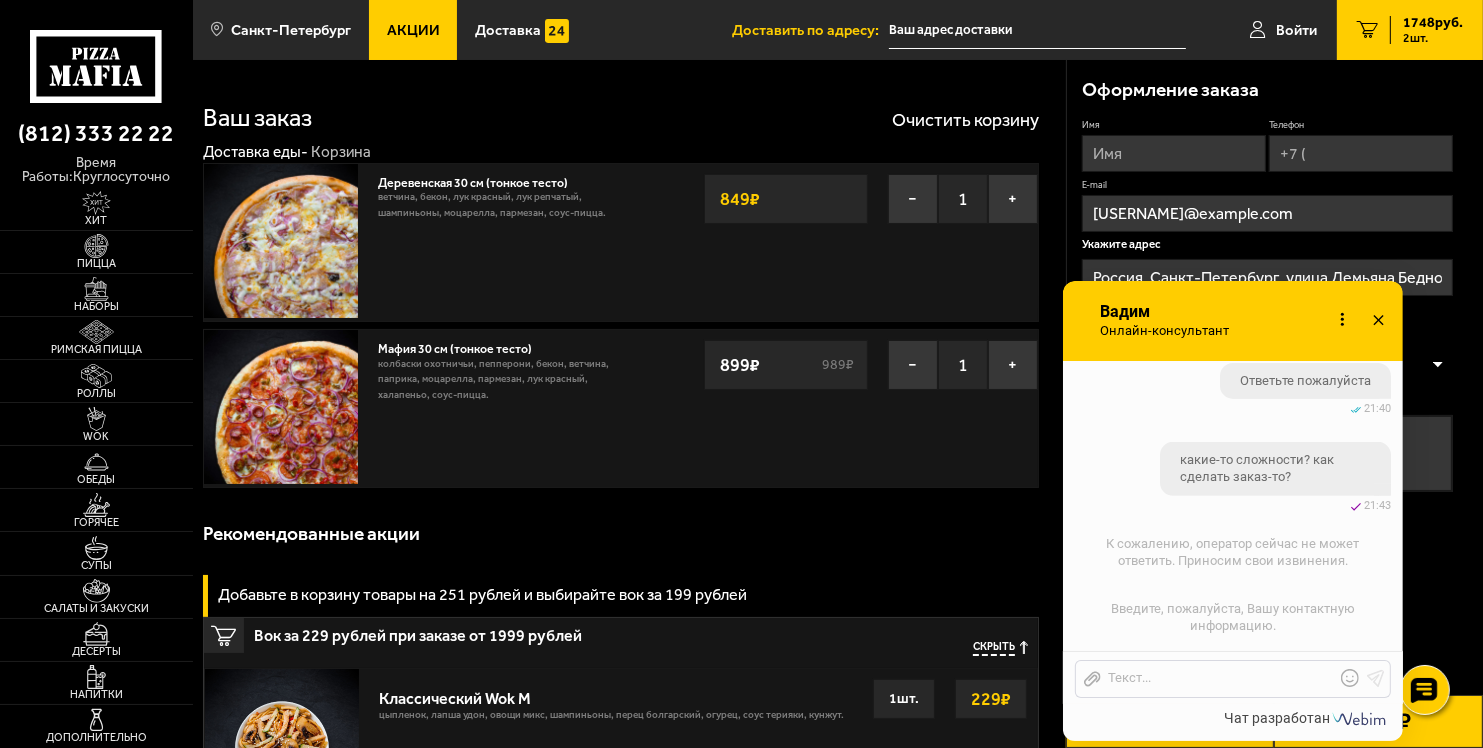 click 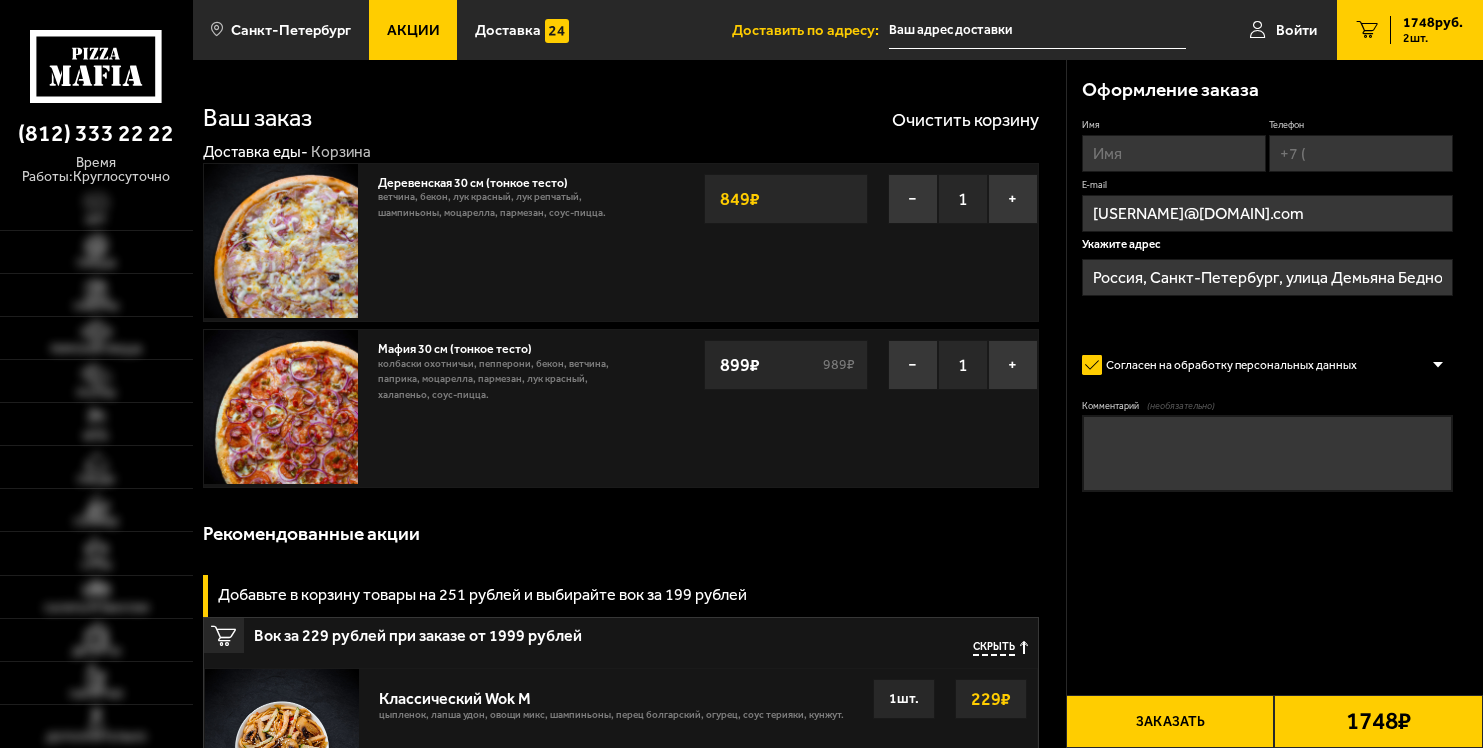 scroll, scrollTop: 0, scrollLeft: 0, axis: both 